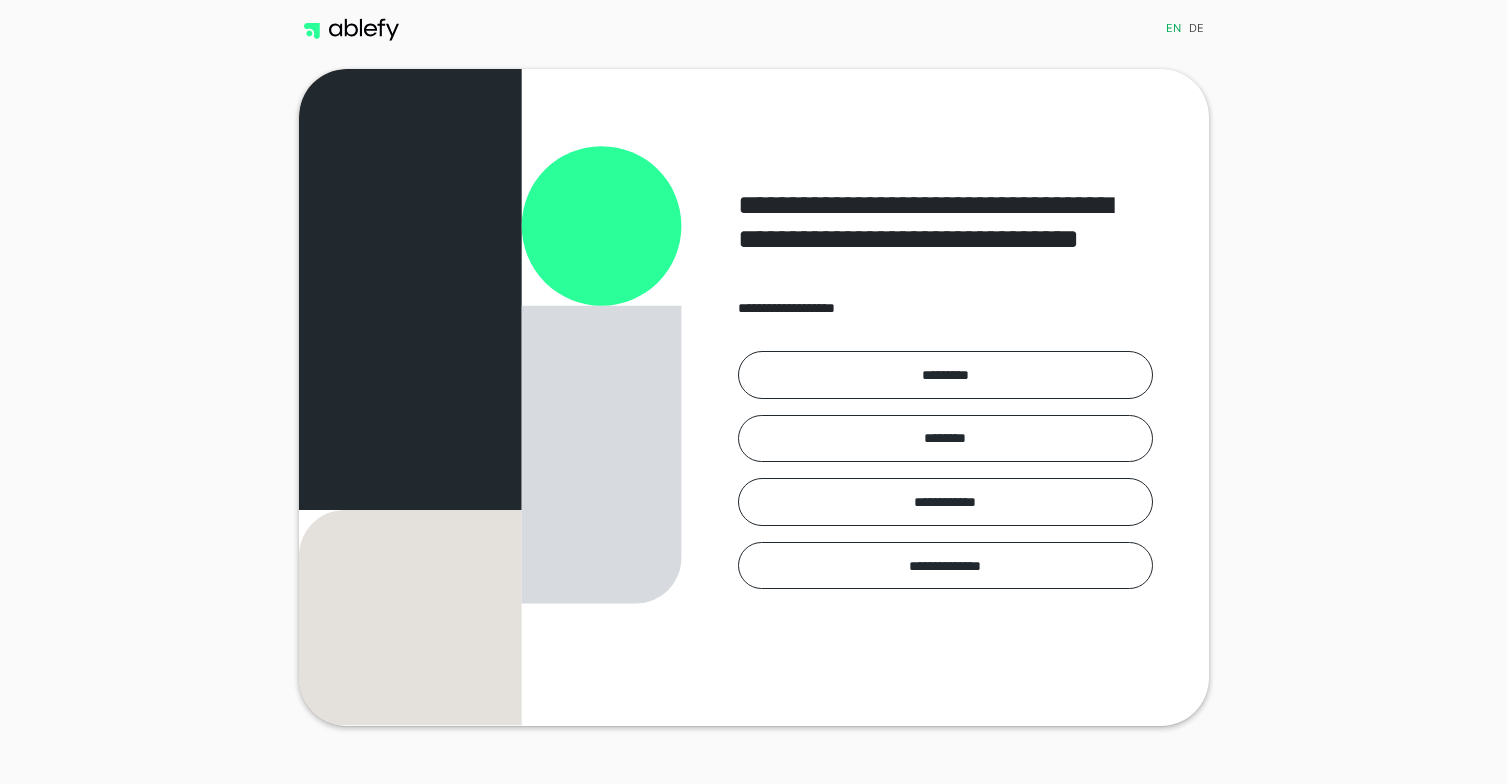 scroll, scrollTop: 0, scrollLeft: 0, axis: both 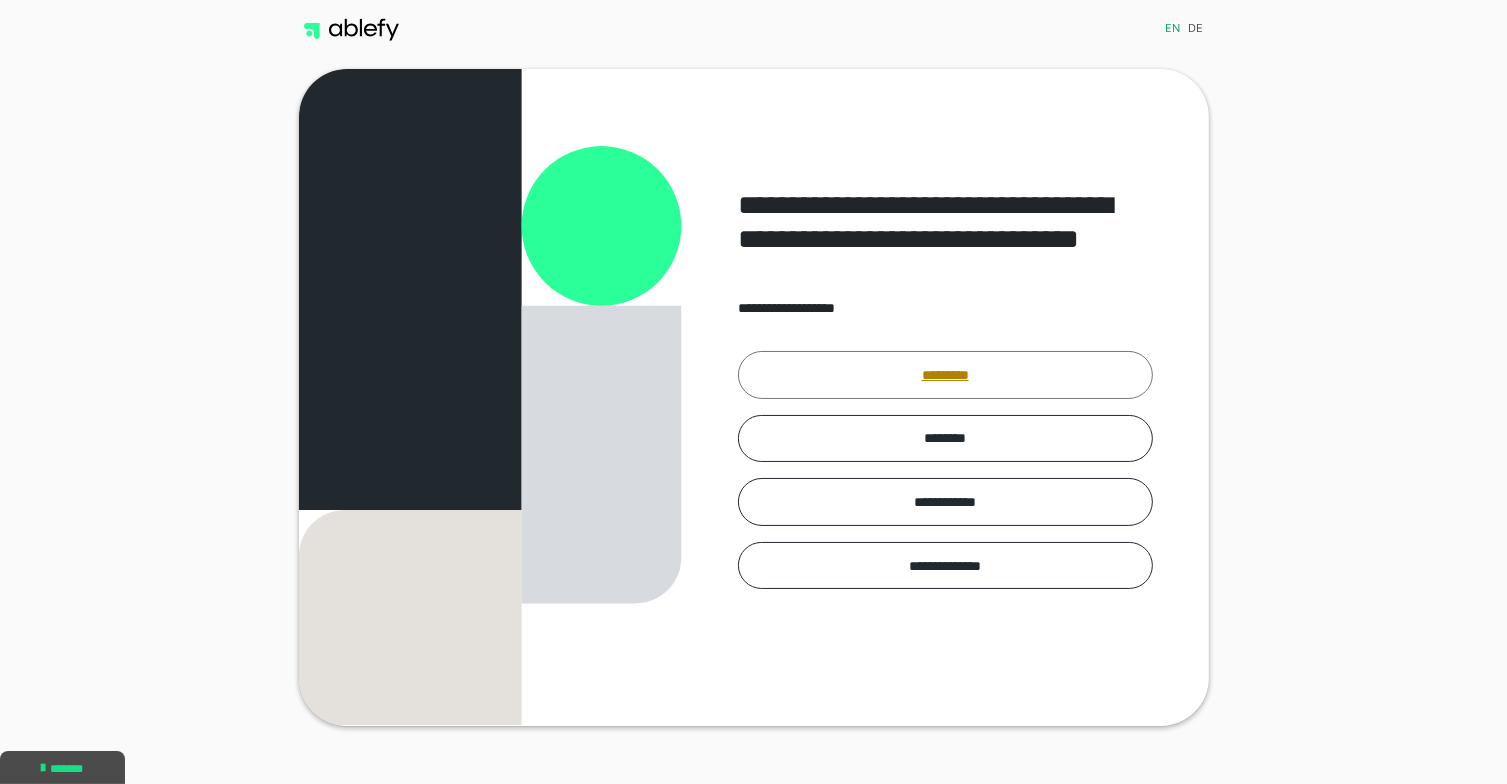 click on "*********" at bounding box center (945, 375) 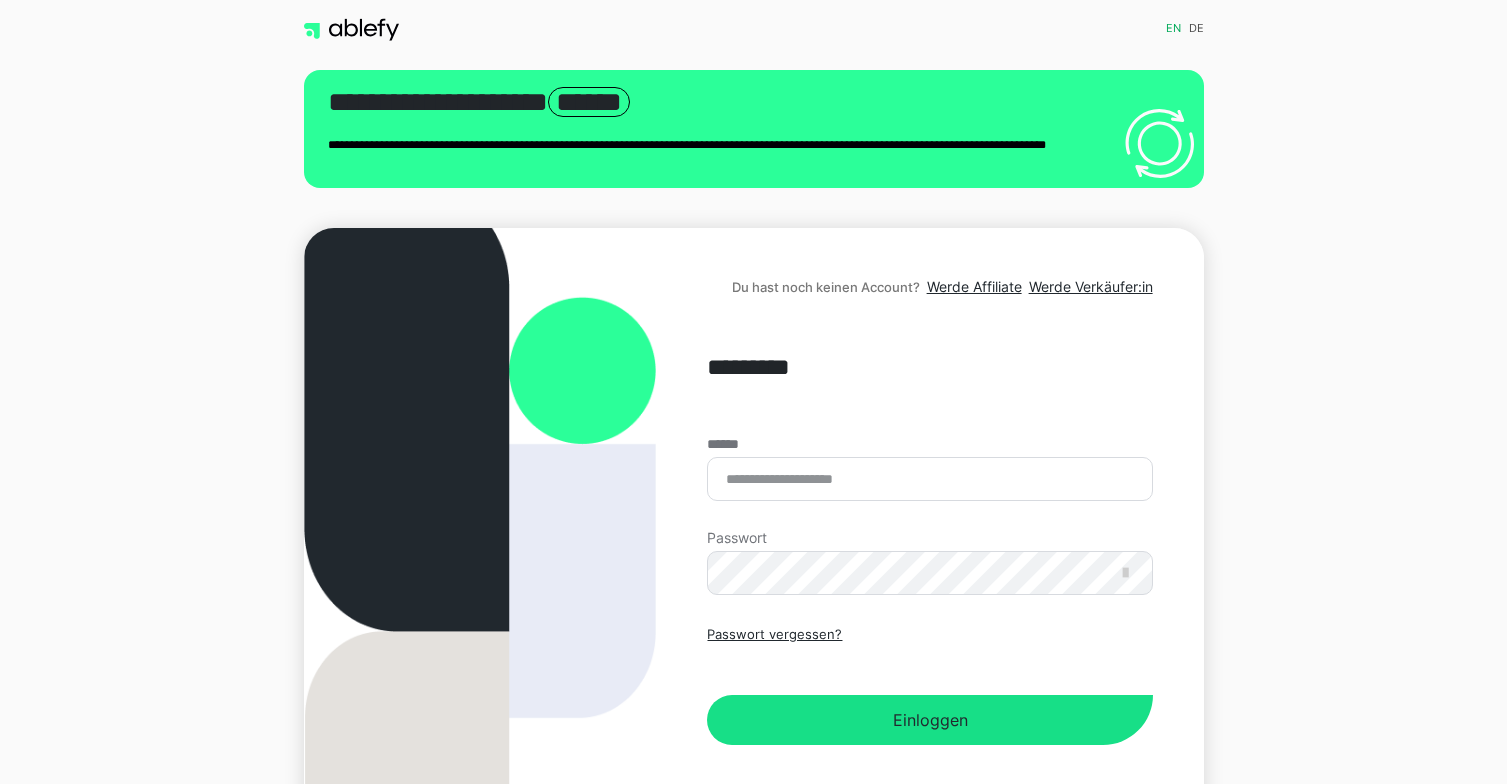 scroll, scrollTop: 0, scrollLeft: 0, axis: both 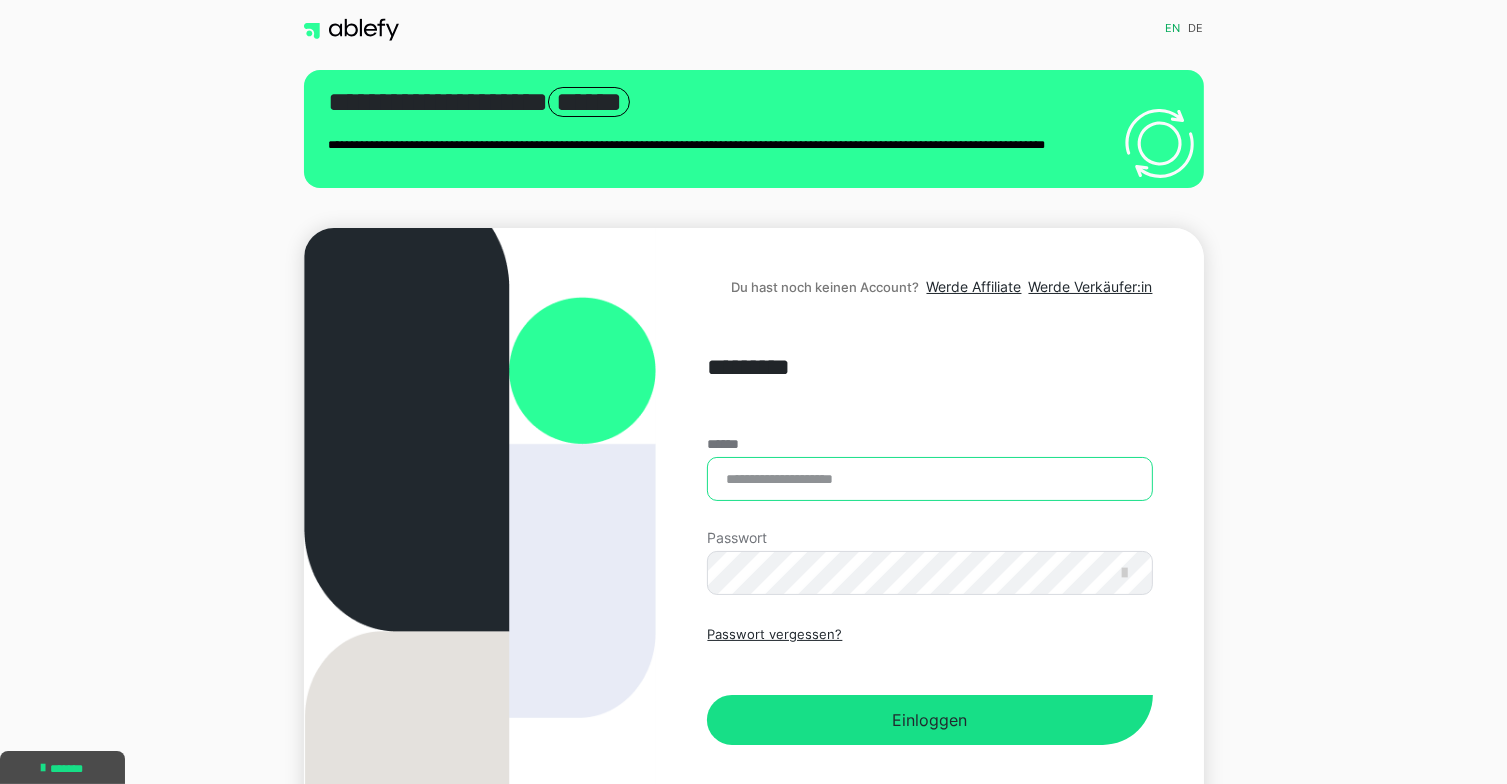 click on "******" at bounding box center [929, 479] 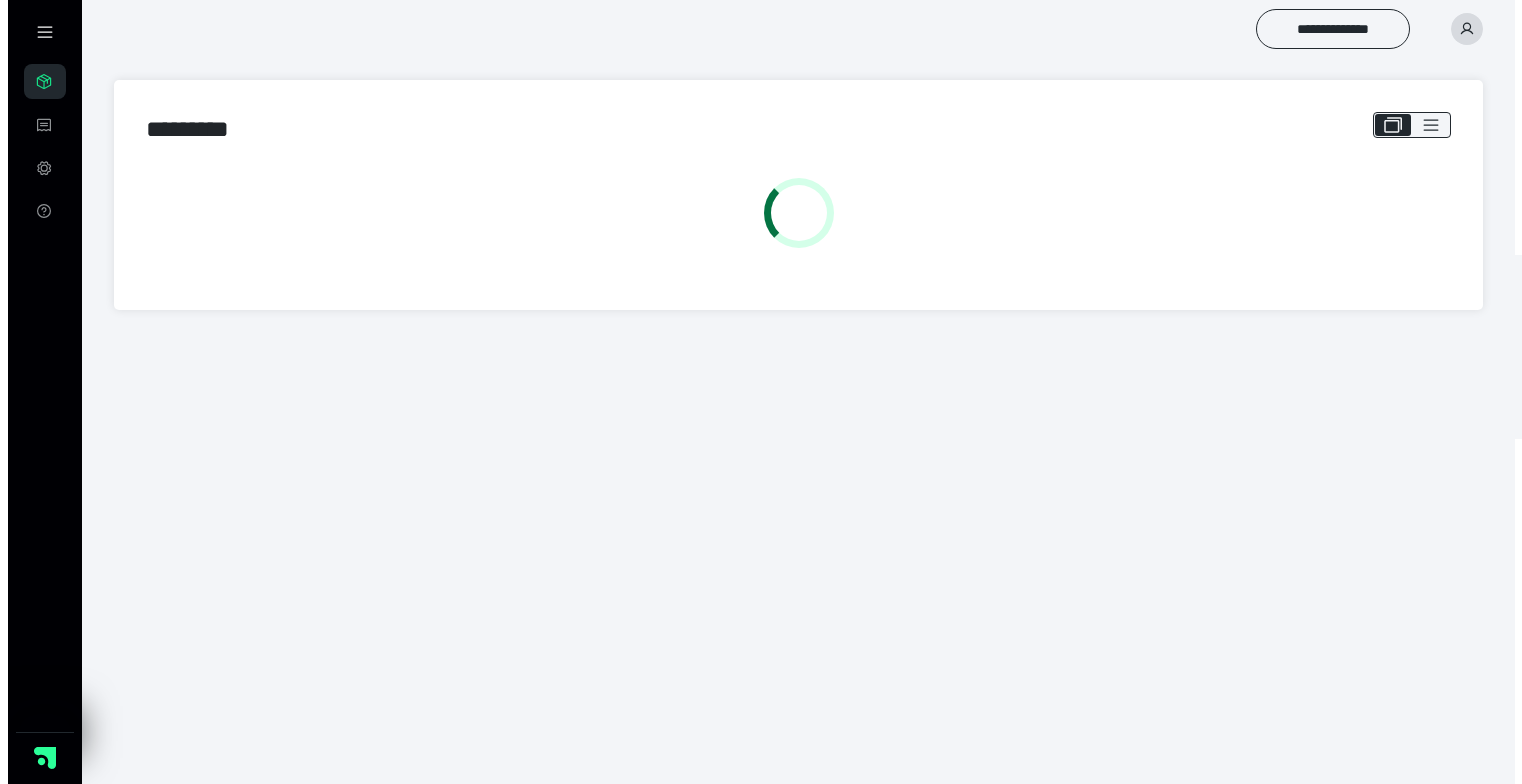 scroll, scrollTop: 0, scrollLeft: 0, axis: both 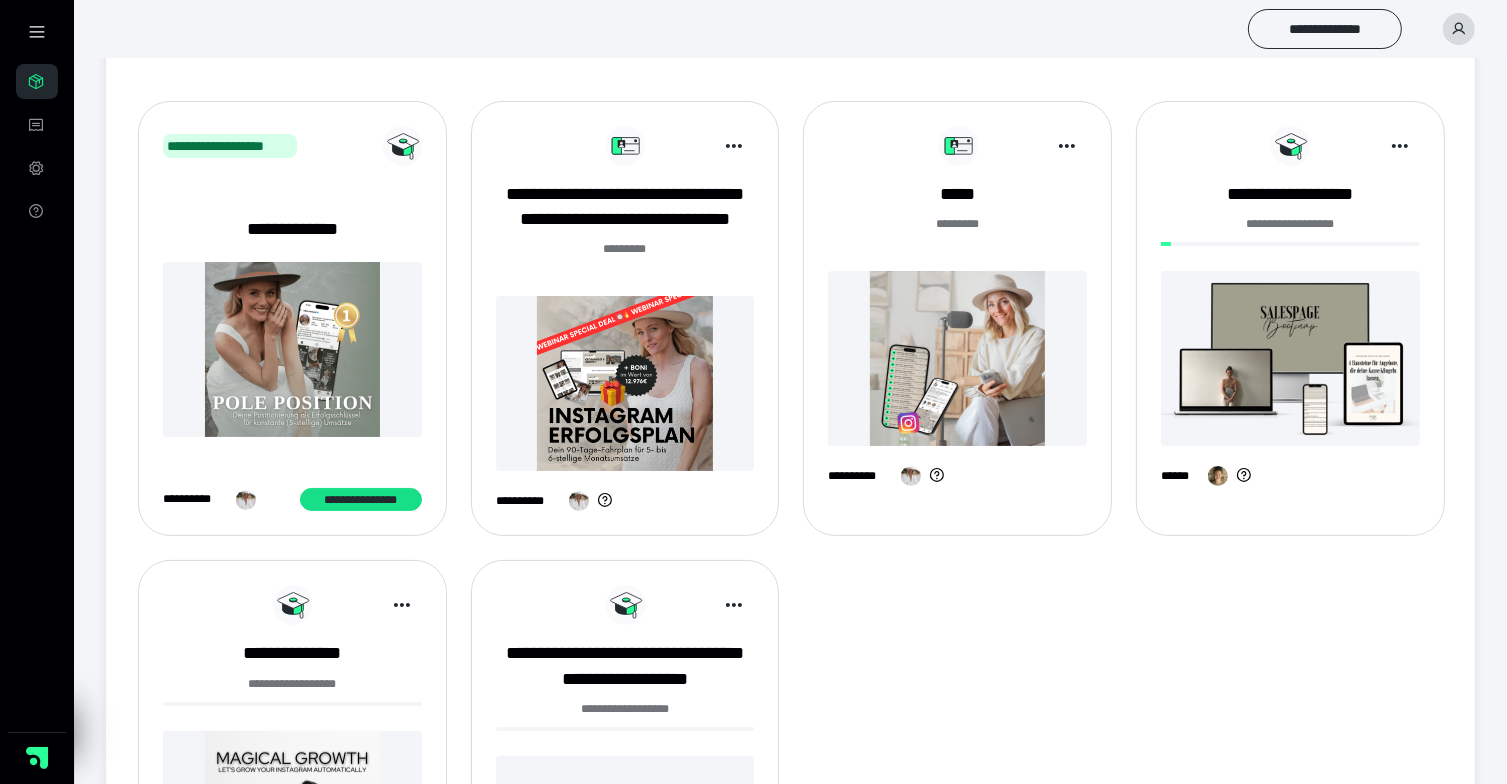 click at bounding box center [625, 383] 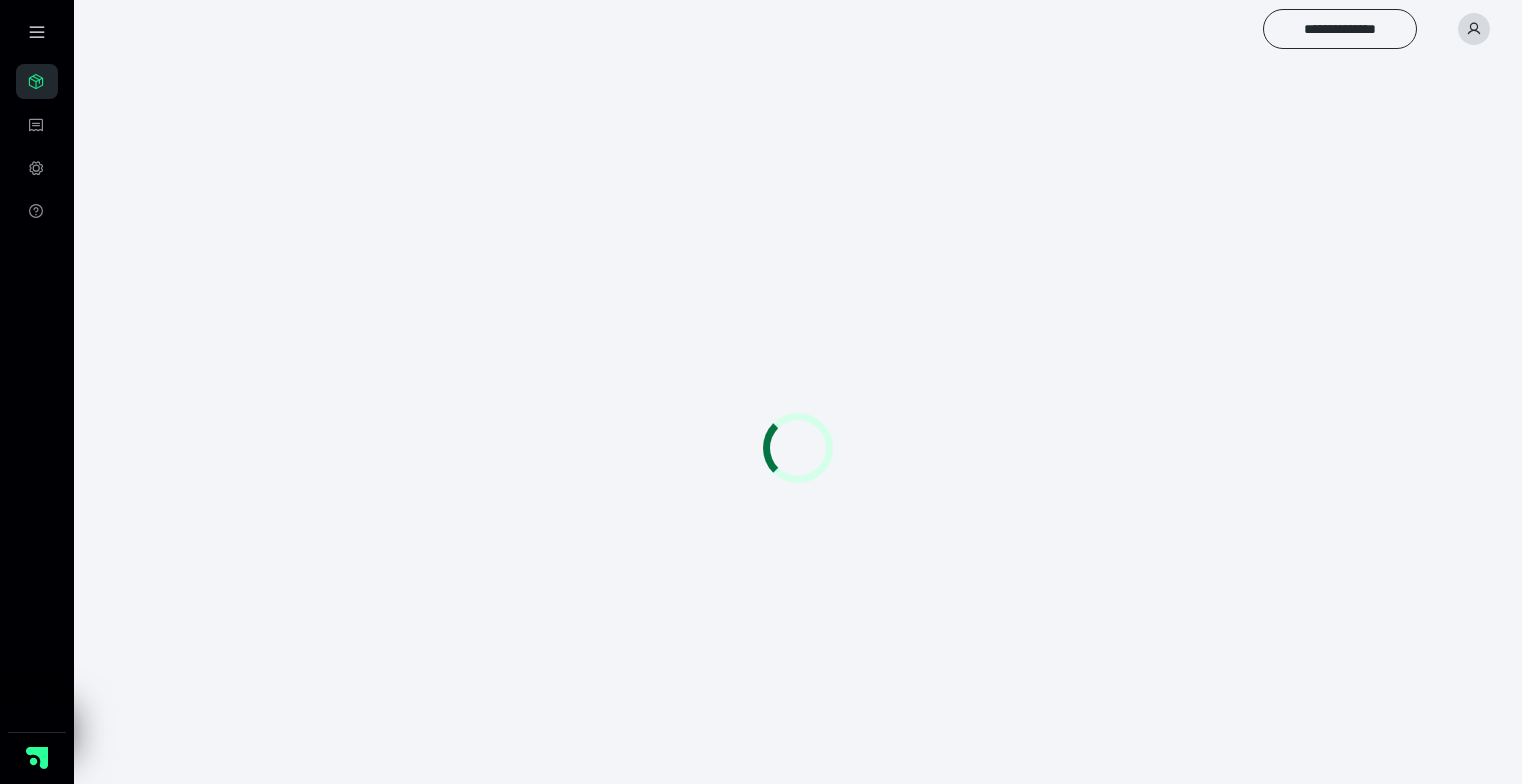 scroll, scrollTop: 0, scrollLeft: 0, axis: both 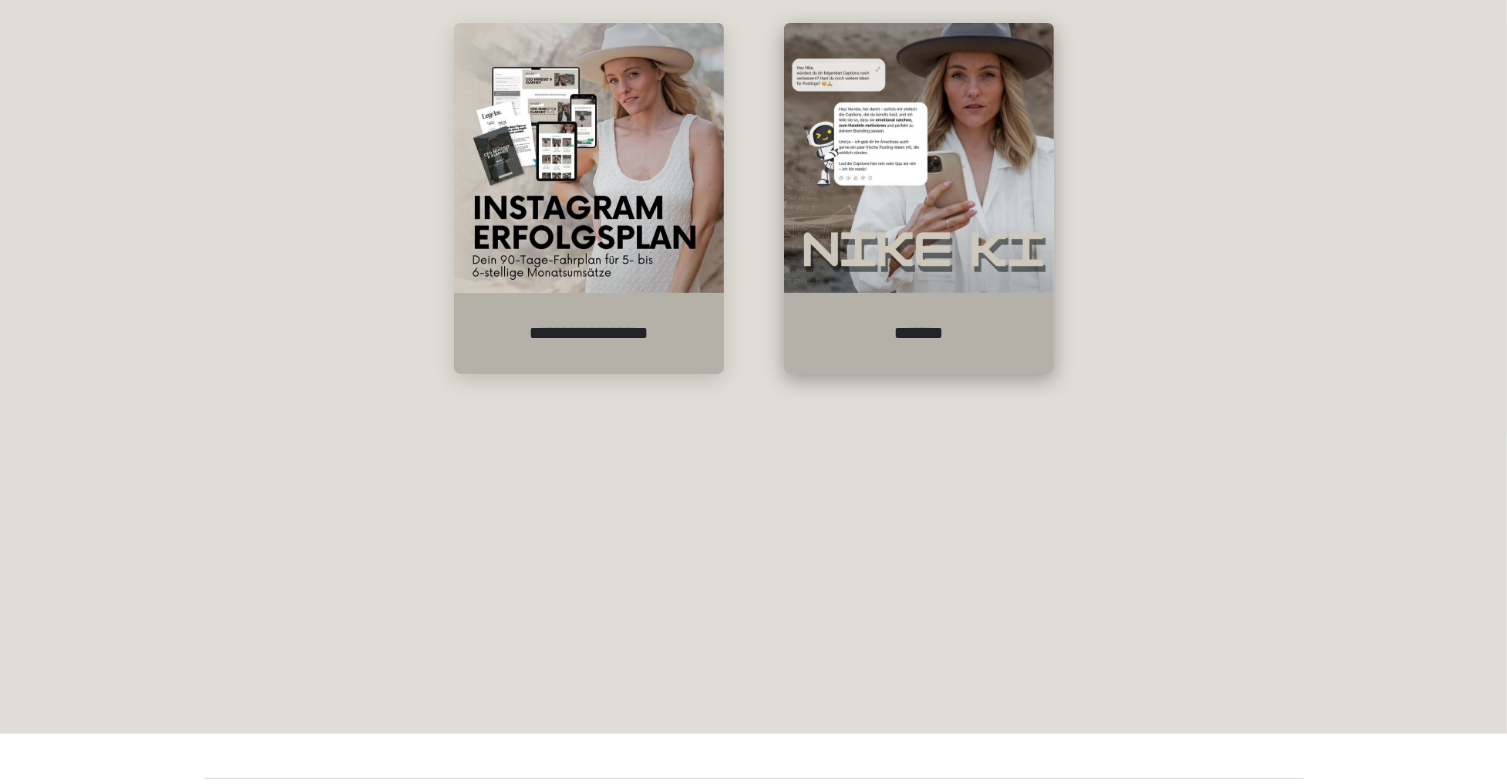 click at bounding box center (919, 158) 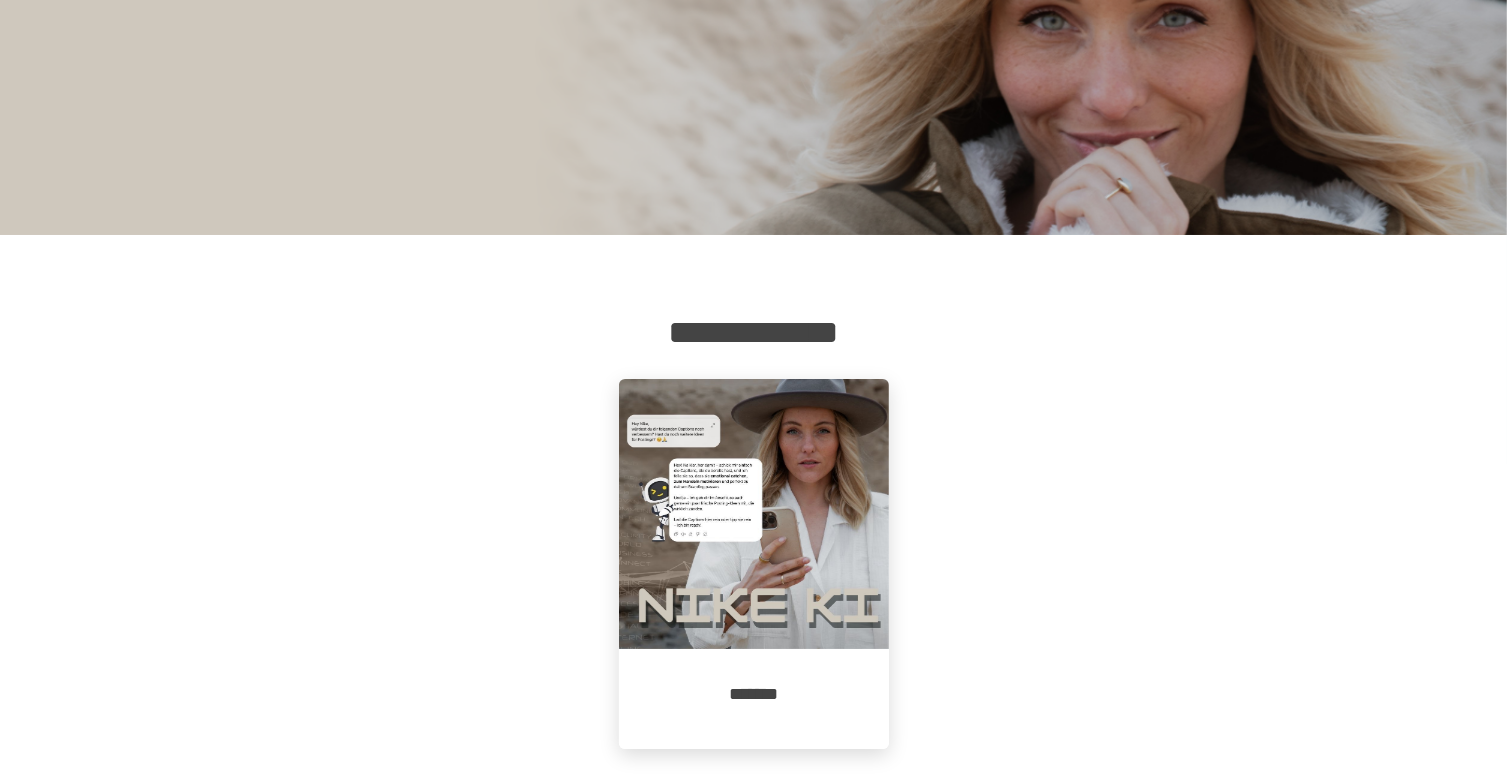 scroll, scrollTop: 70, scrollLeft: 0, axis: vertical 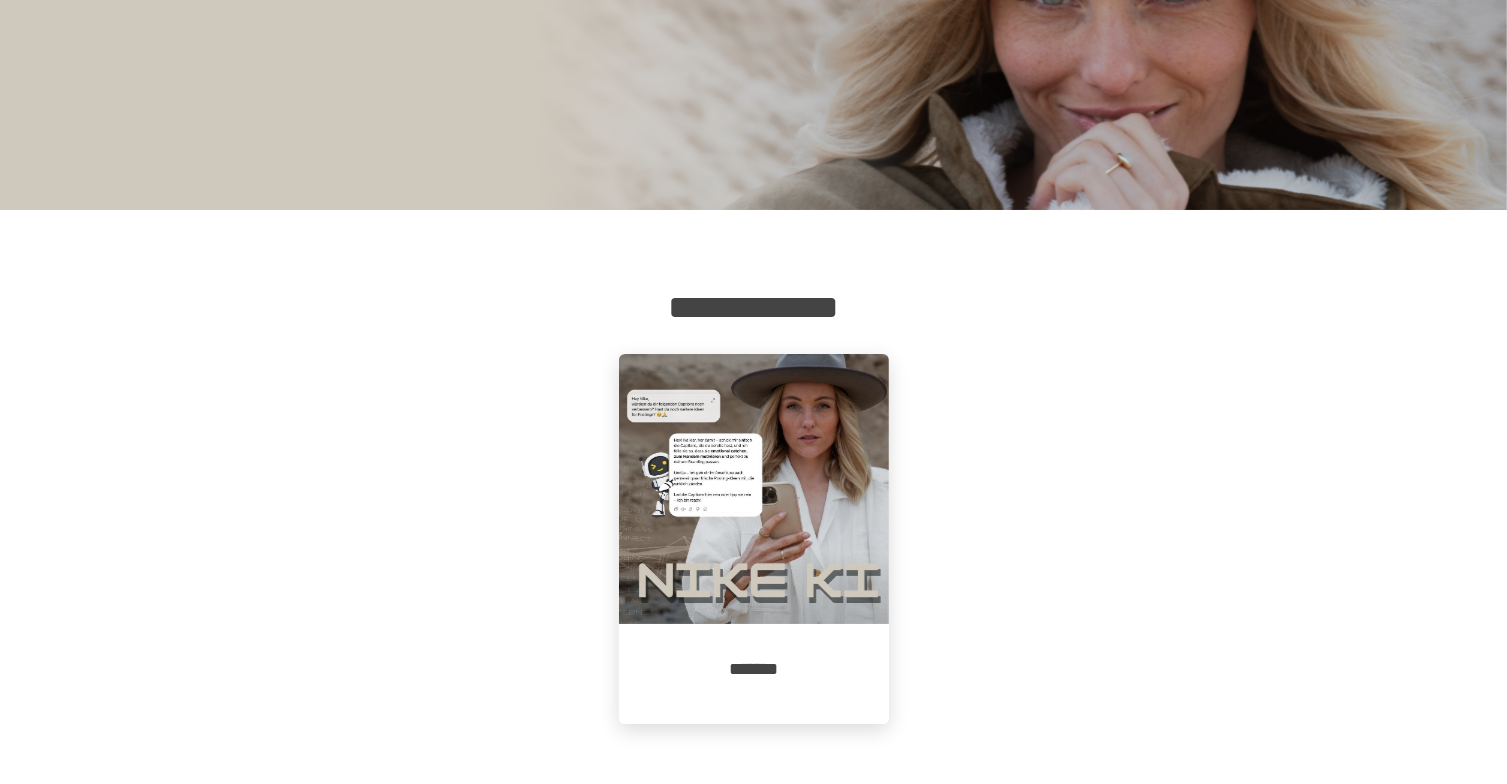 click on "*******" at bounding box center [754, 669] 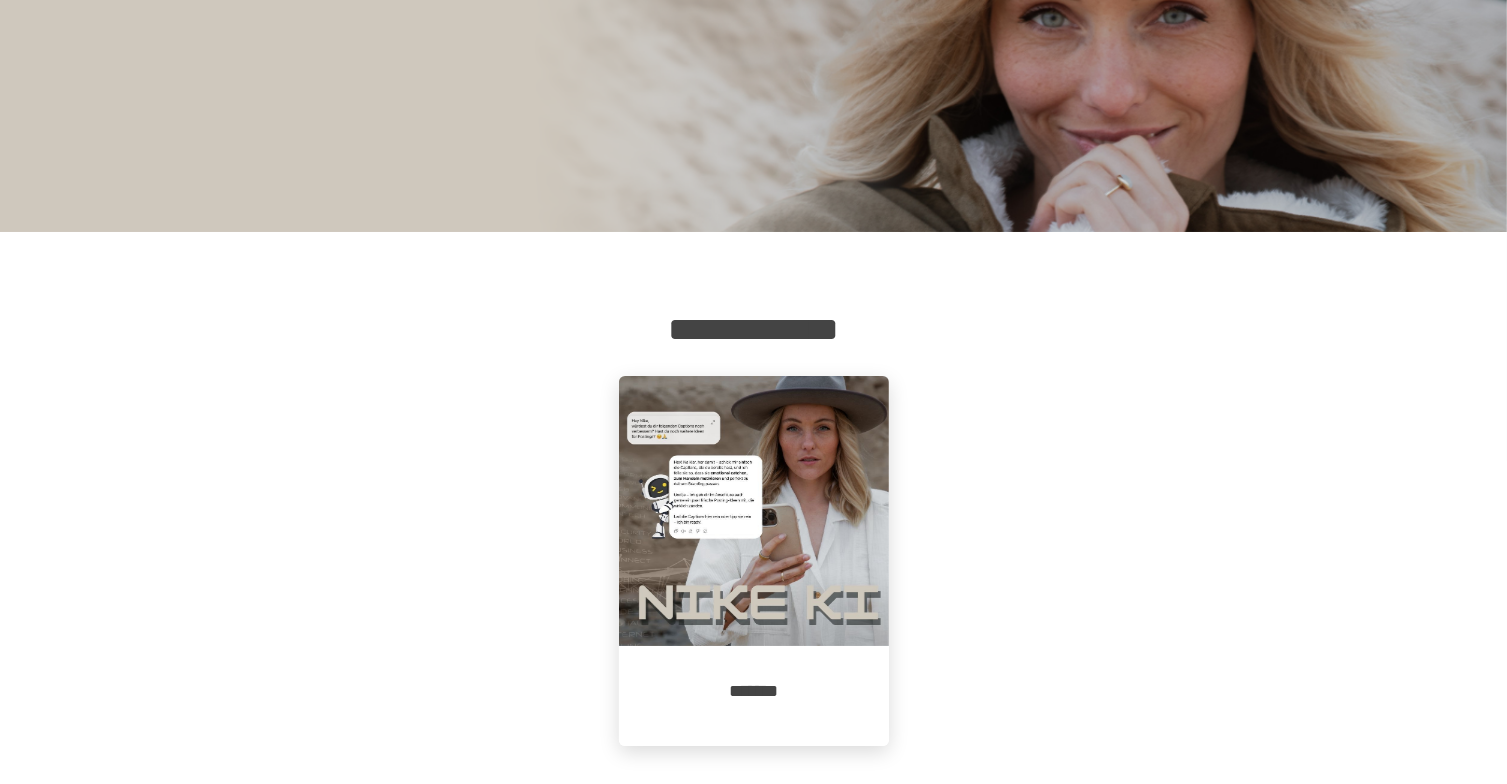 scroll, scrollTop: 70, scrollLeft: 0, axis: vertical 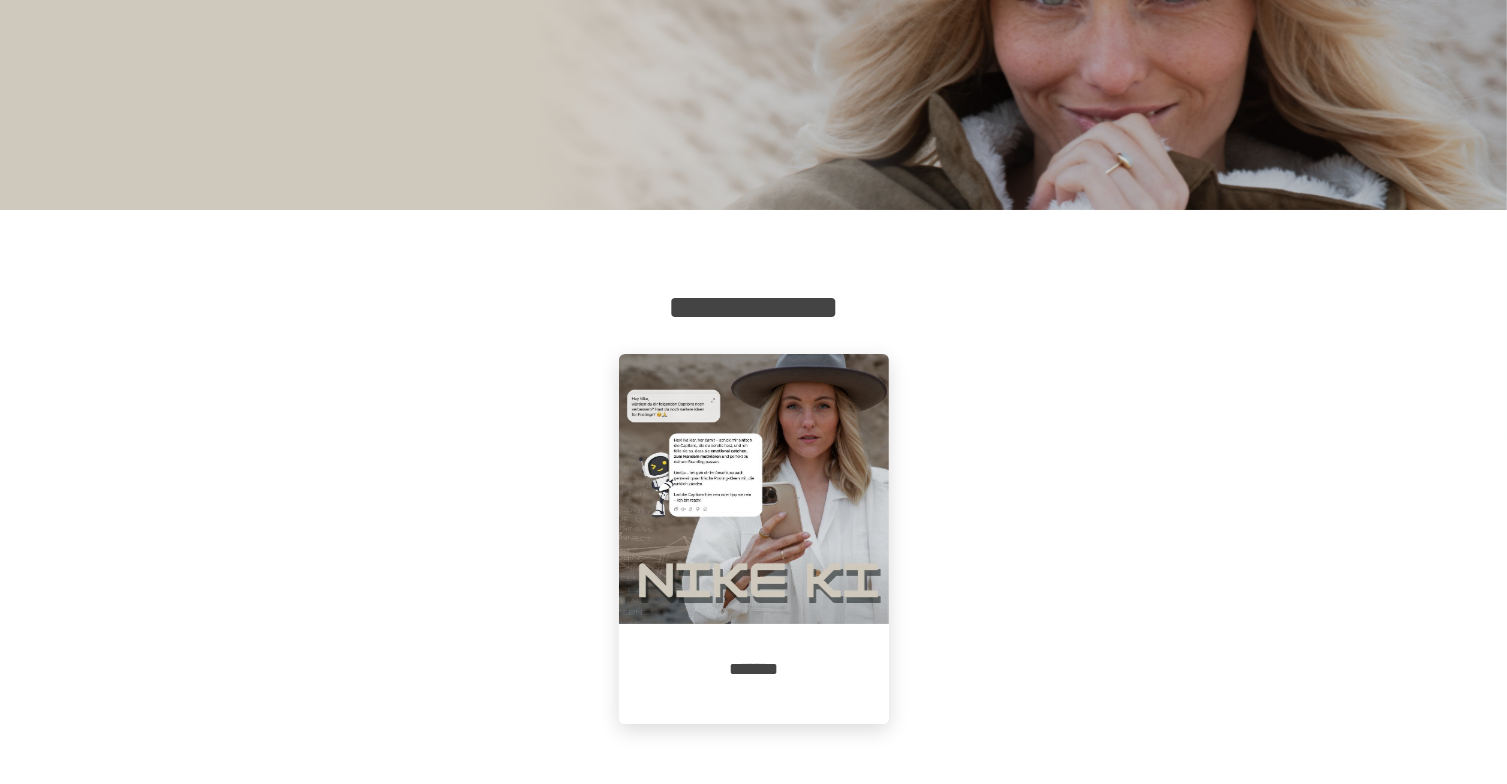 click at bounding box center [754, 489] 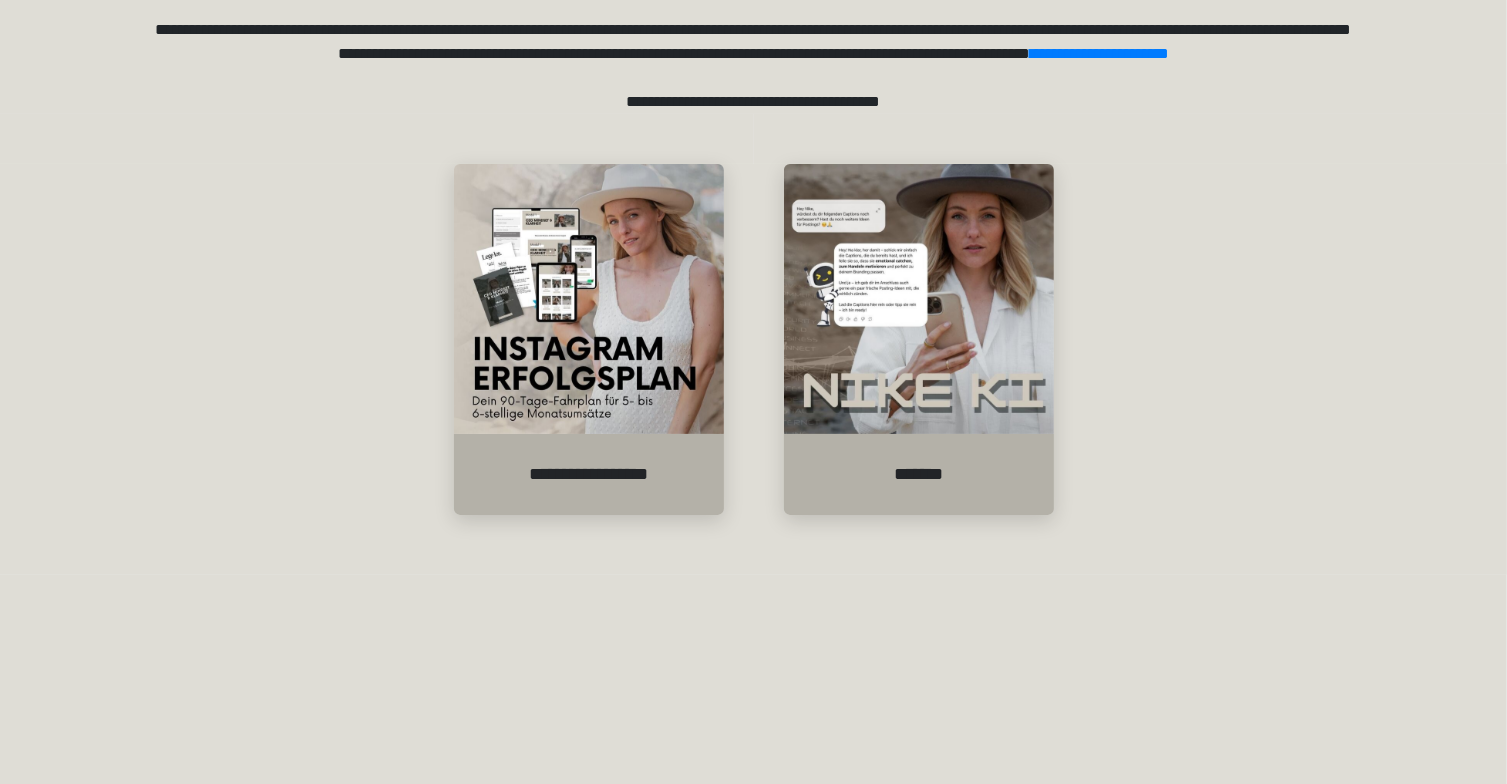 scroll, scrollTop: 533, scrollLeft: 0, axis: vertical 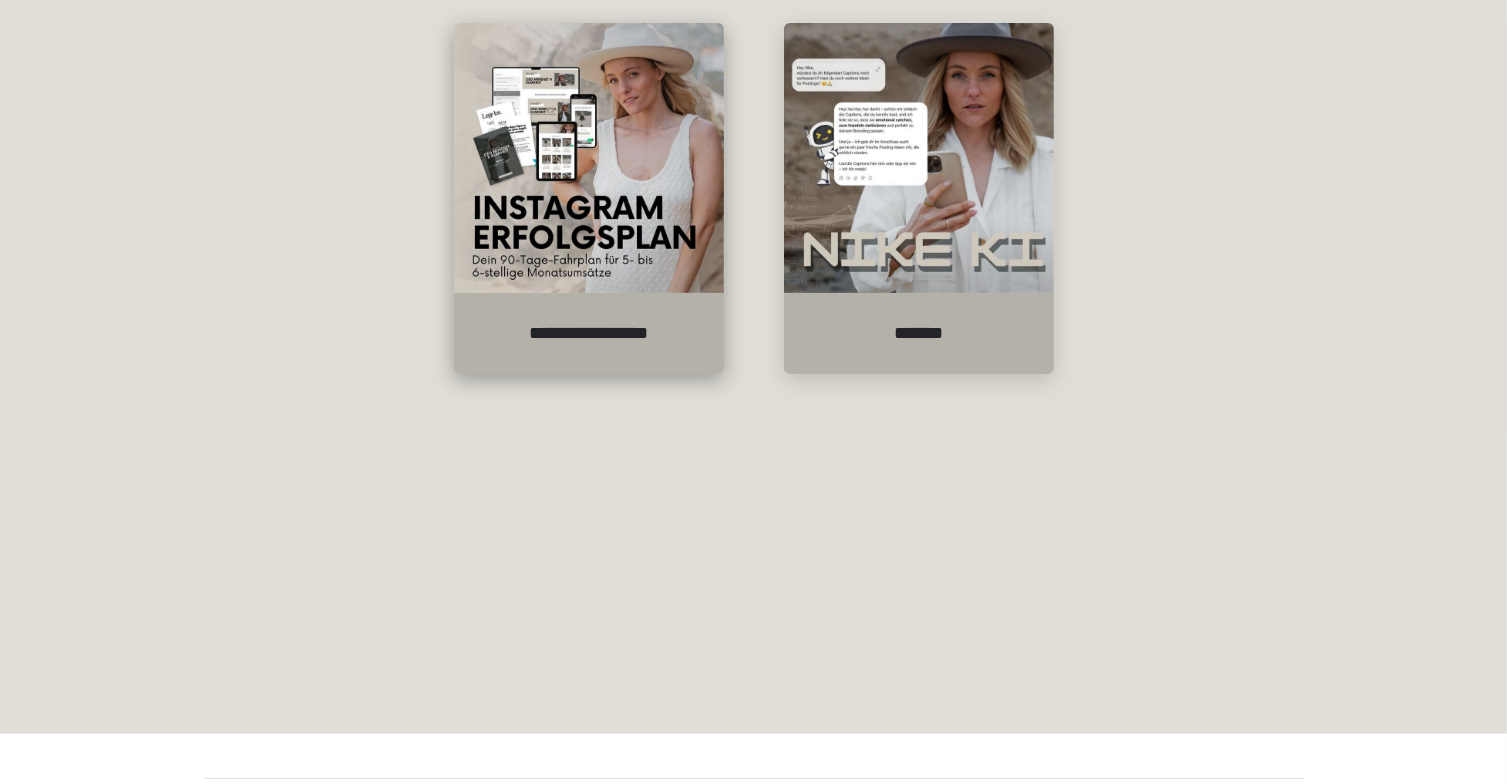 click at bounding box center [589, 158] 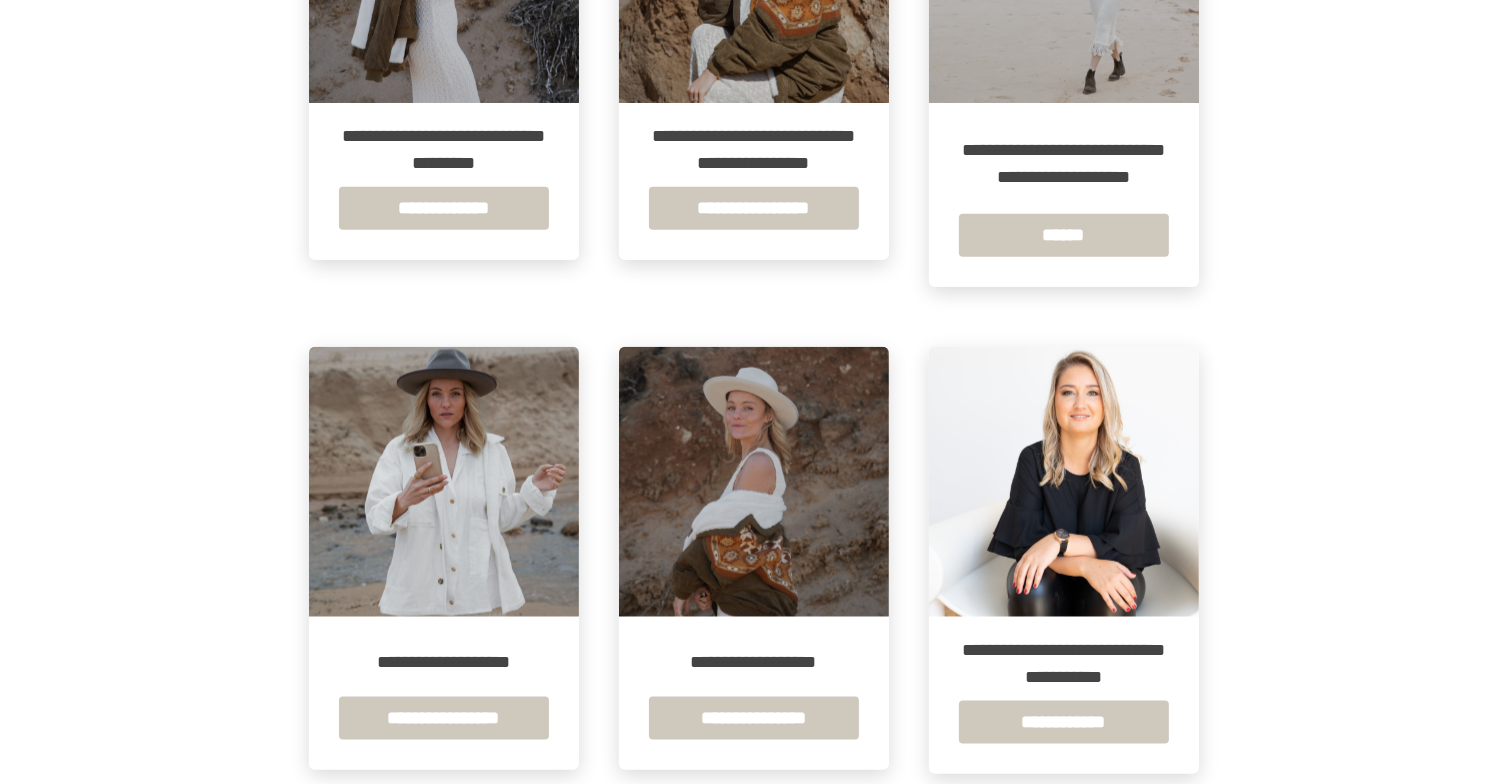 scroll, scrollTop: 2183, scrollLeft: 0, axis: vertical 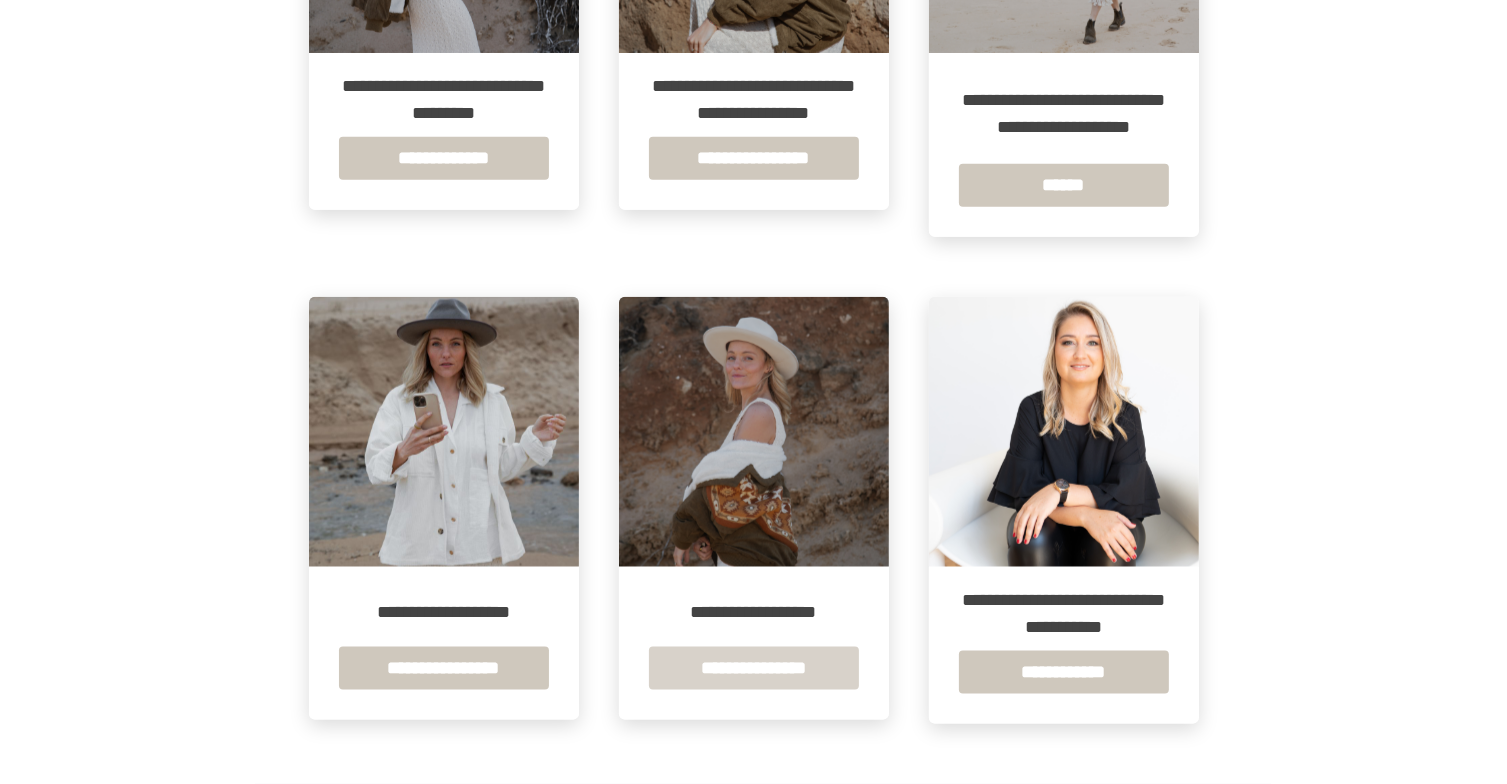 click on "**********" at bounding box center [754, 668] 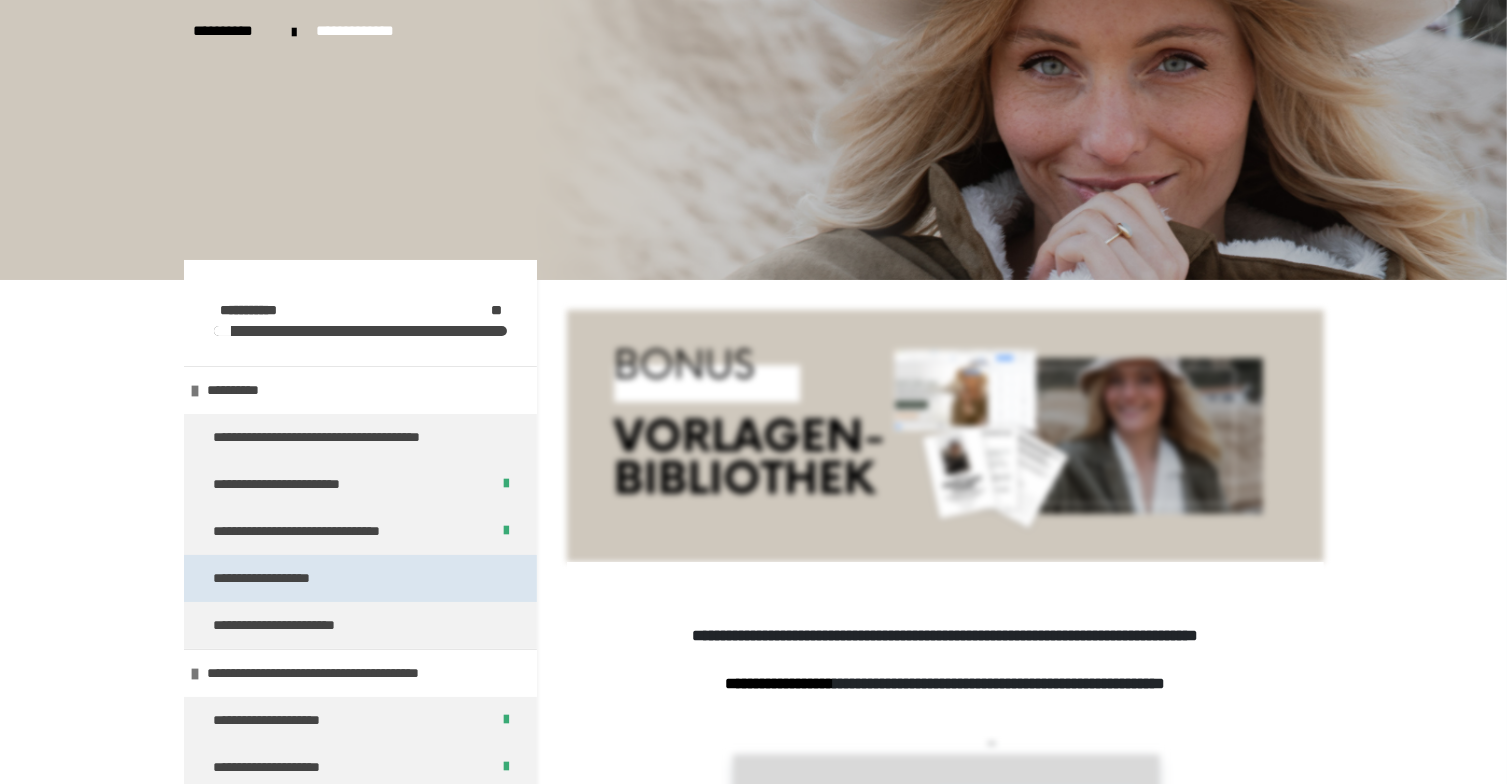 scroll, scrollTop: 81, scrollLeft: 0, axis: vertical 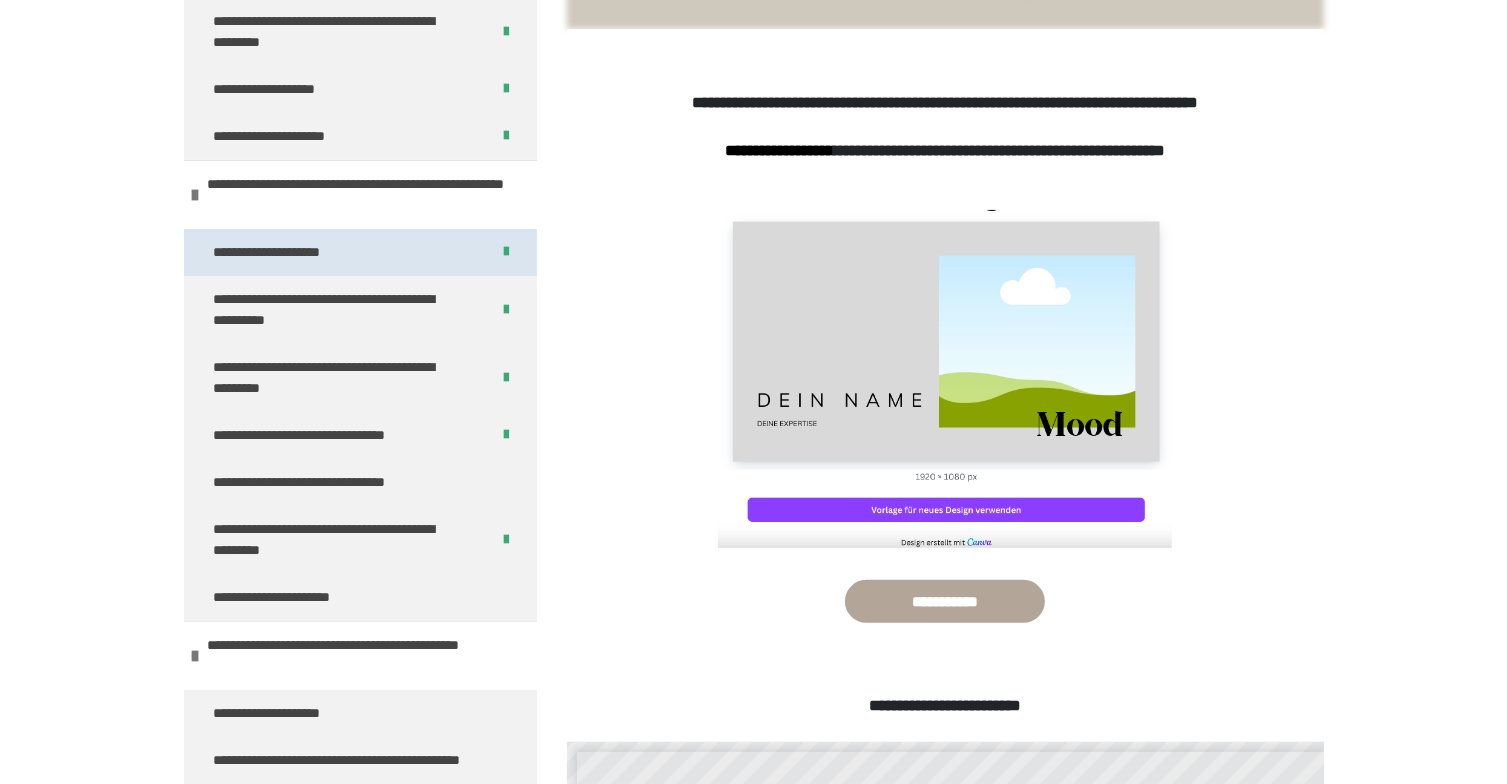 click on "**********" at bounding box center (360, 252) 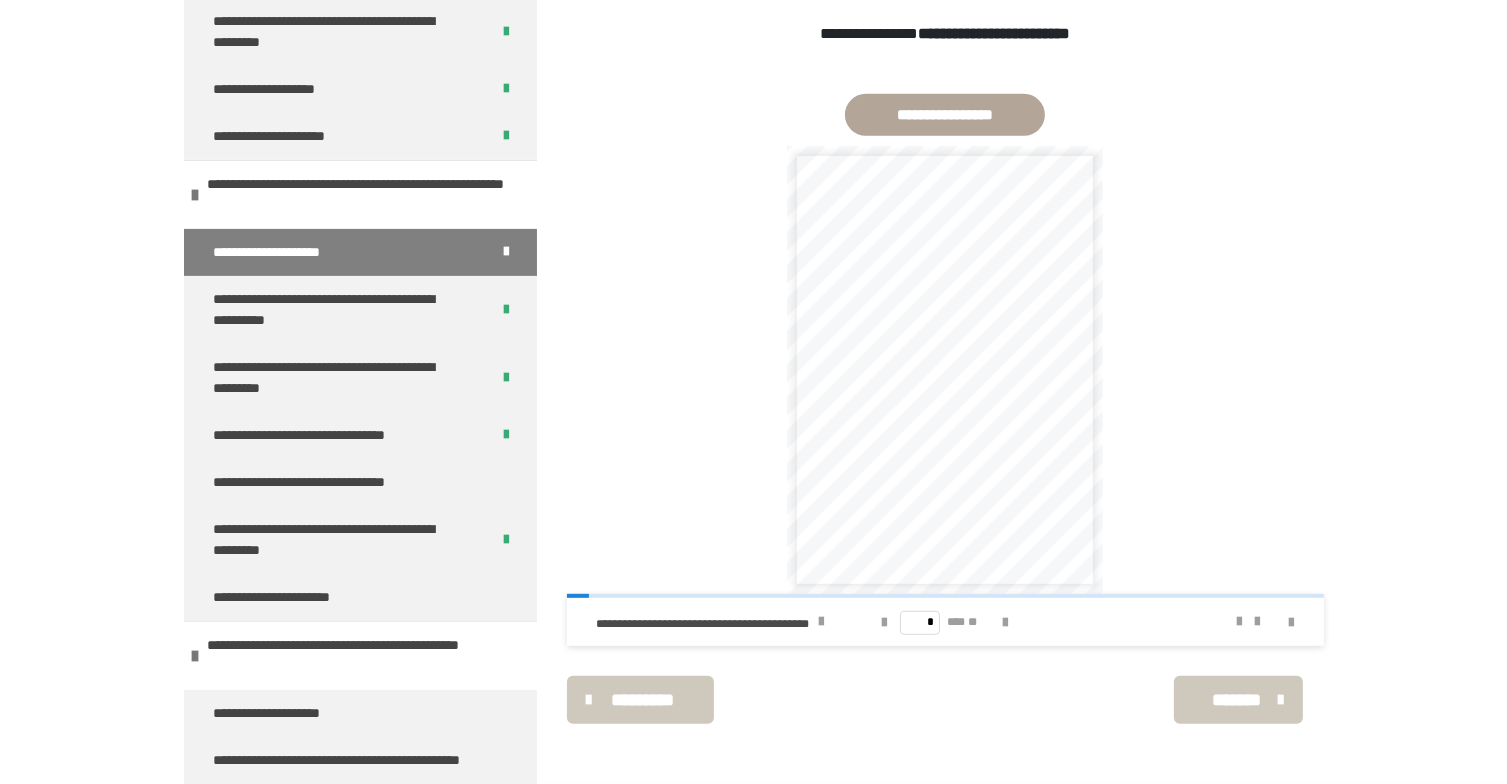 scroll, scrollTop: 1070, scrollLeft: 0, axis: vertical 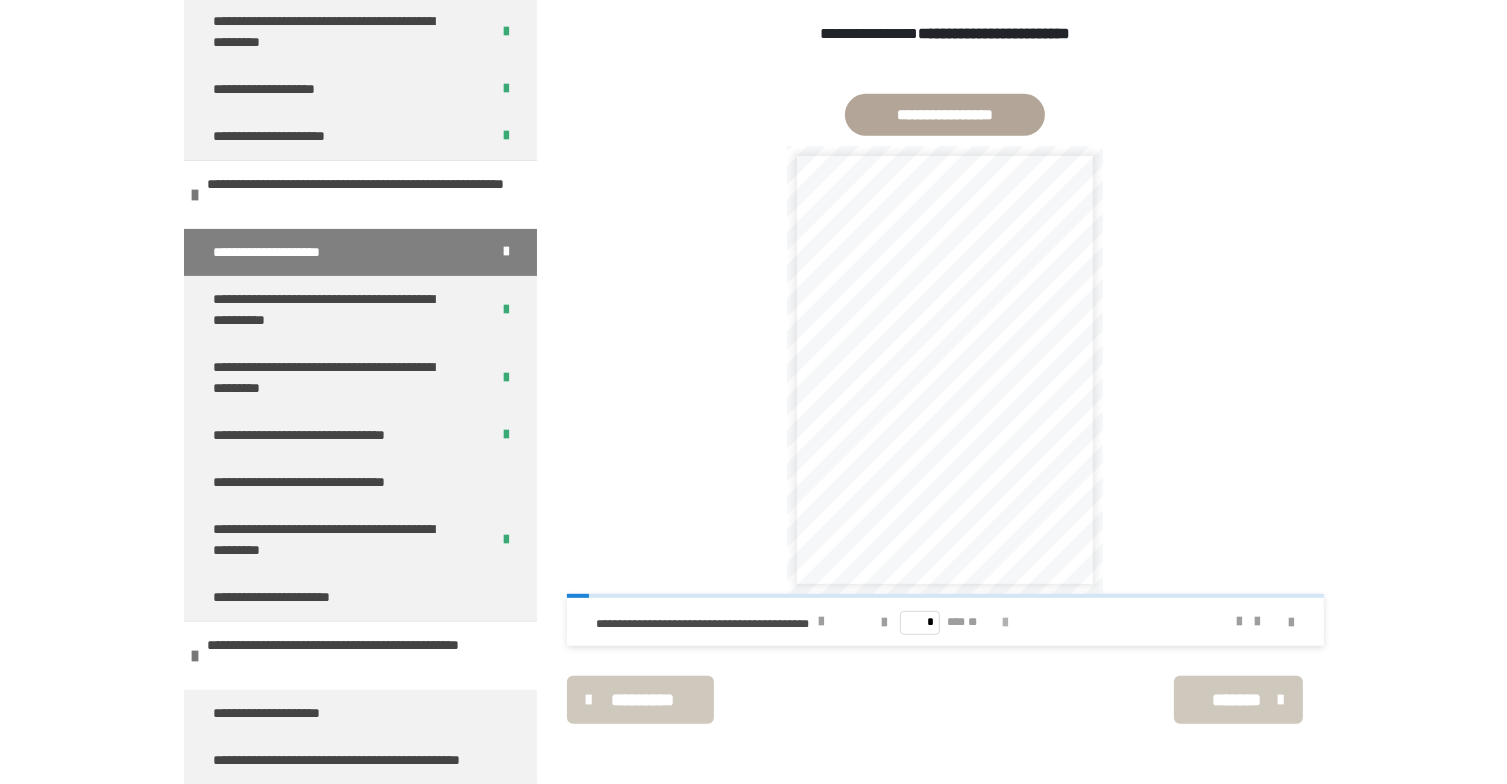 click at bounding box center (1006, 623) 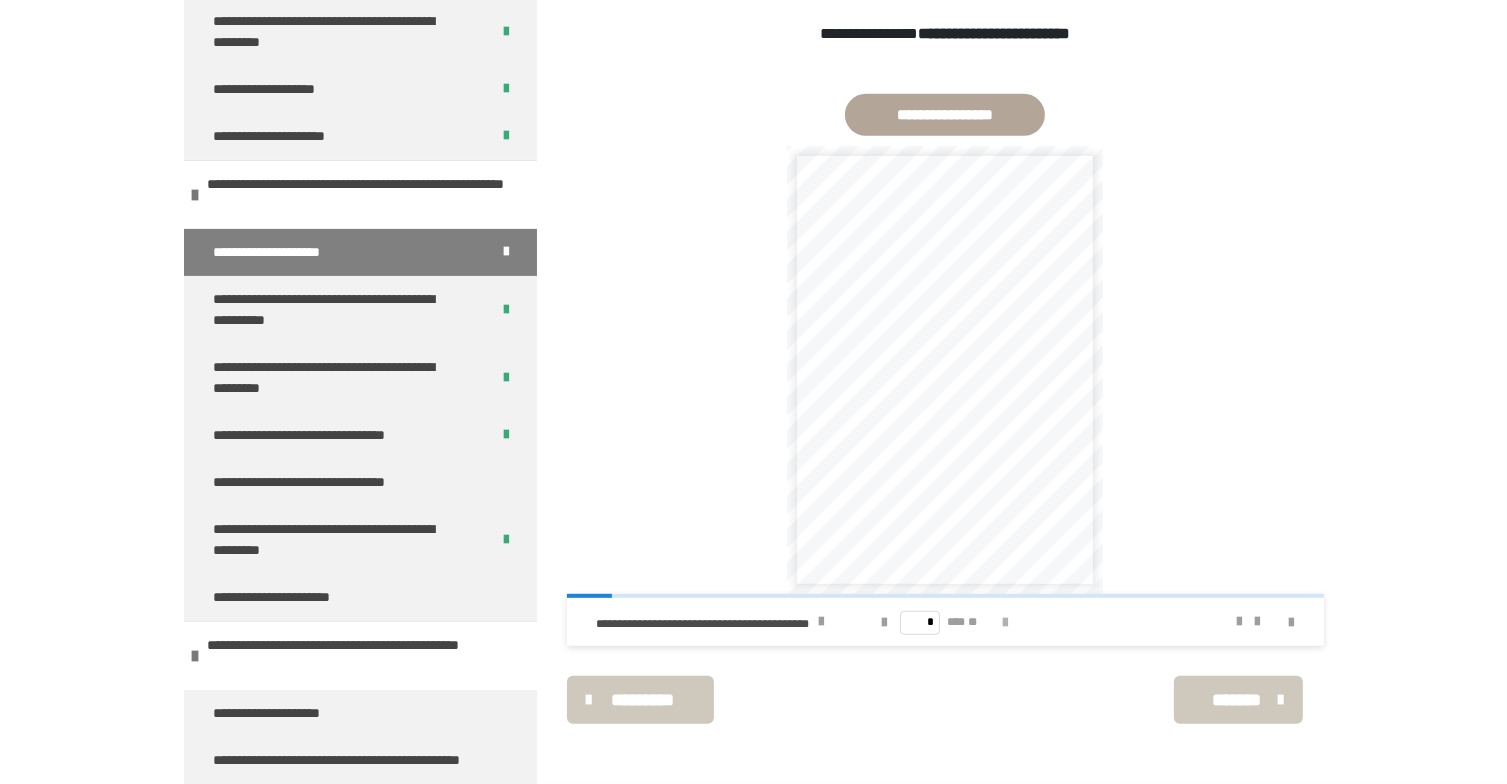 click at bounding box center [1006, 623] 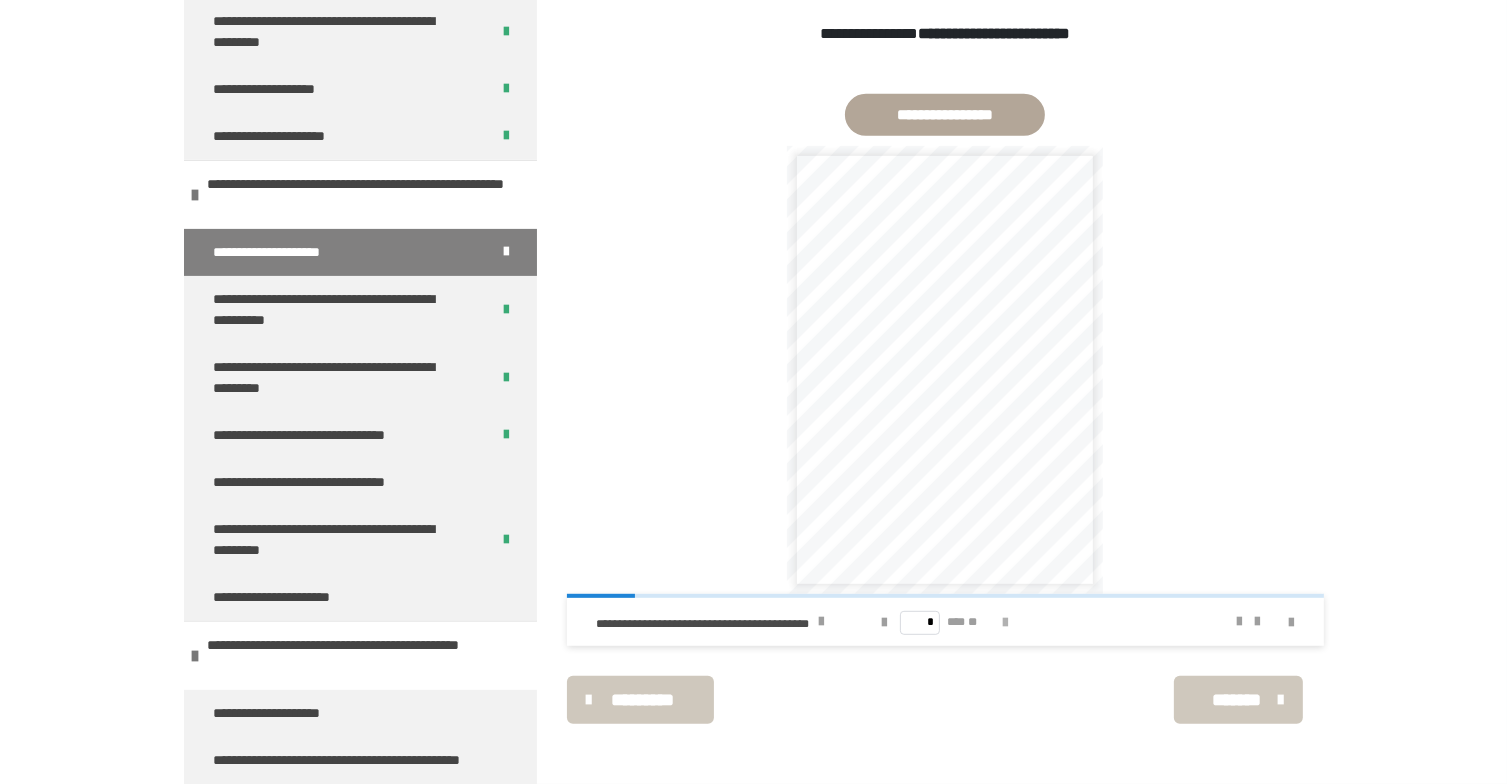 click at bounding box center [1006, 623] 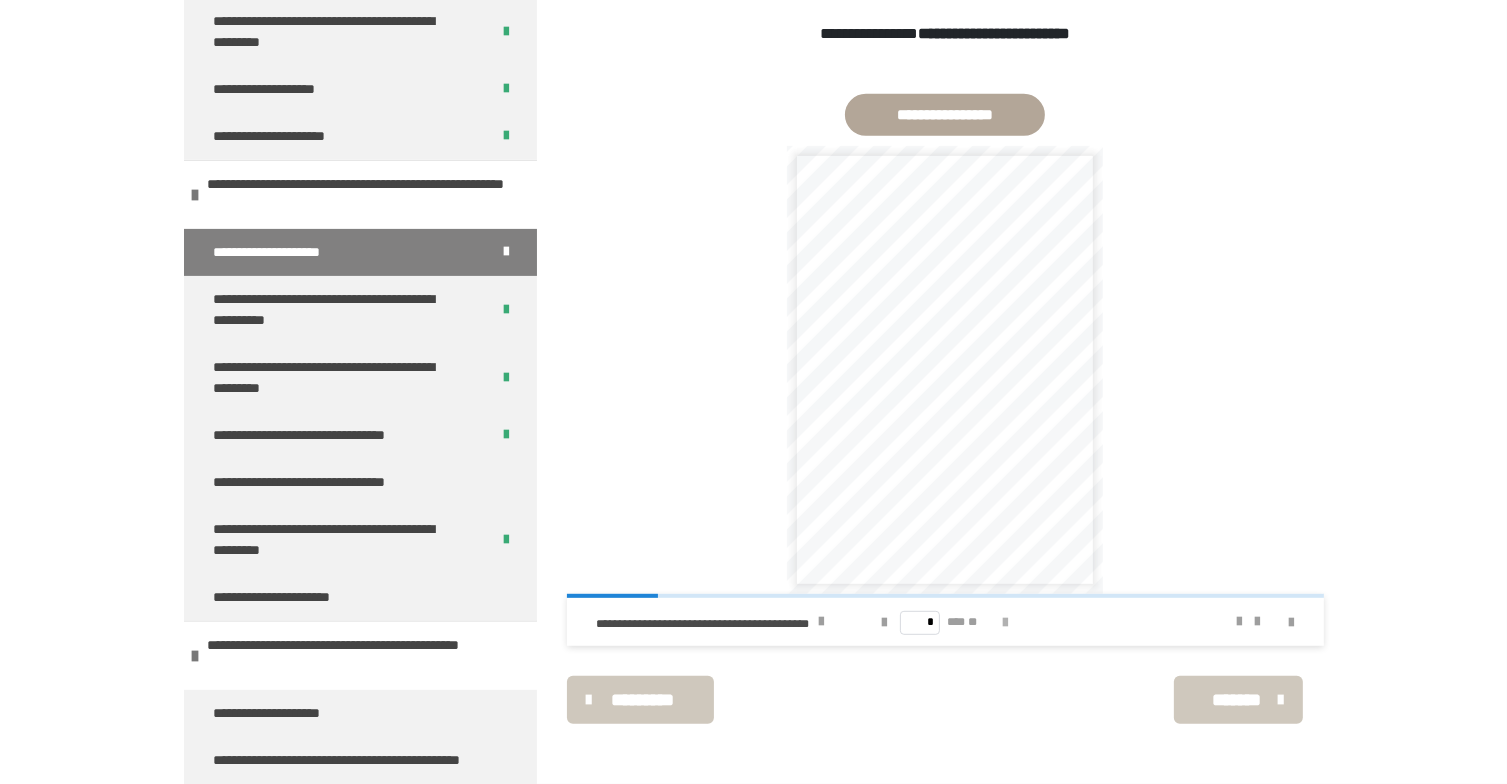 click at bounding box center (1006, 623) 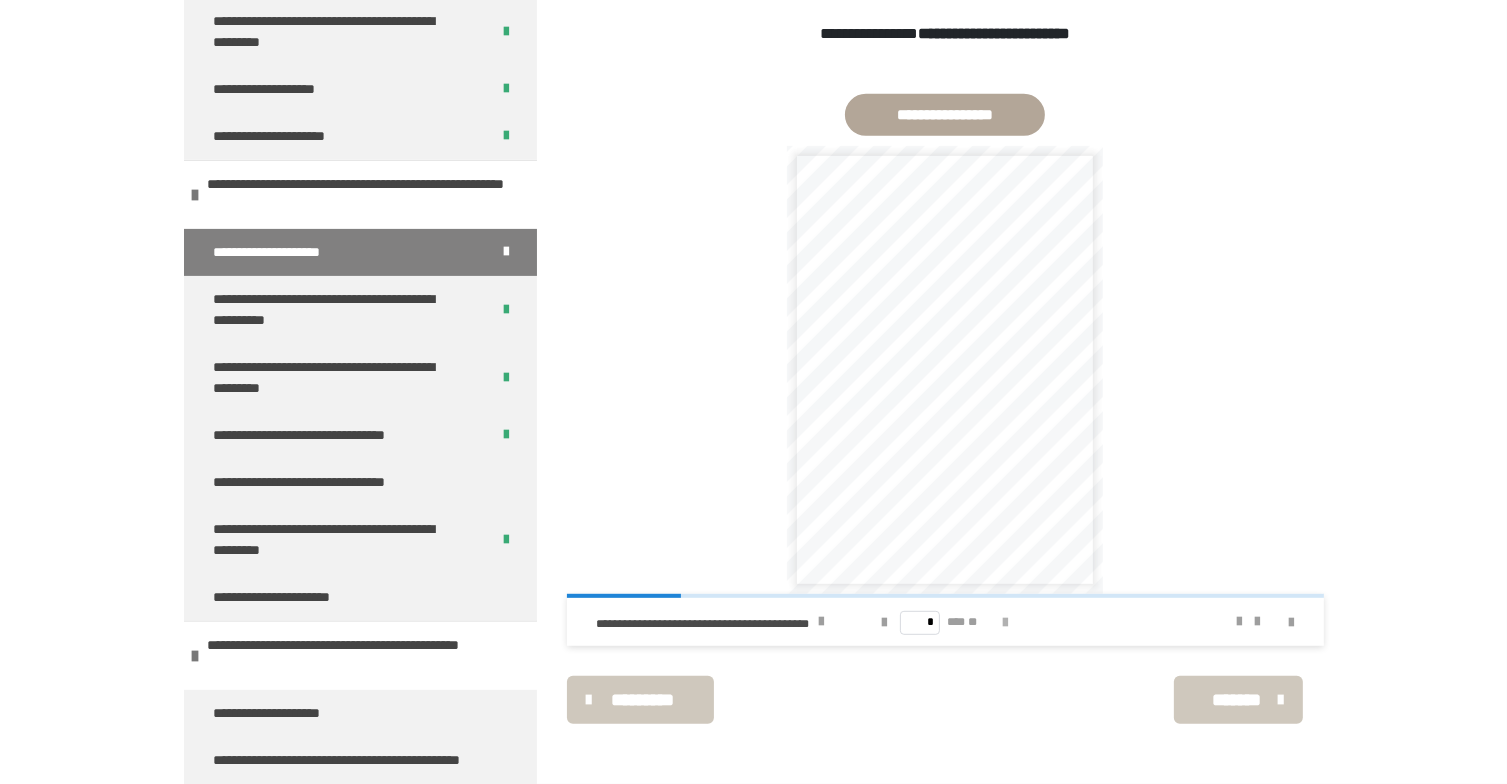 click at bounding box center (1006, 623) 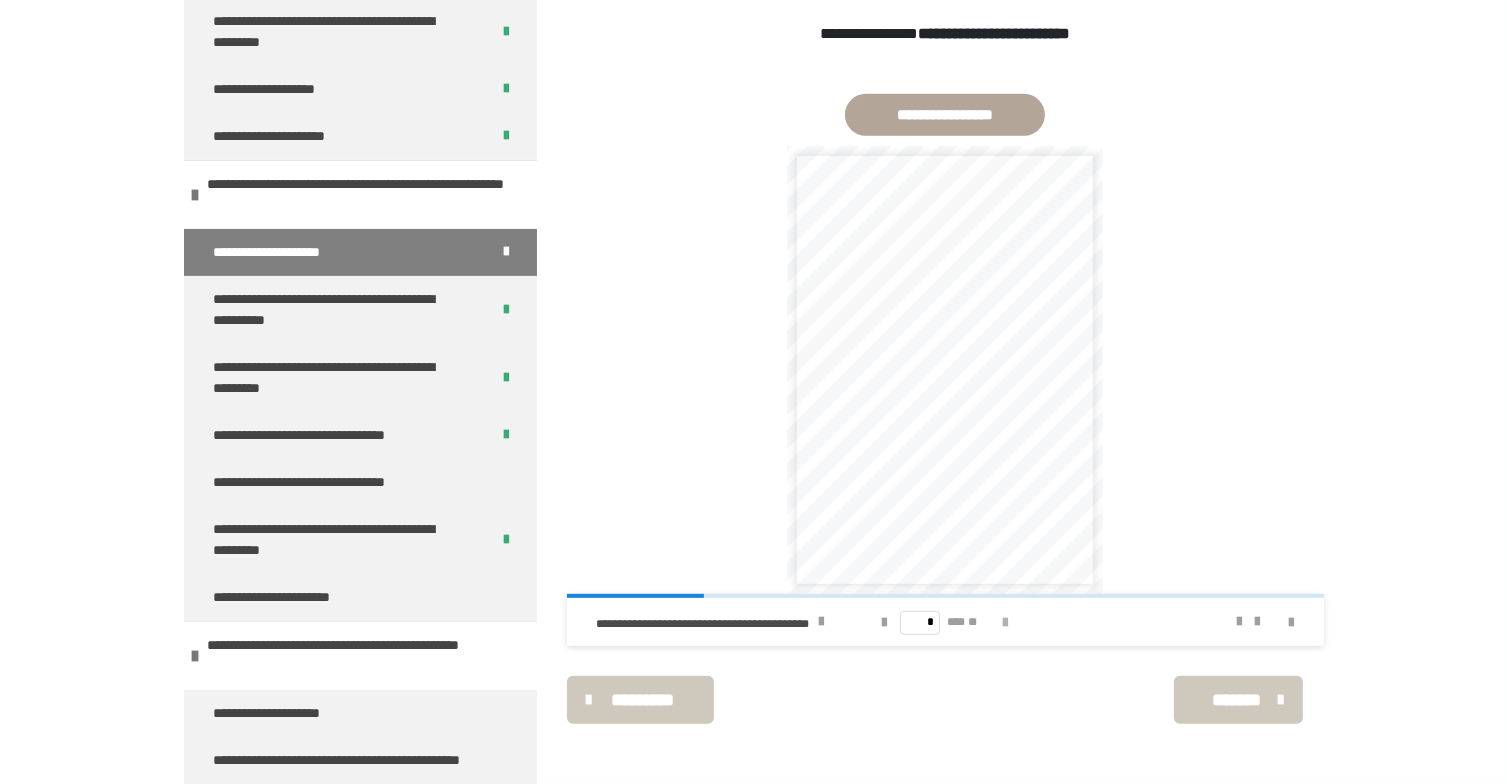 click at bounding box center (1006, 623) 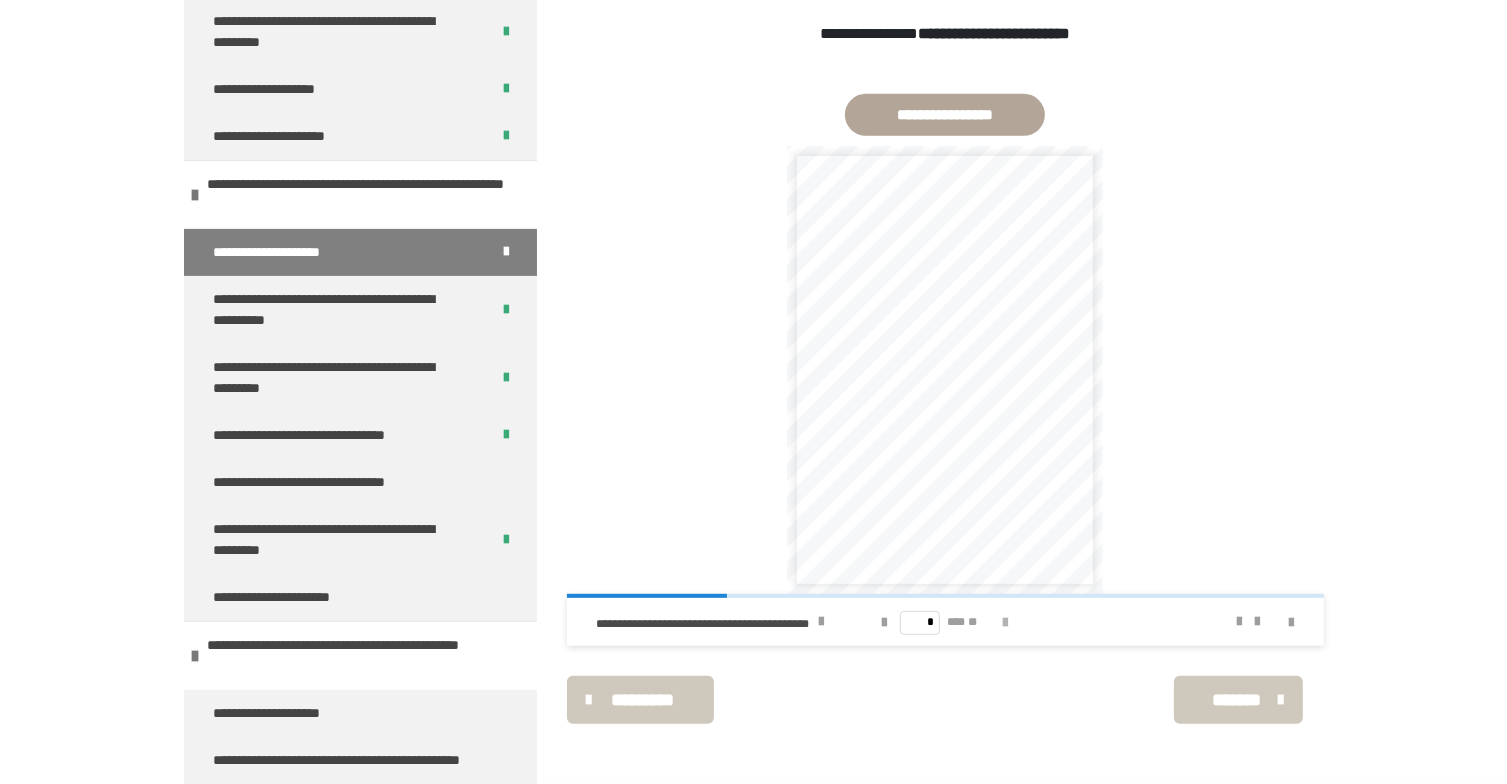 click at bounding box center (1006, 623) 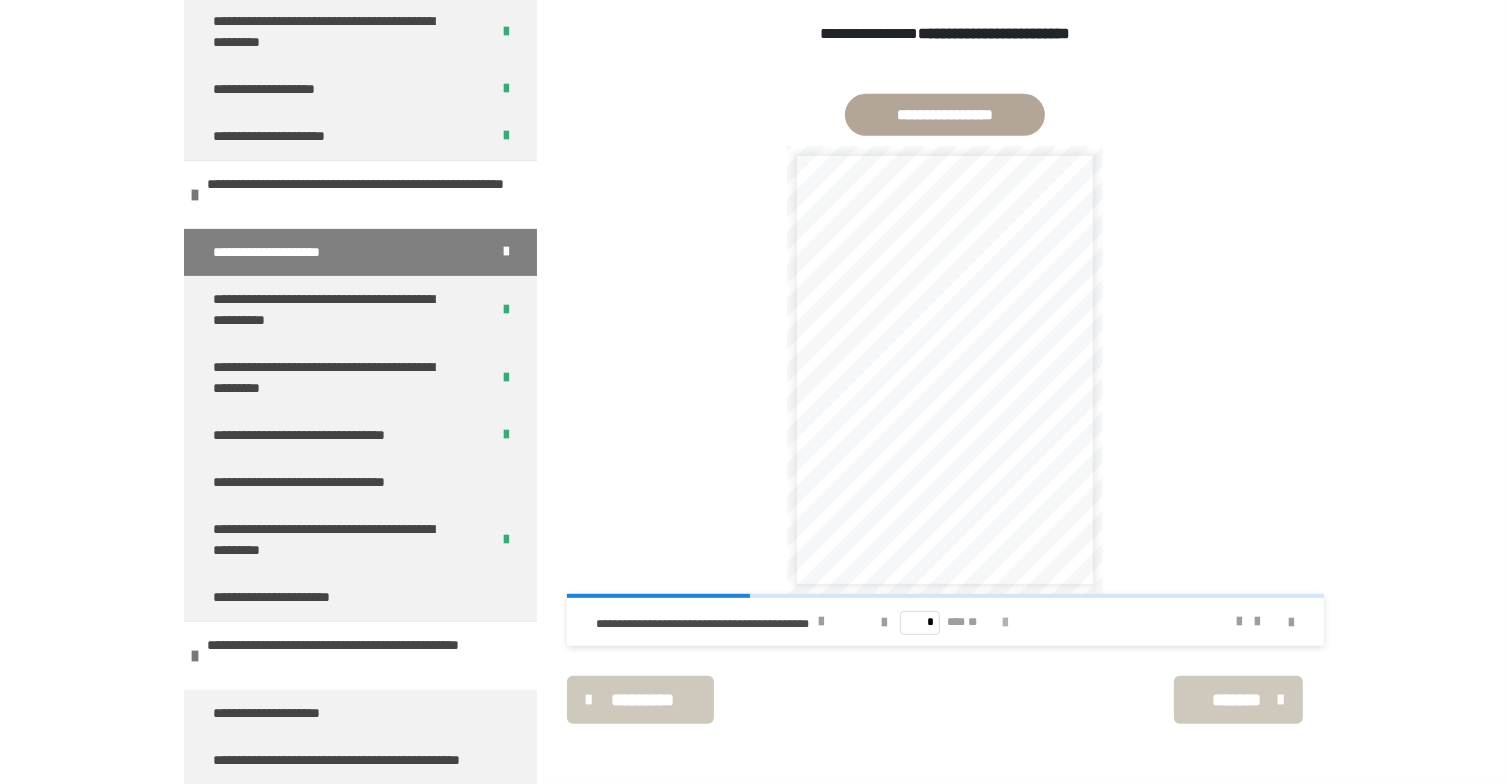 click at bounding box center (1006, 623) 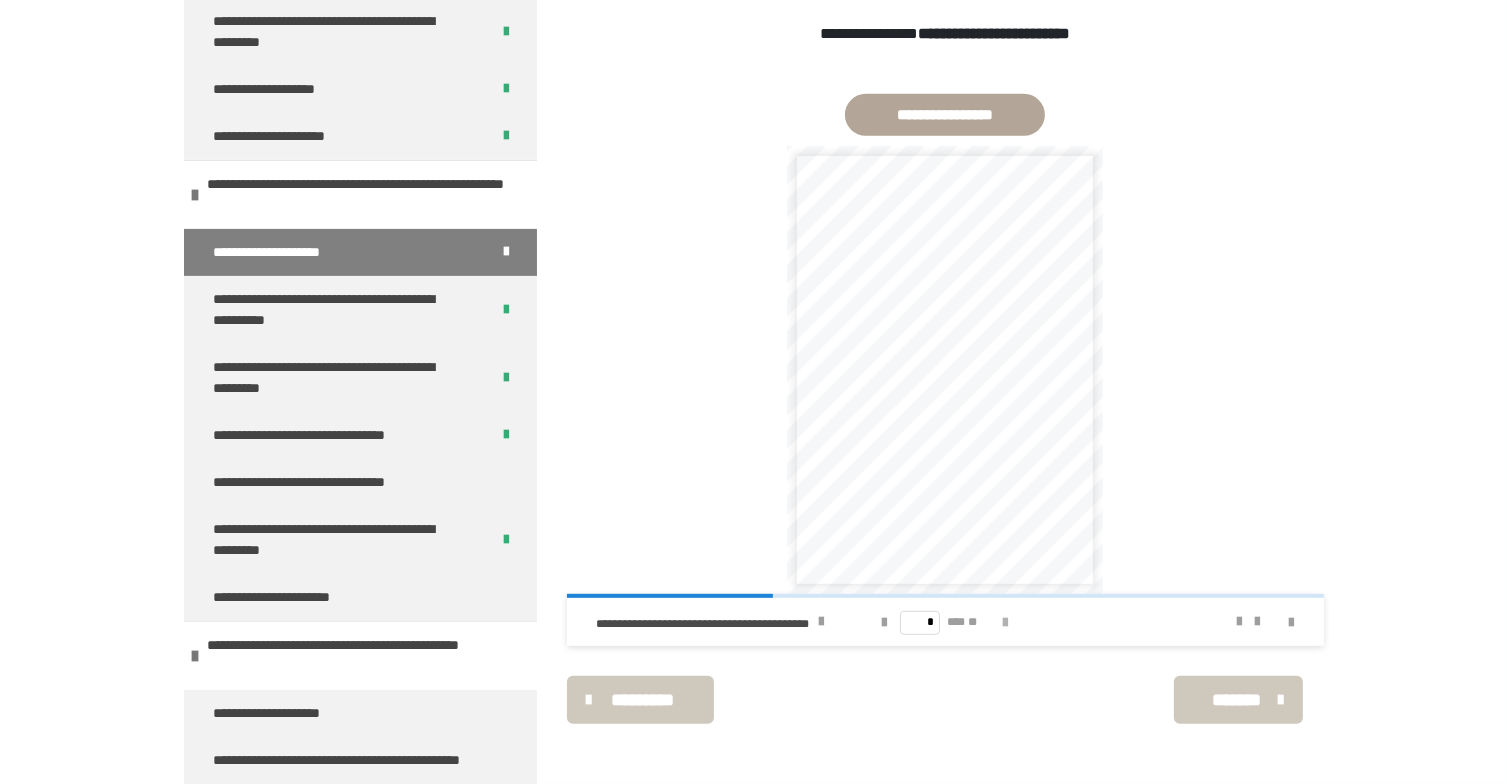 click at bounding box center [1006, 623] 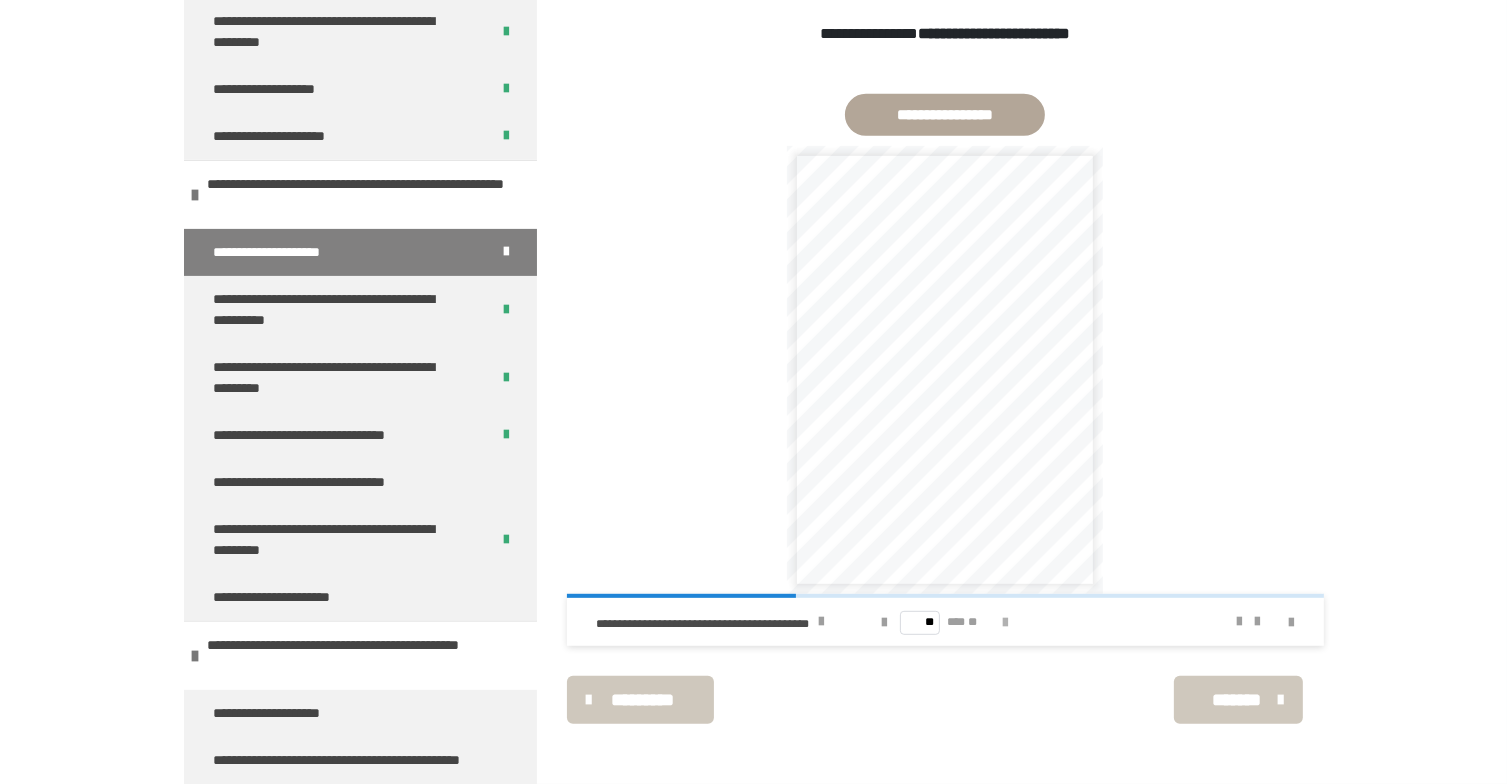 click at bounding box center (1006, 623) 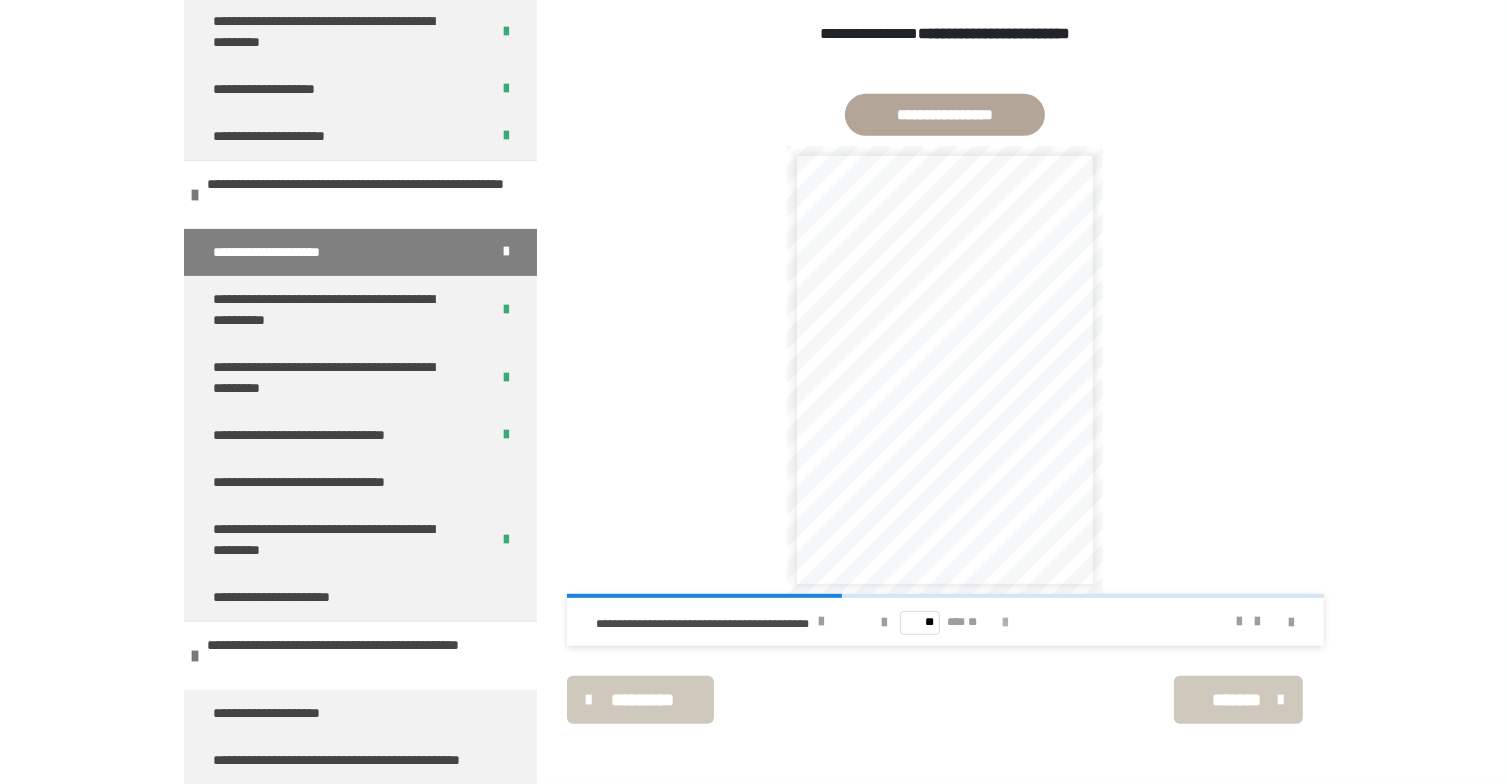 click at bounding box center [1006, 623] 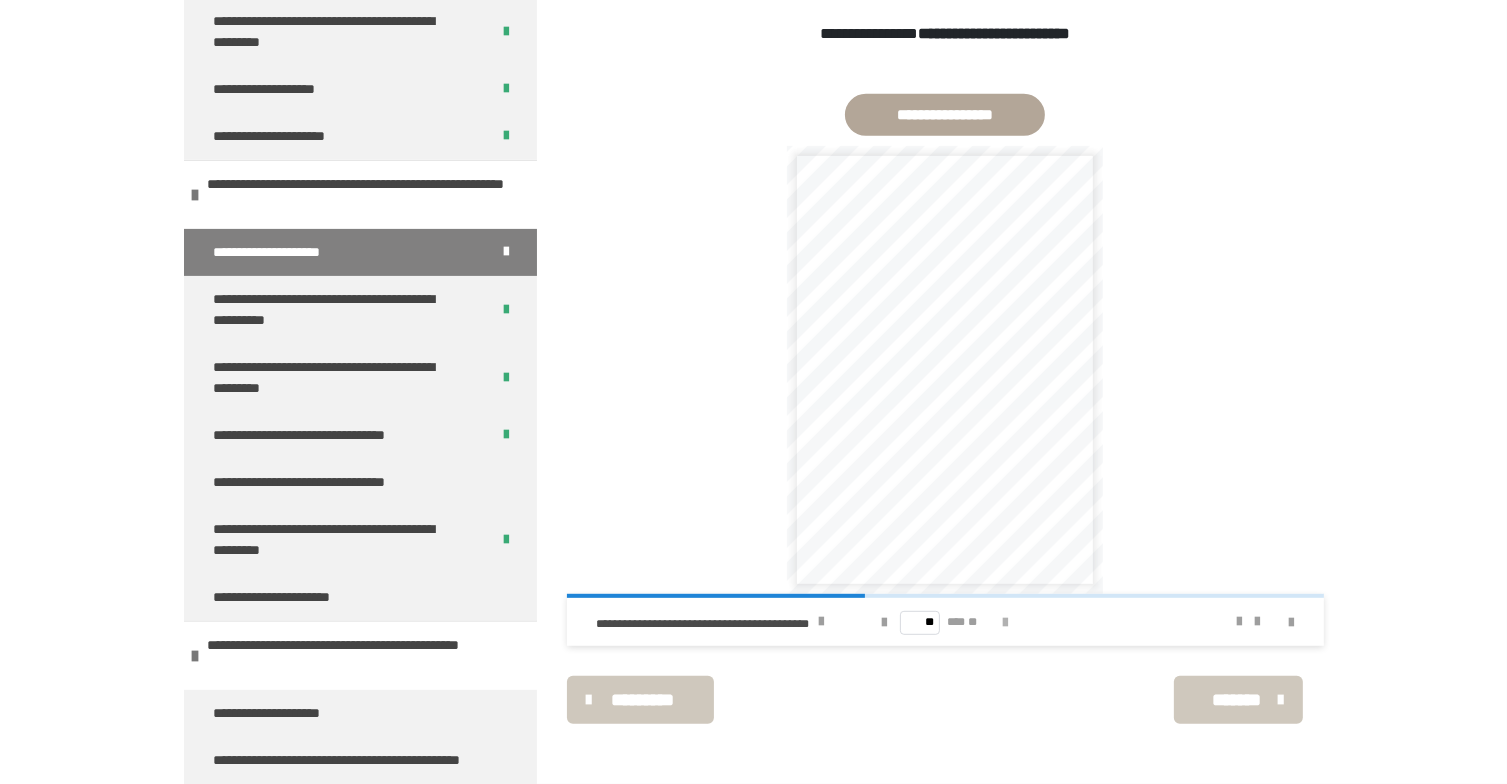 click at bounding box center (1006, 623) 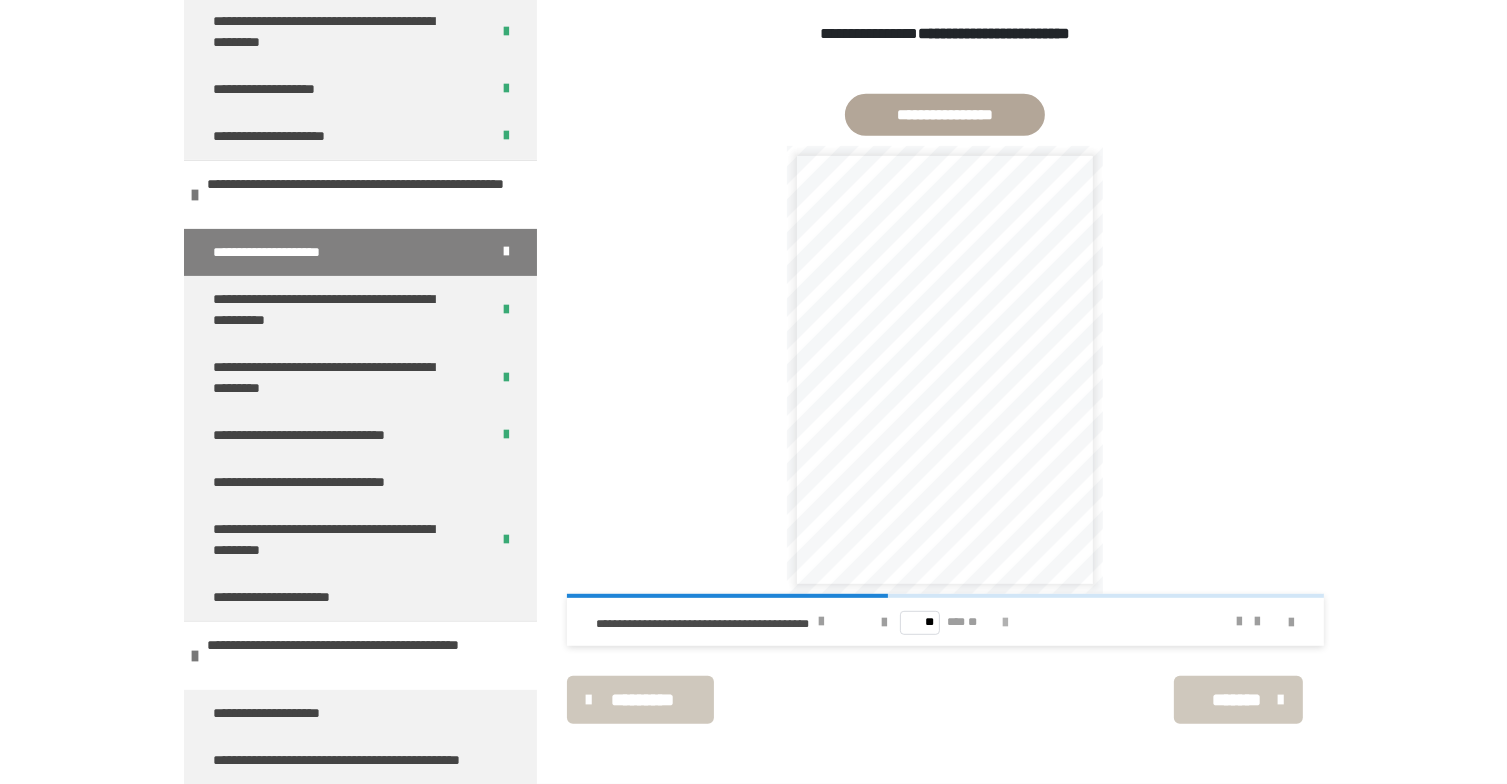 click at bounding box center (1006, 623) 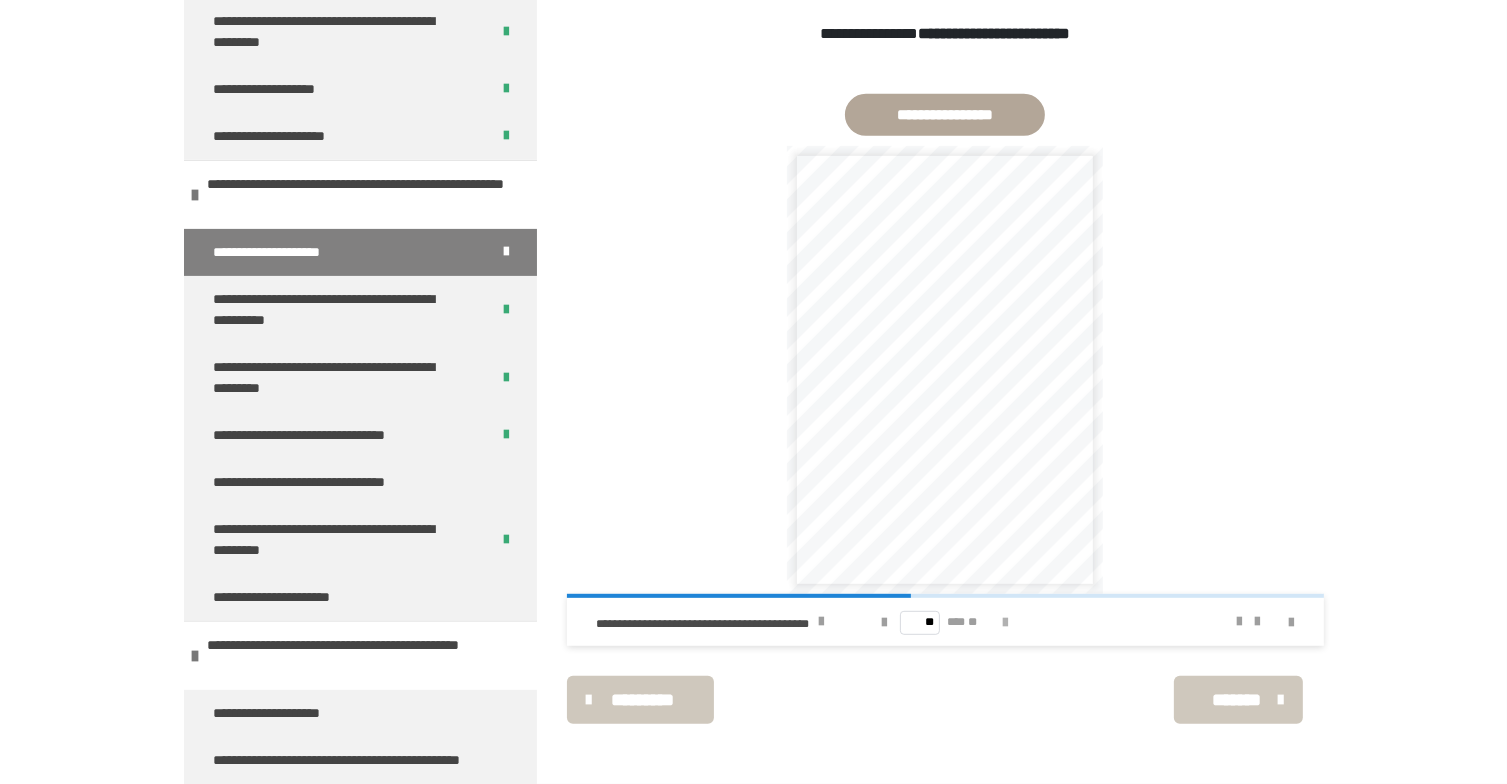 click at bounding box center [1006, 623] 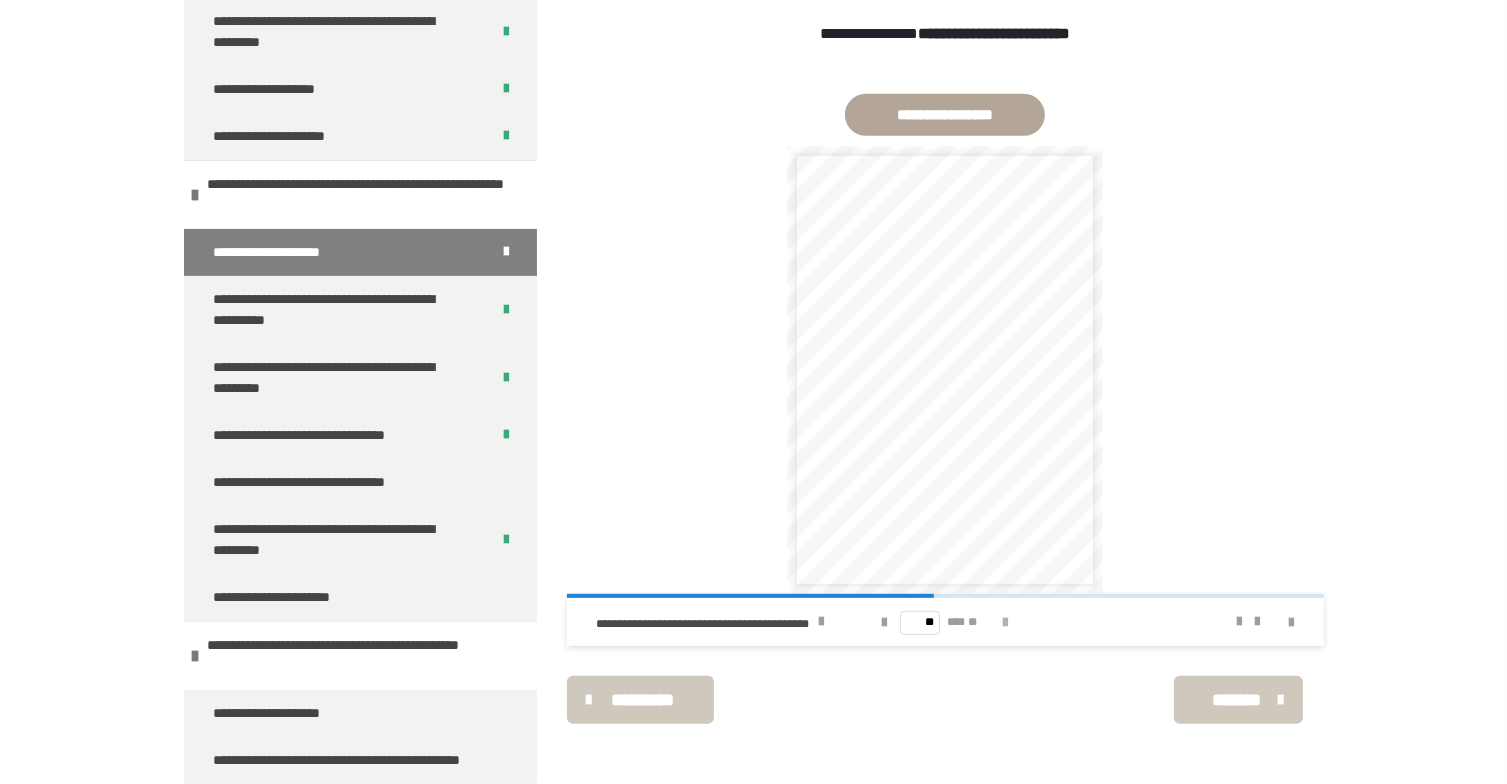 click at bounding box center [1006, 623] 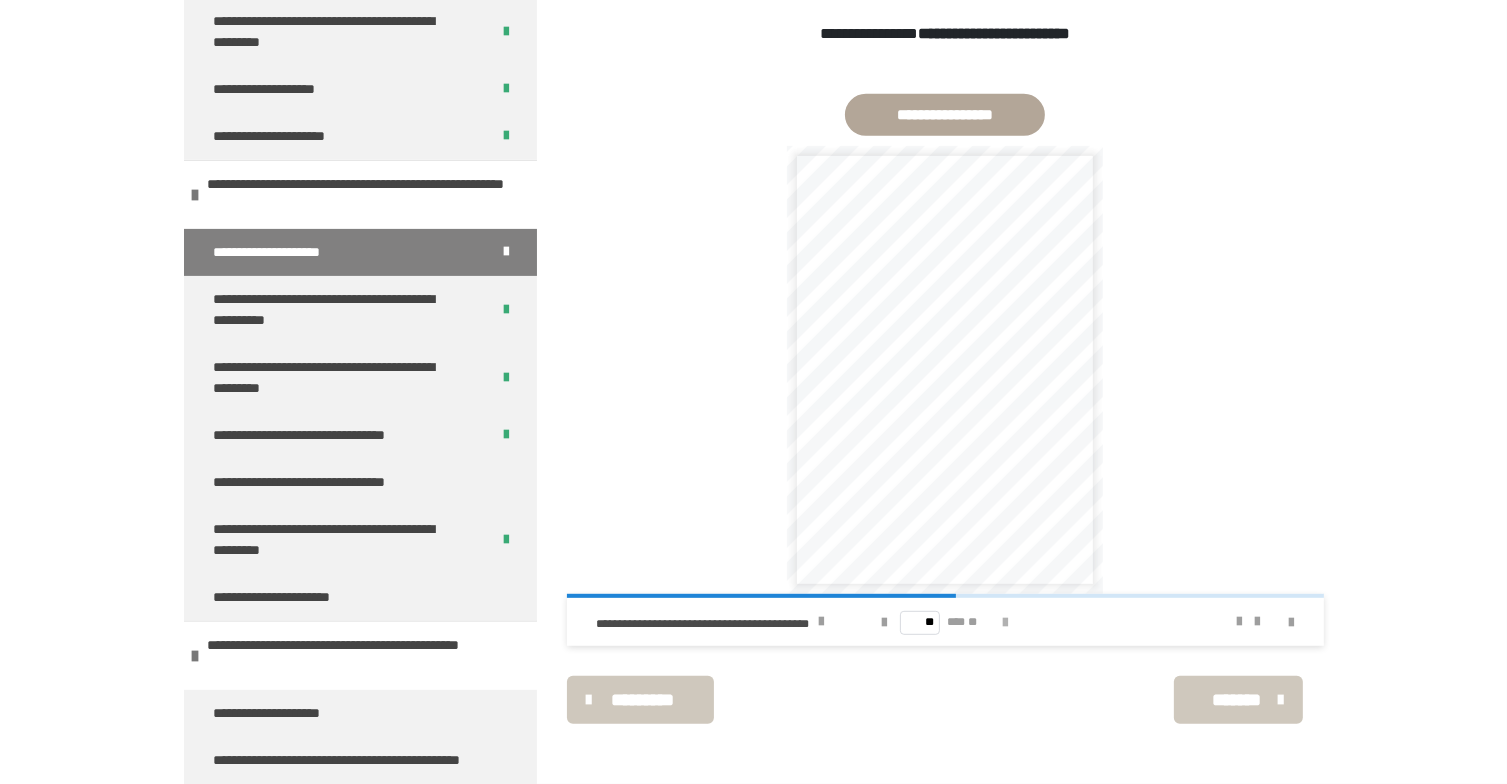 click at bounding box center (1006, 623) 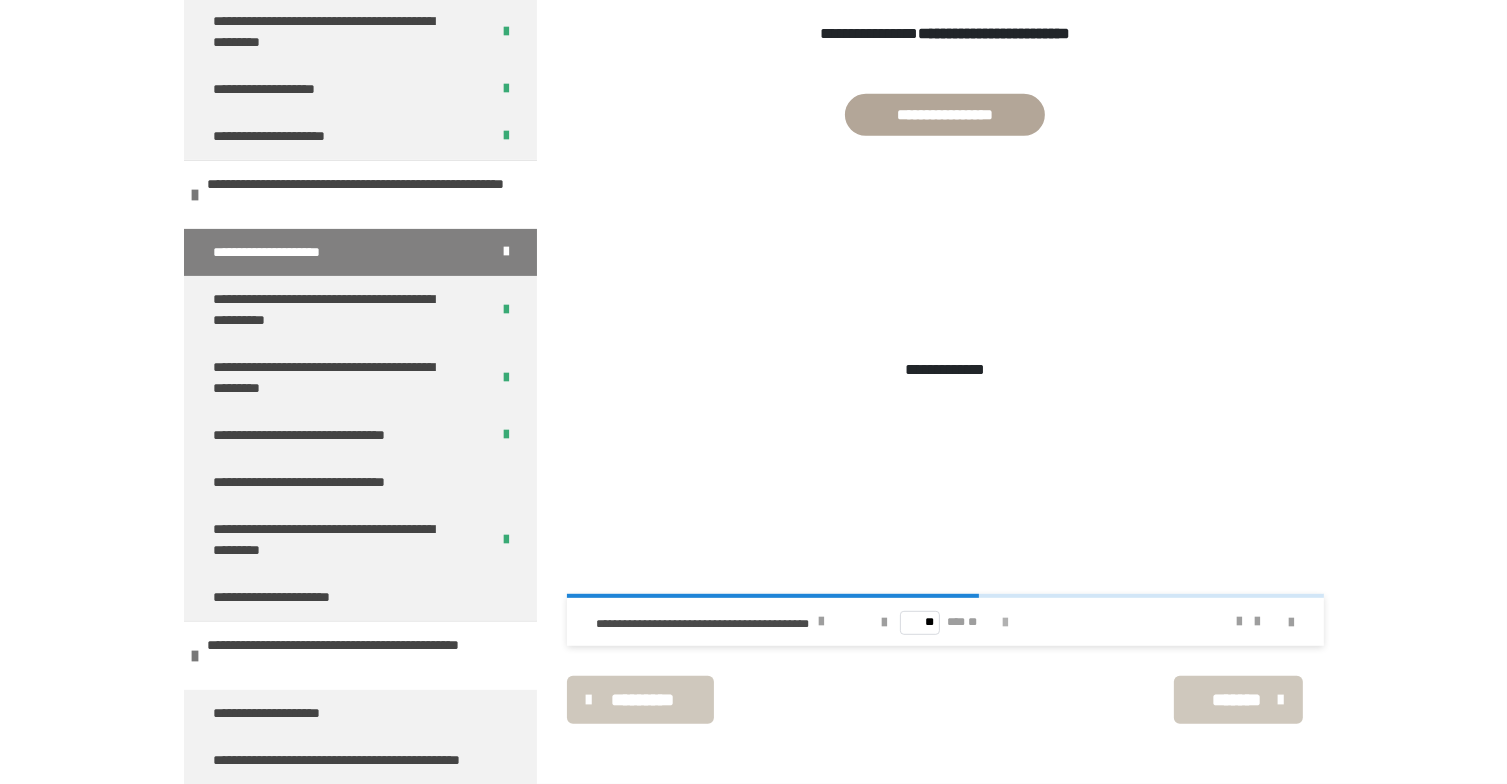type on "**" 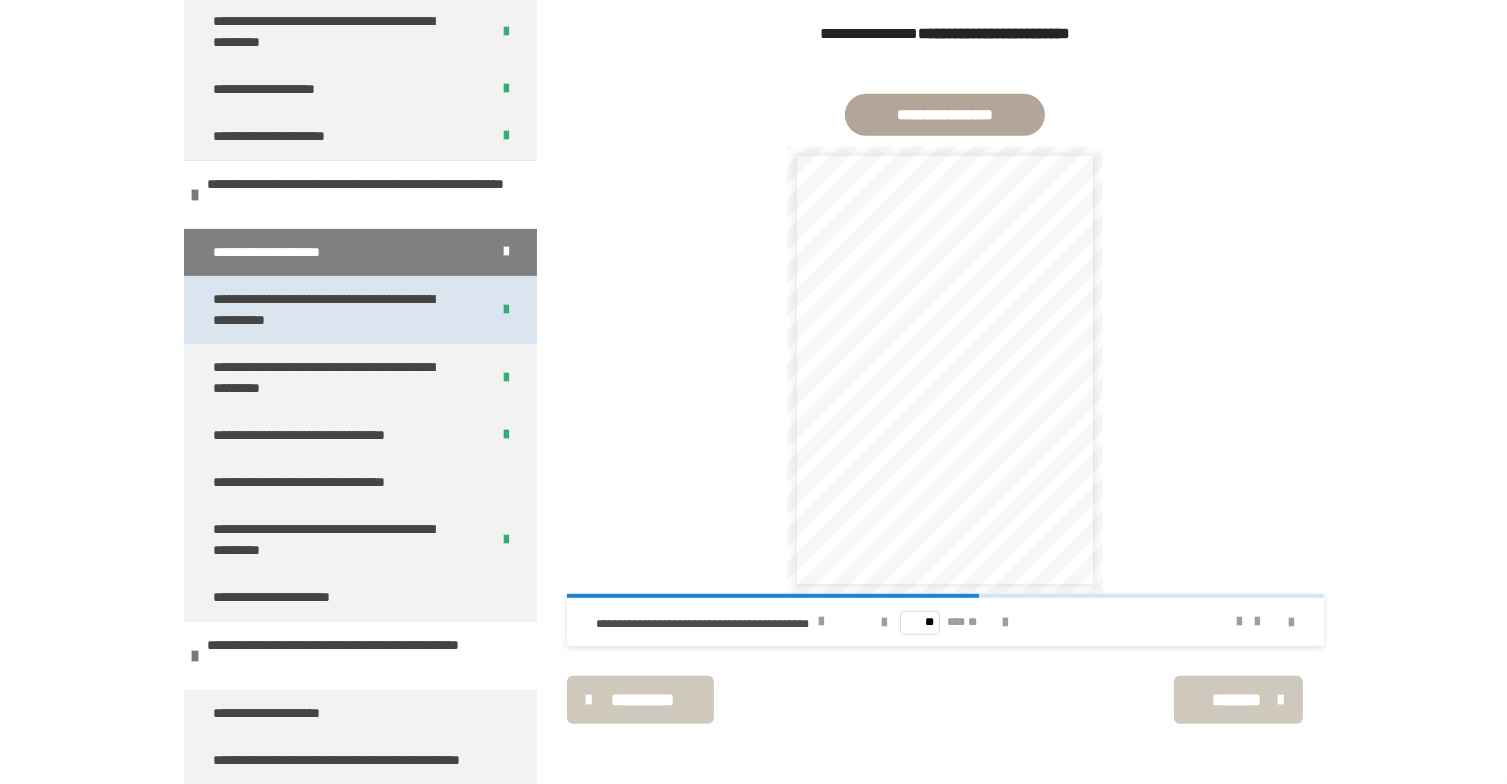 click on "**********" at bounding box center (337, 310) 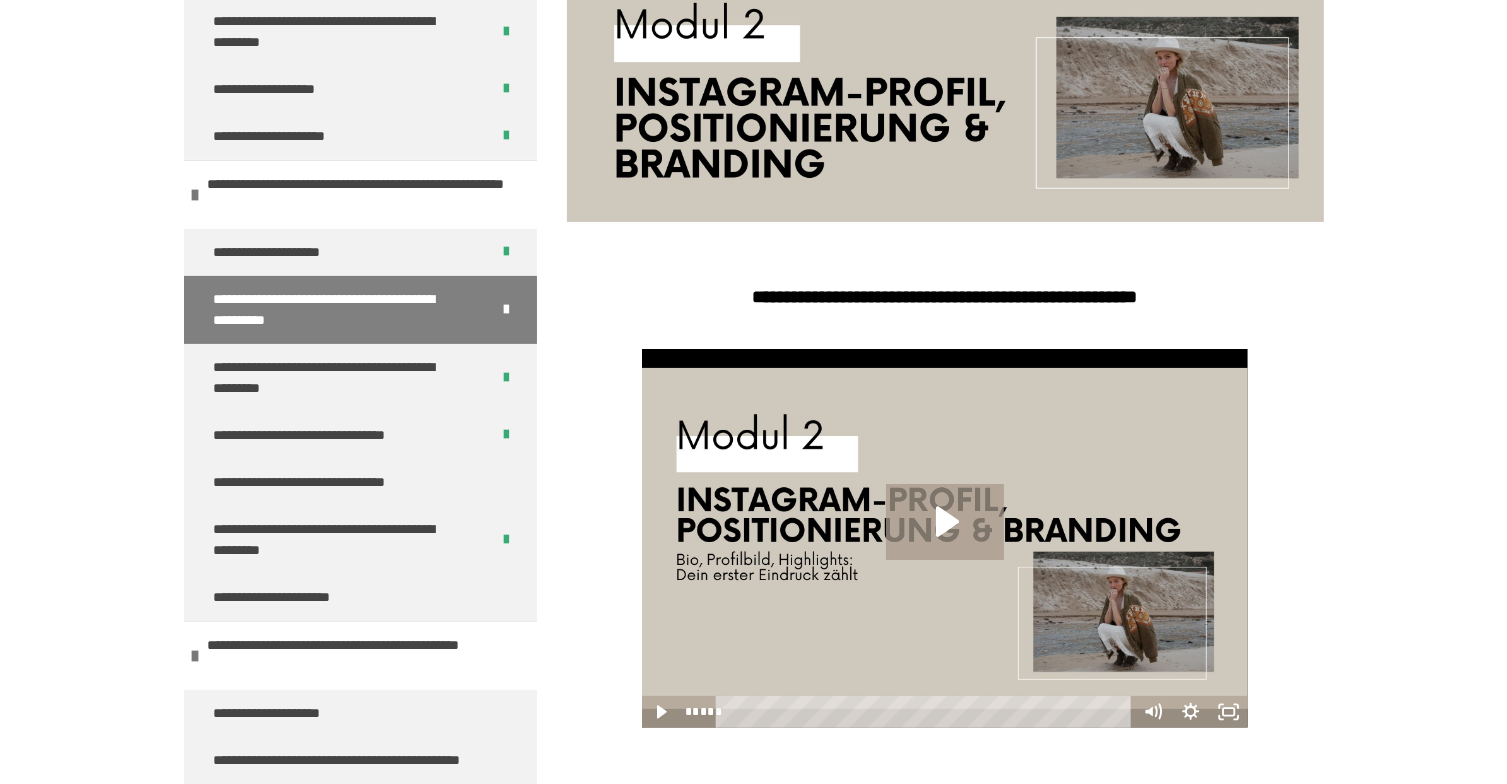 scroll, scrollTop: 459, scrollLeft: 0, axis: vertical 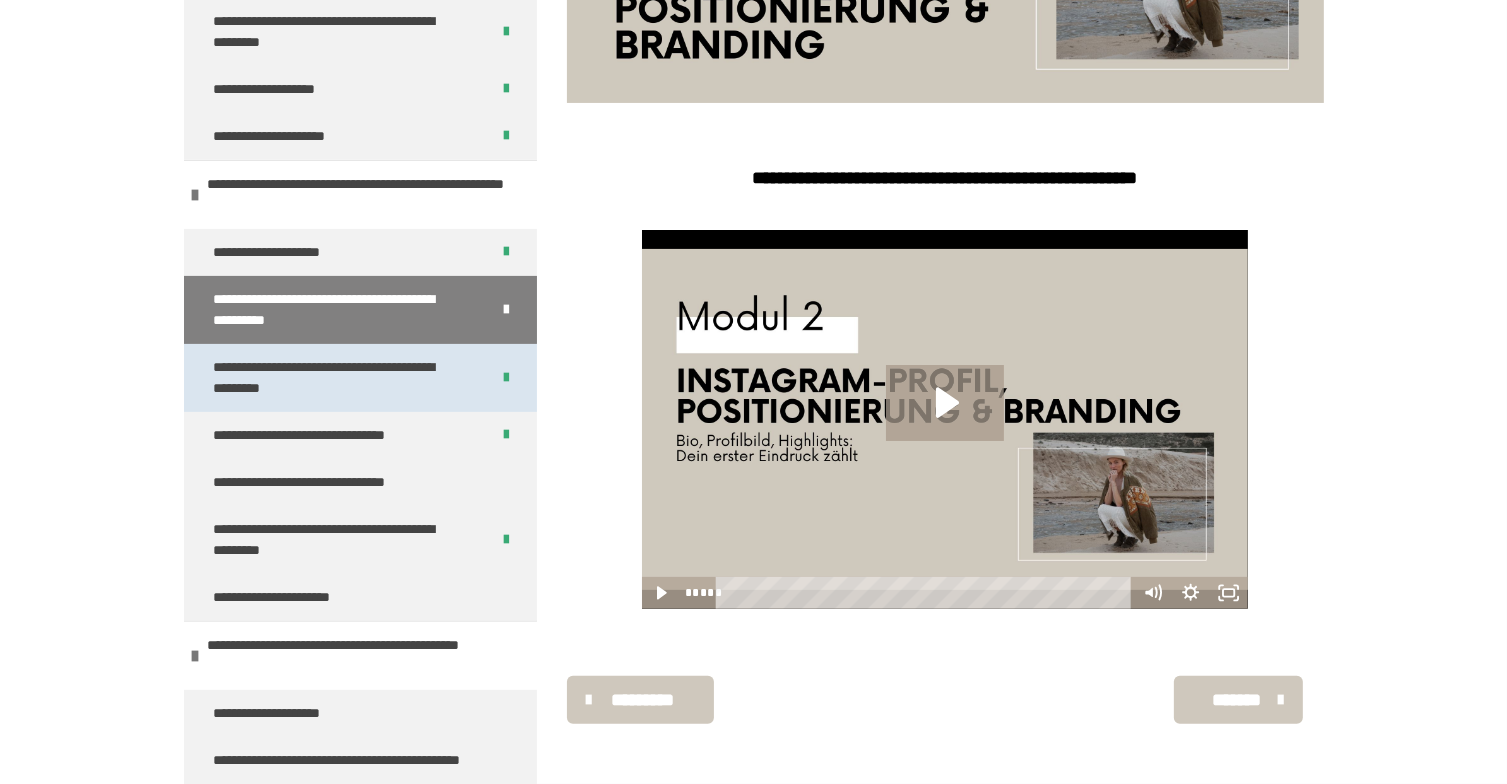 click on "**********" at bounding box center [337, 378] 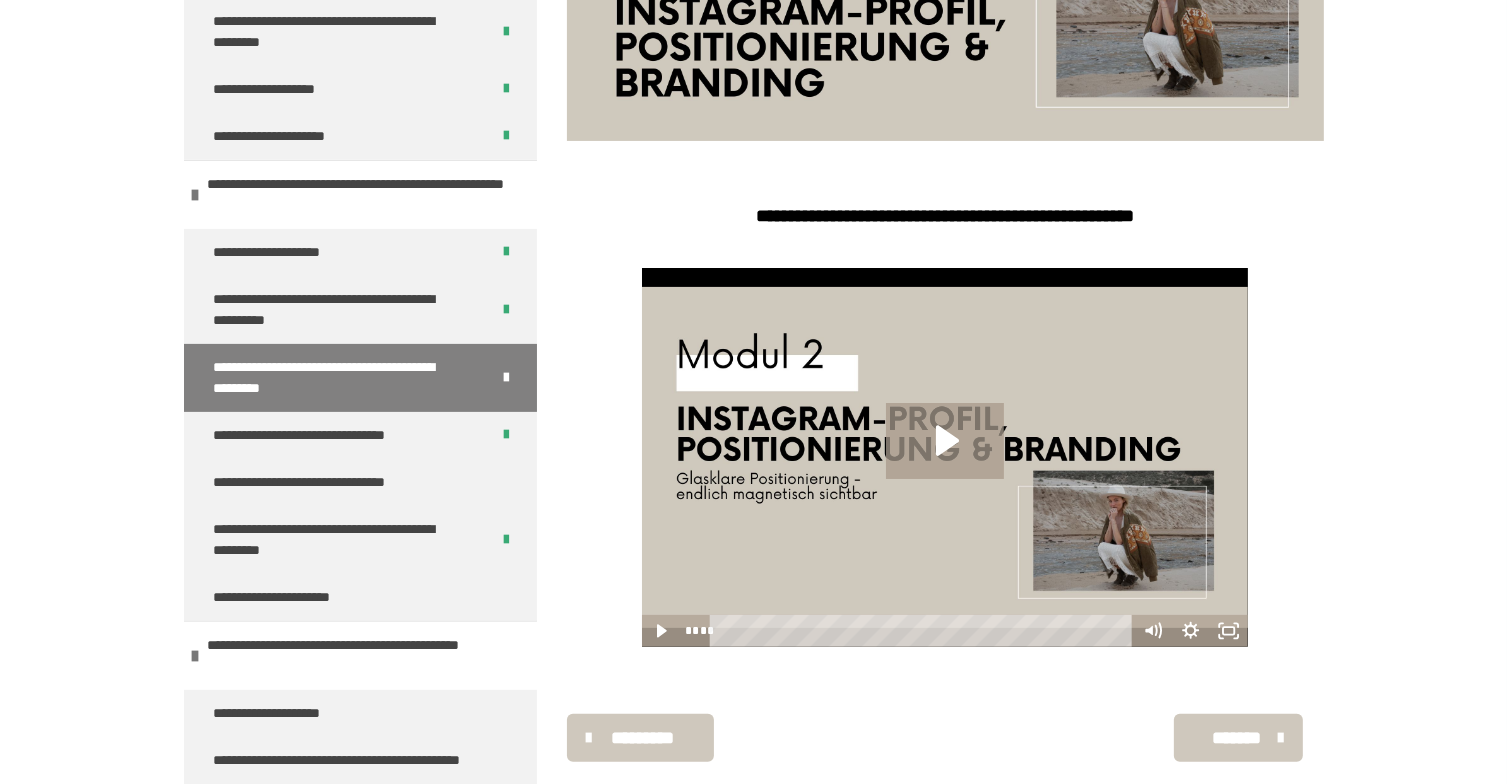 scroll, scrollTop: 459, scrollLeft: 0, axis: vertical 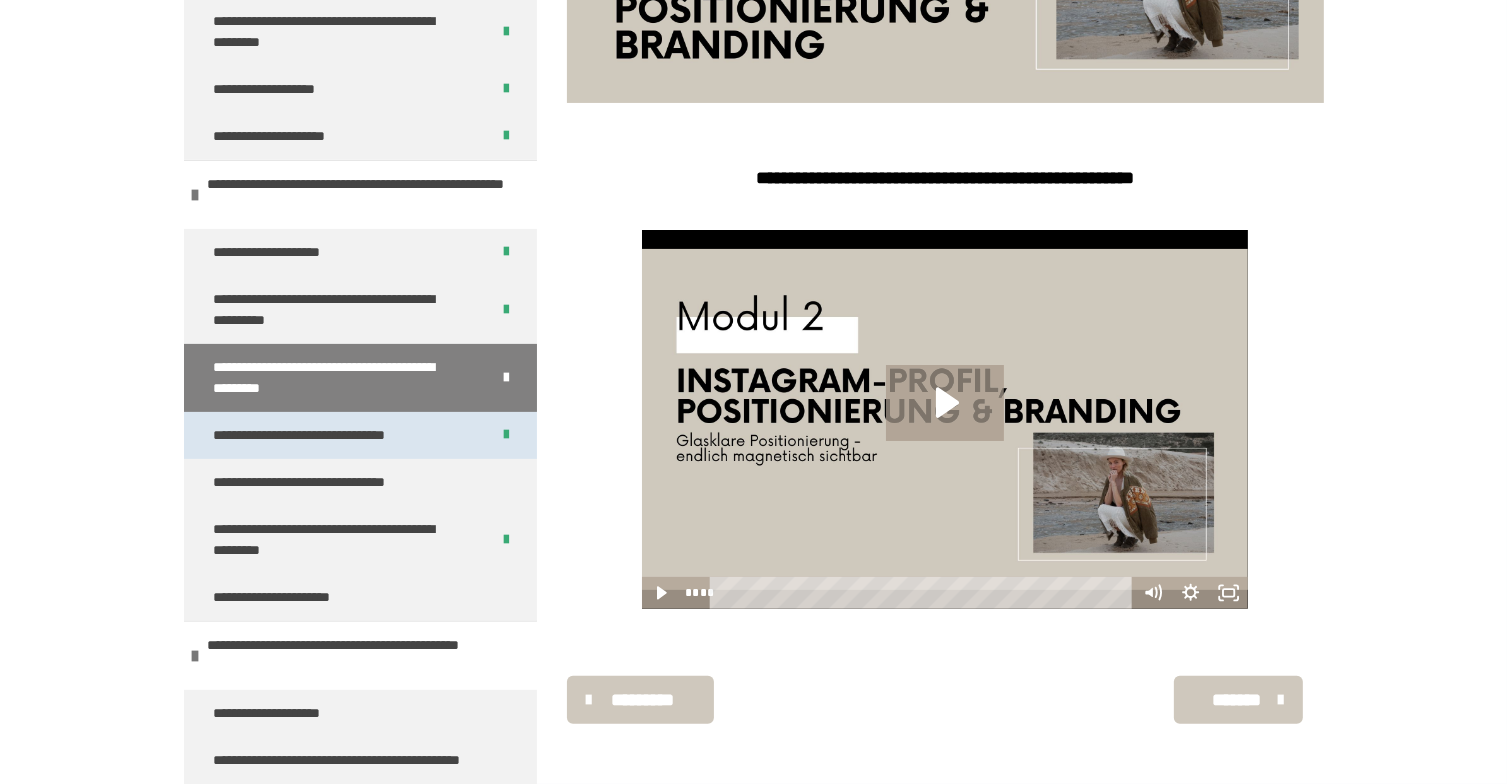 click on "**********" at bounding box center (327, 435) 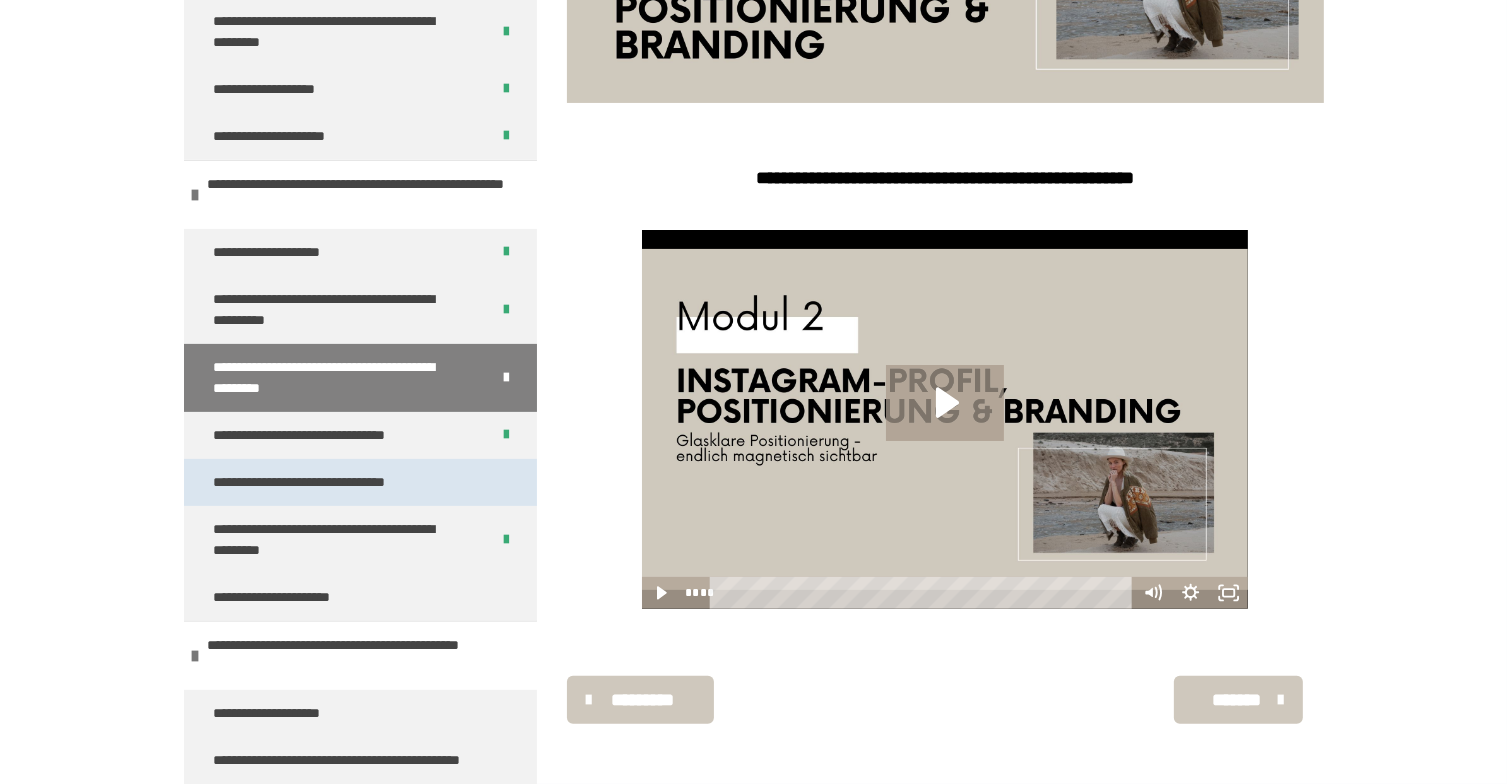 scroll, scrollTop: 270, scrollLeft: 0, axis: vertical 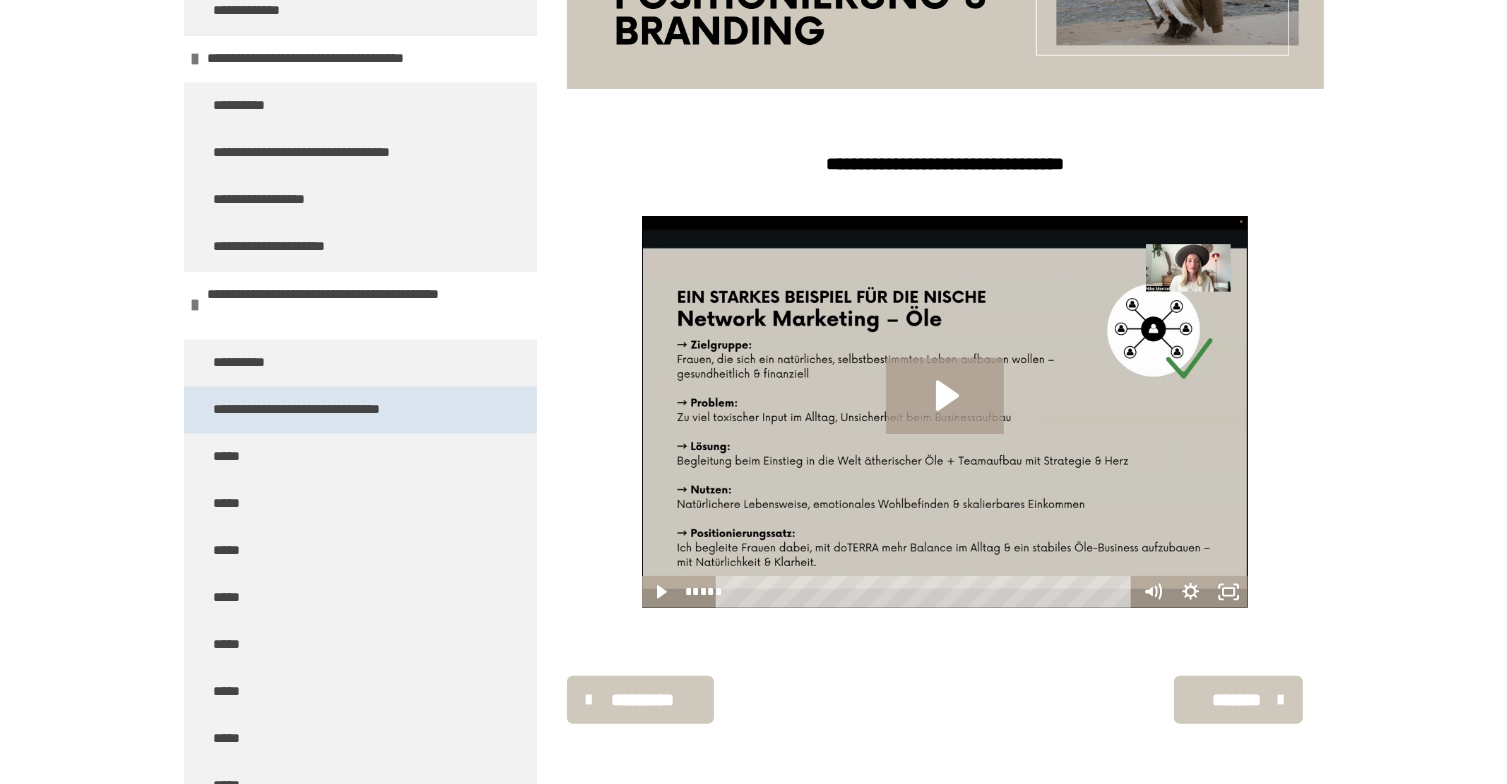 click on "**********" at bounding box center [325, 409] 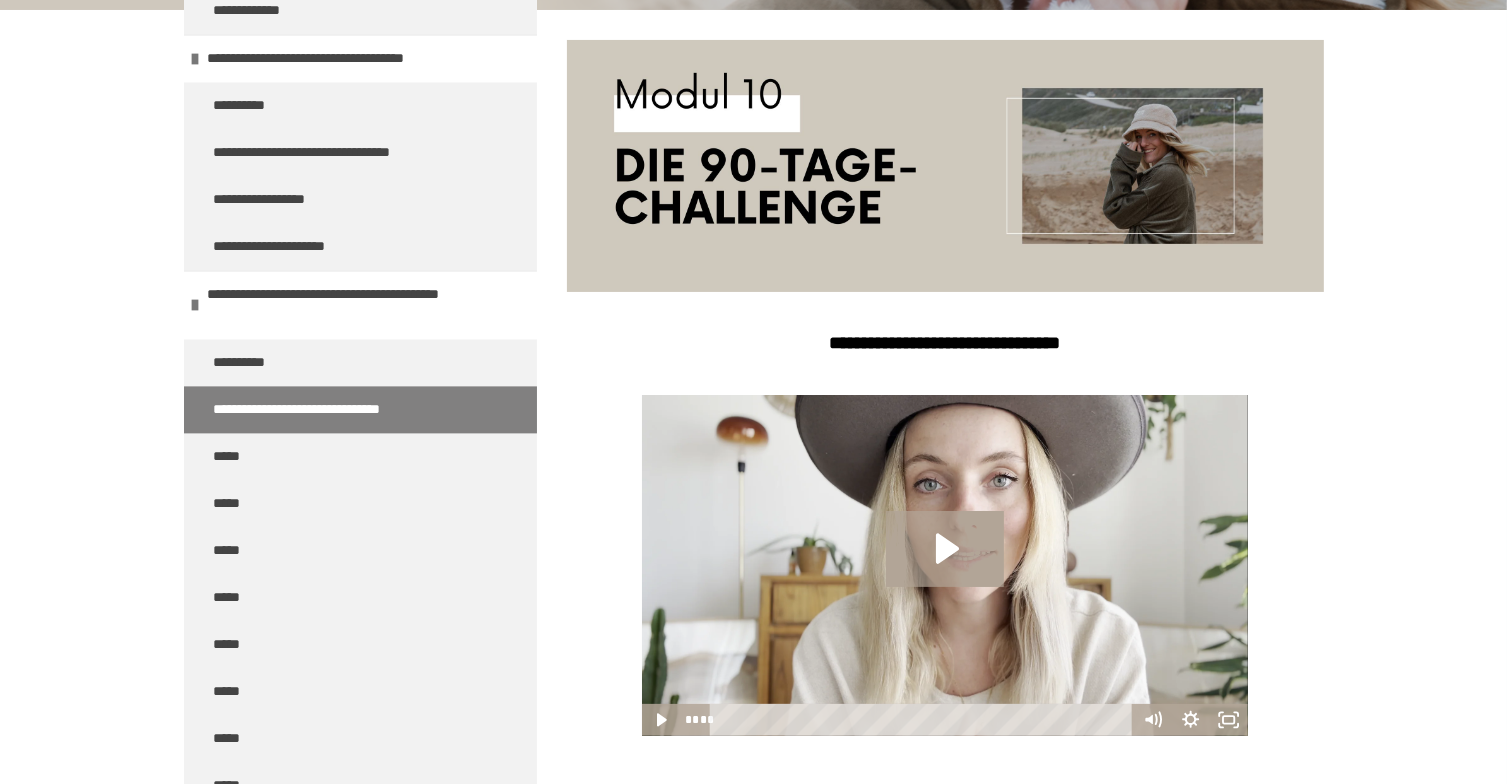 scroll, scrollTop: 397, scrollLeft: 0, axis: vertical 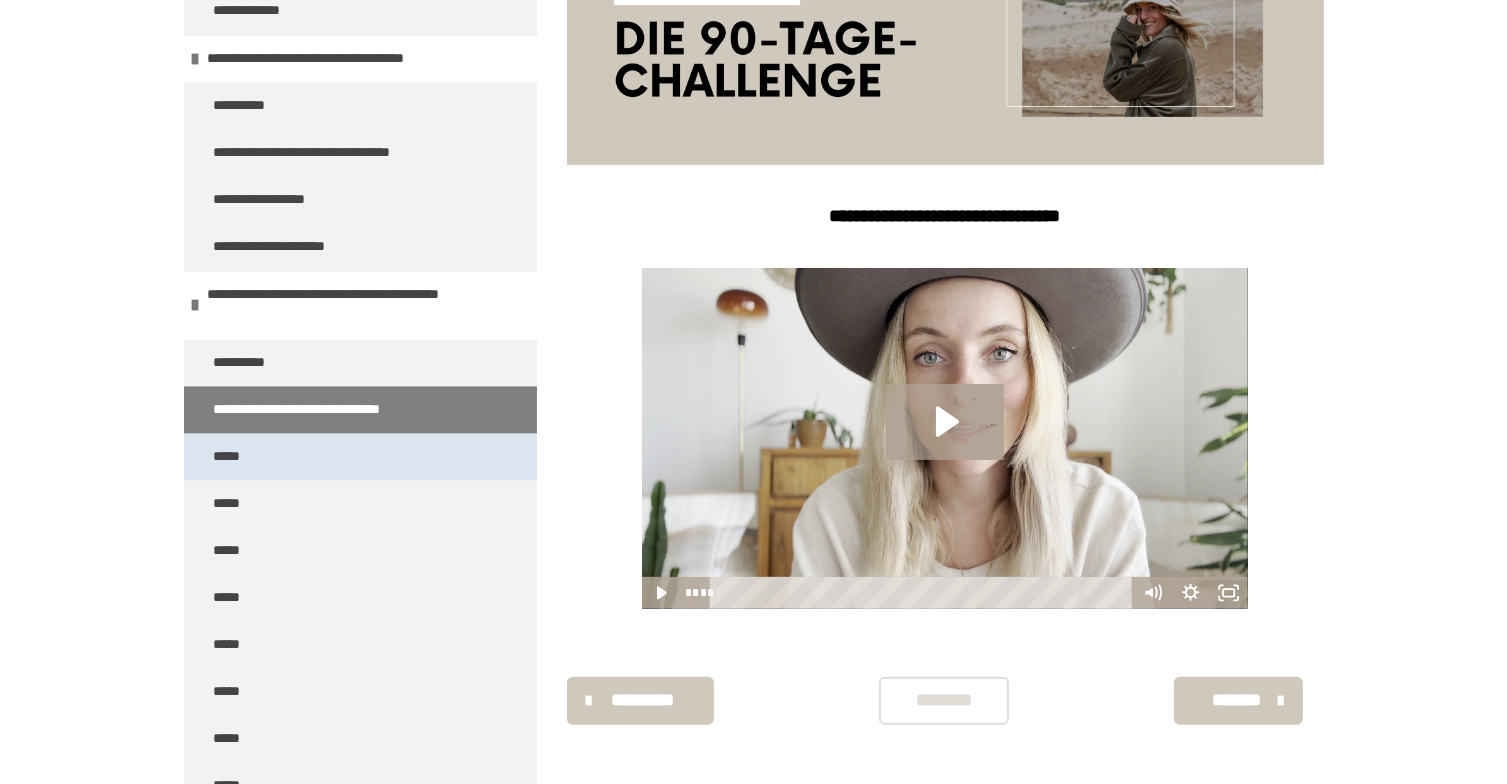 click on "*****" at bounding box center (360, 456) 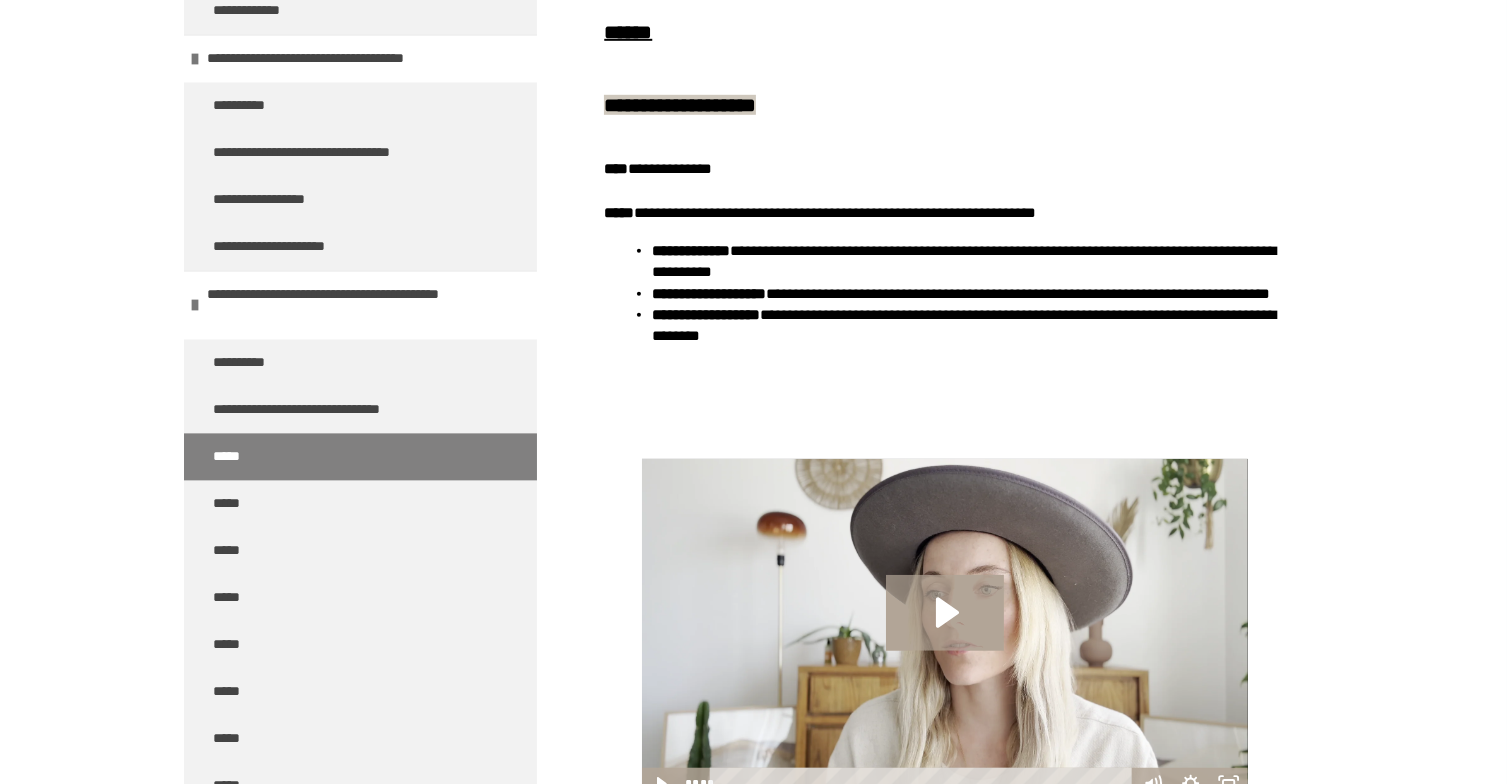 scroll, scrollTop: 1348, scrollLeft: 0, axis: vertical 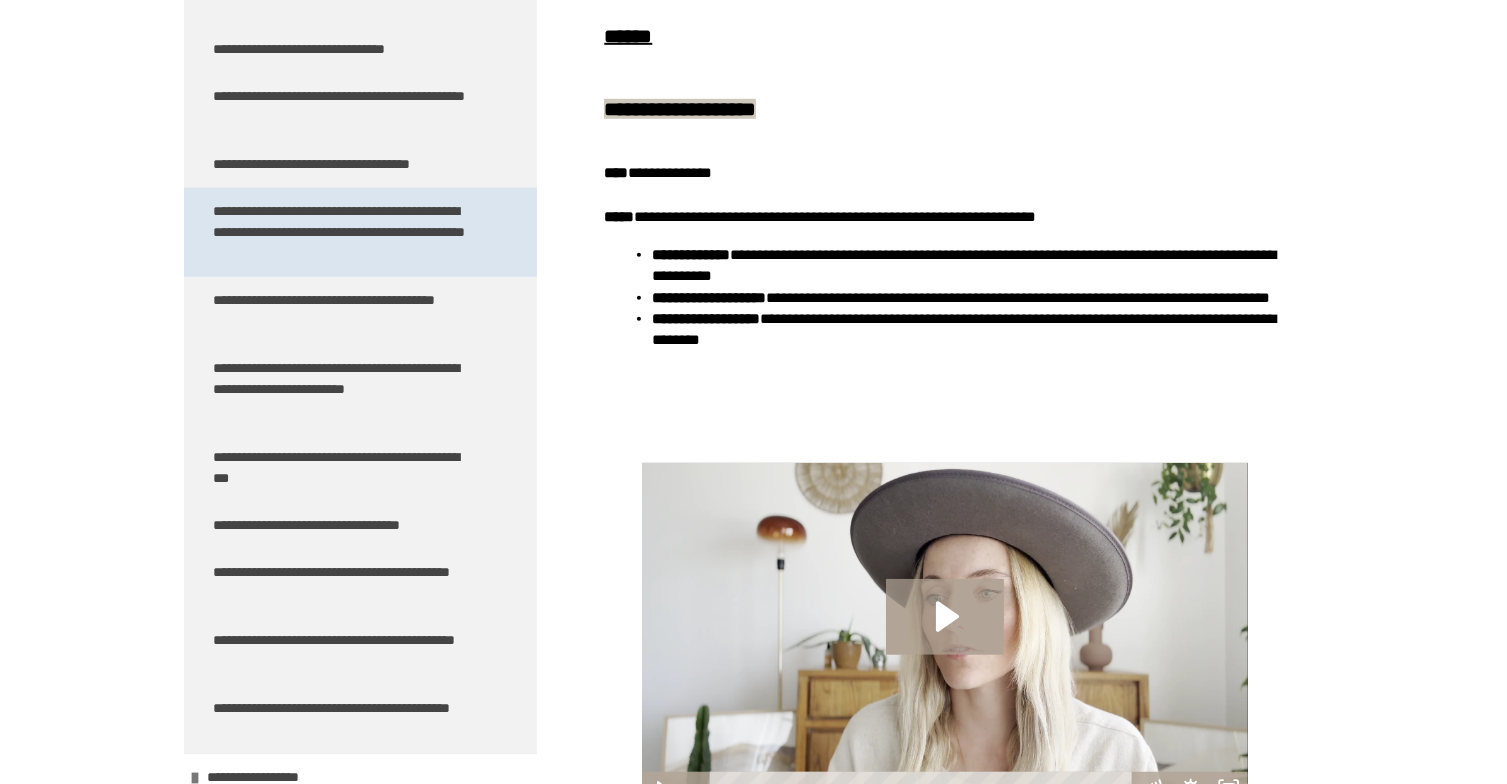 click on "**********" at bounding box center [345, 232] 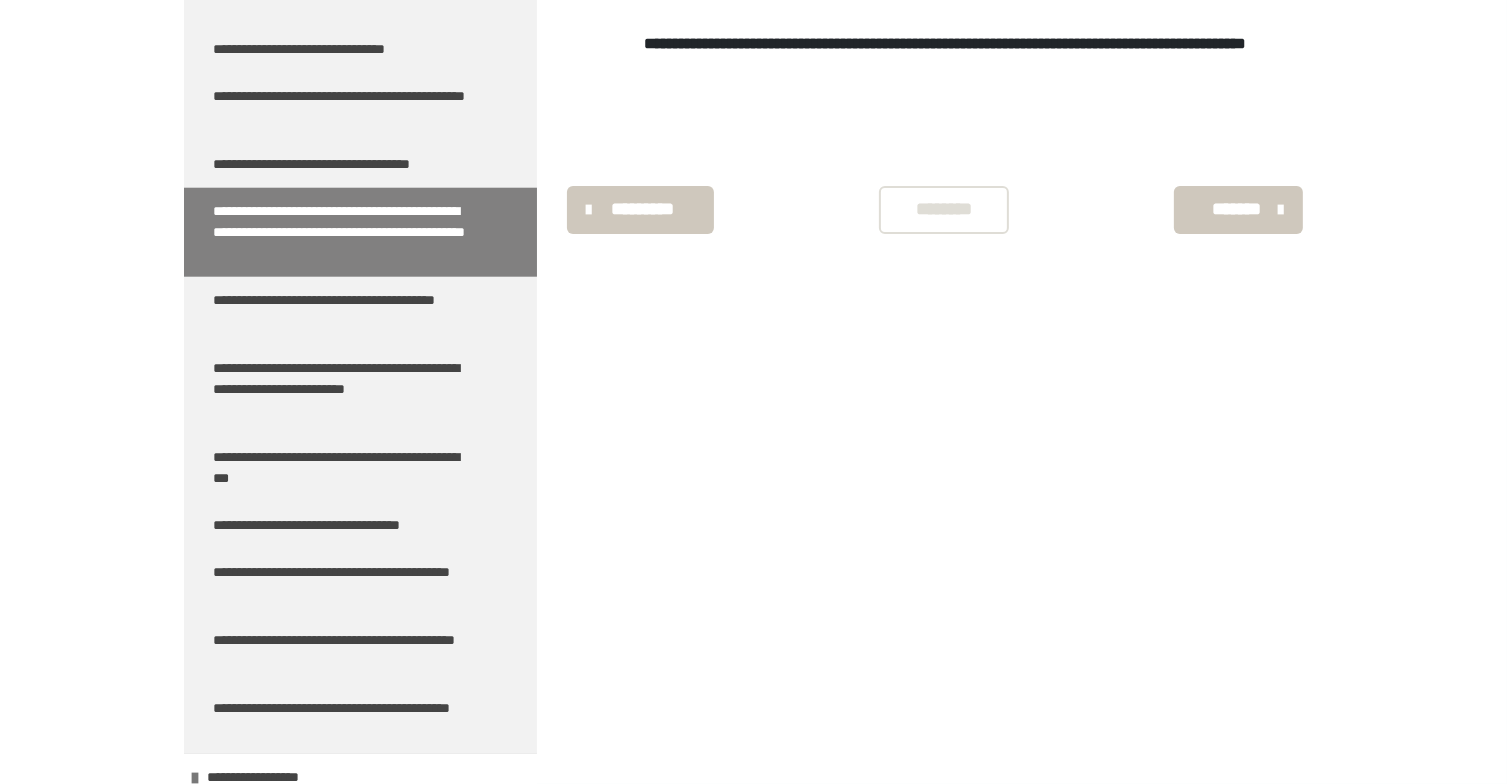scroll, scrollTop: 442, scrollLeft: 0, axis: vertical 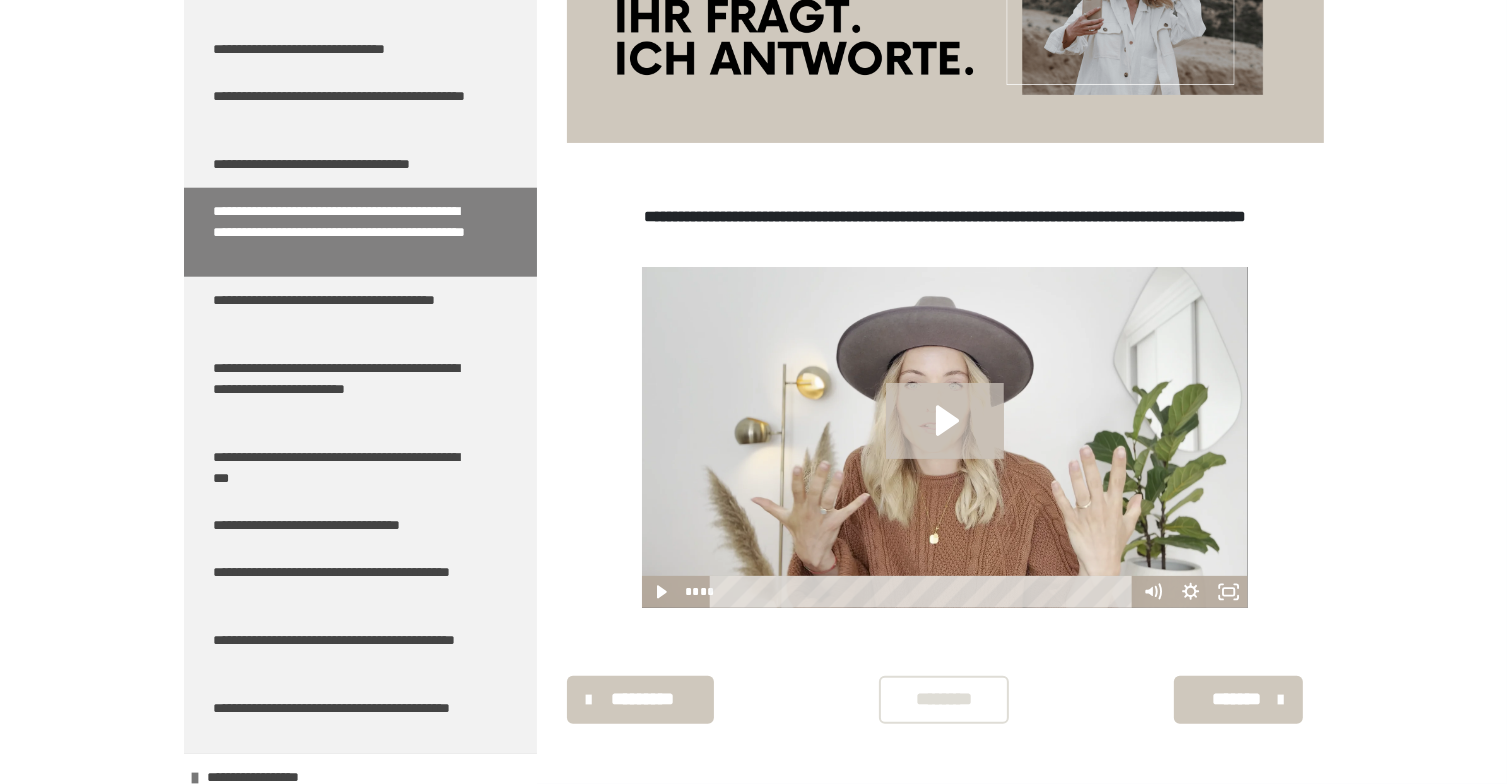 click 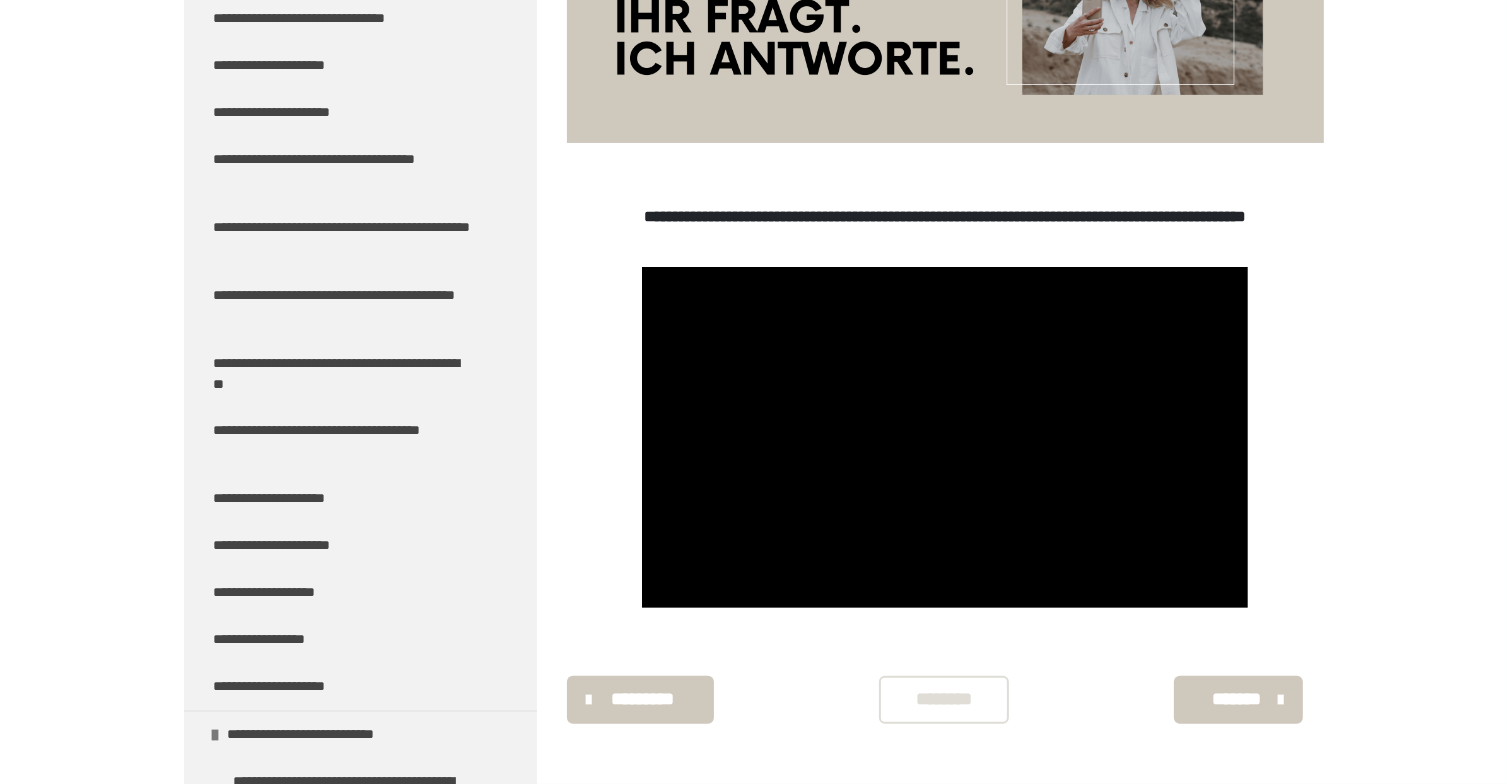 scroll, scrollTop: 10933, scrollLeft: 0, axis: vertical 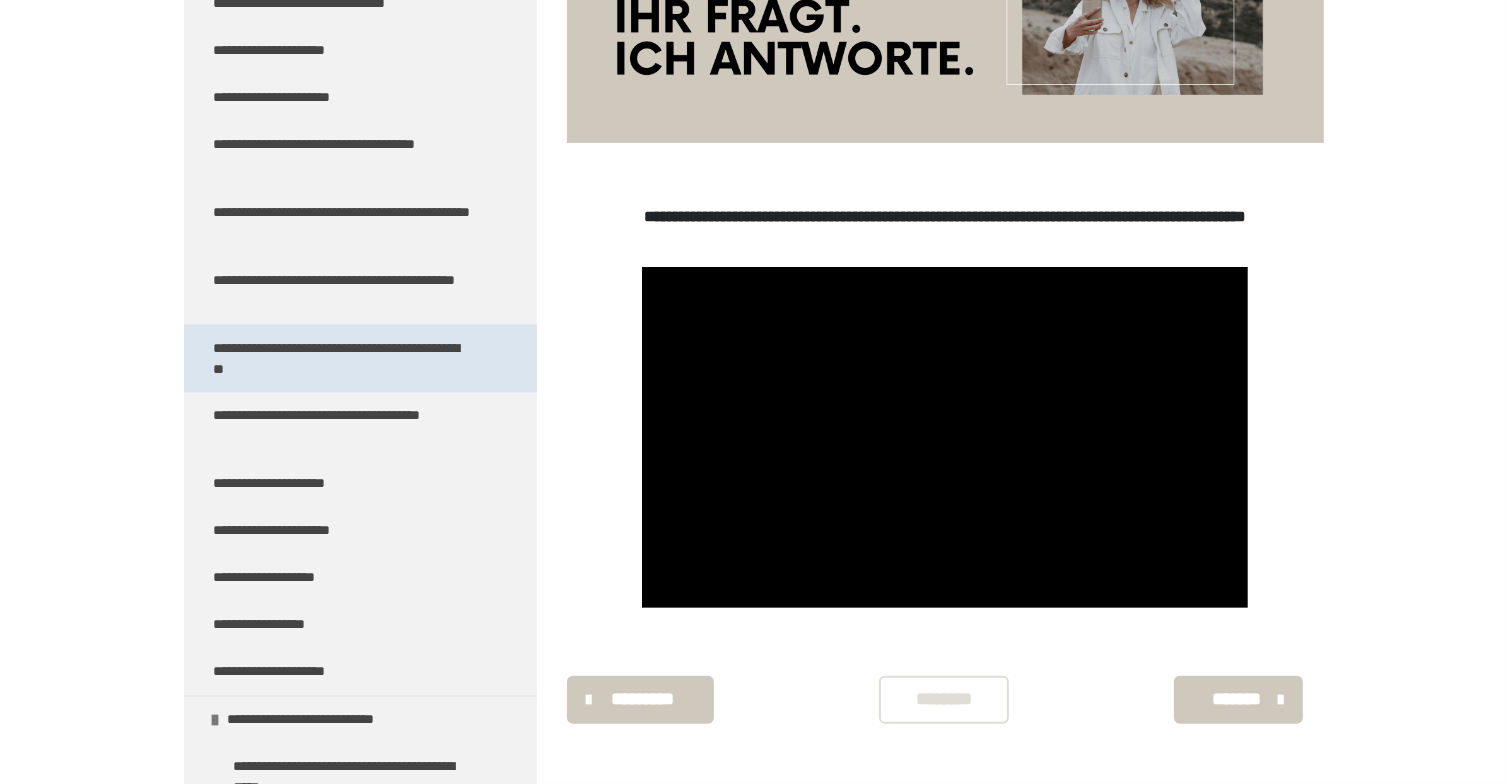 click on "**********" at bounding box center (345, 359) 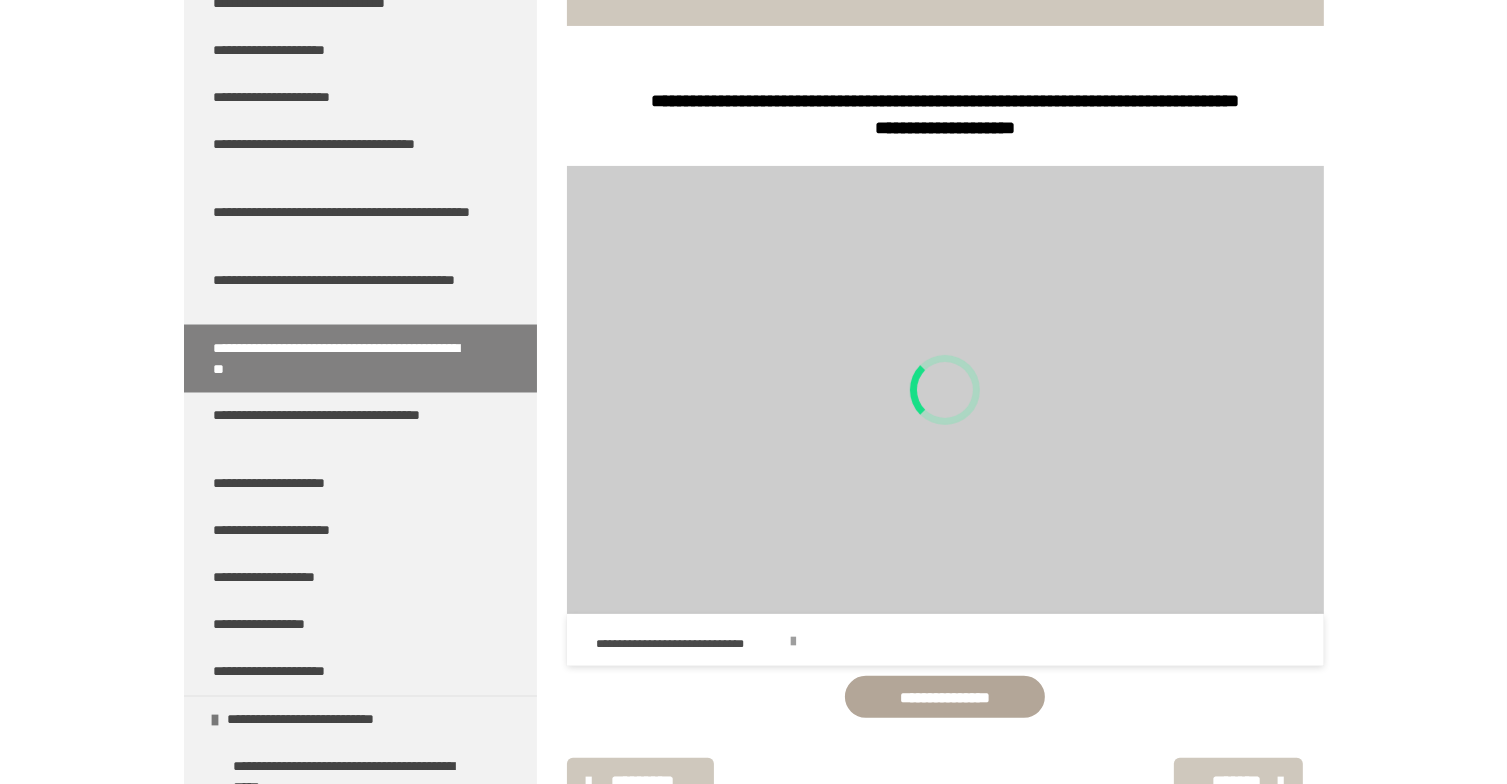 scroll, scrollTop: 618, scrollLeft: 0, axis: vertical 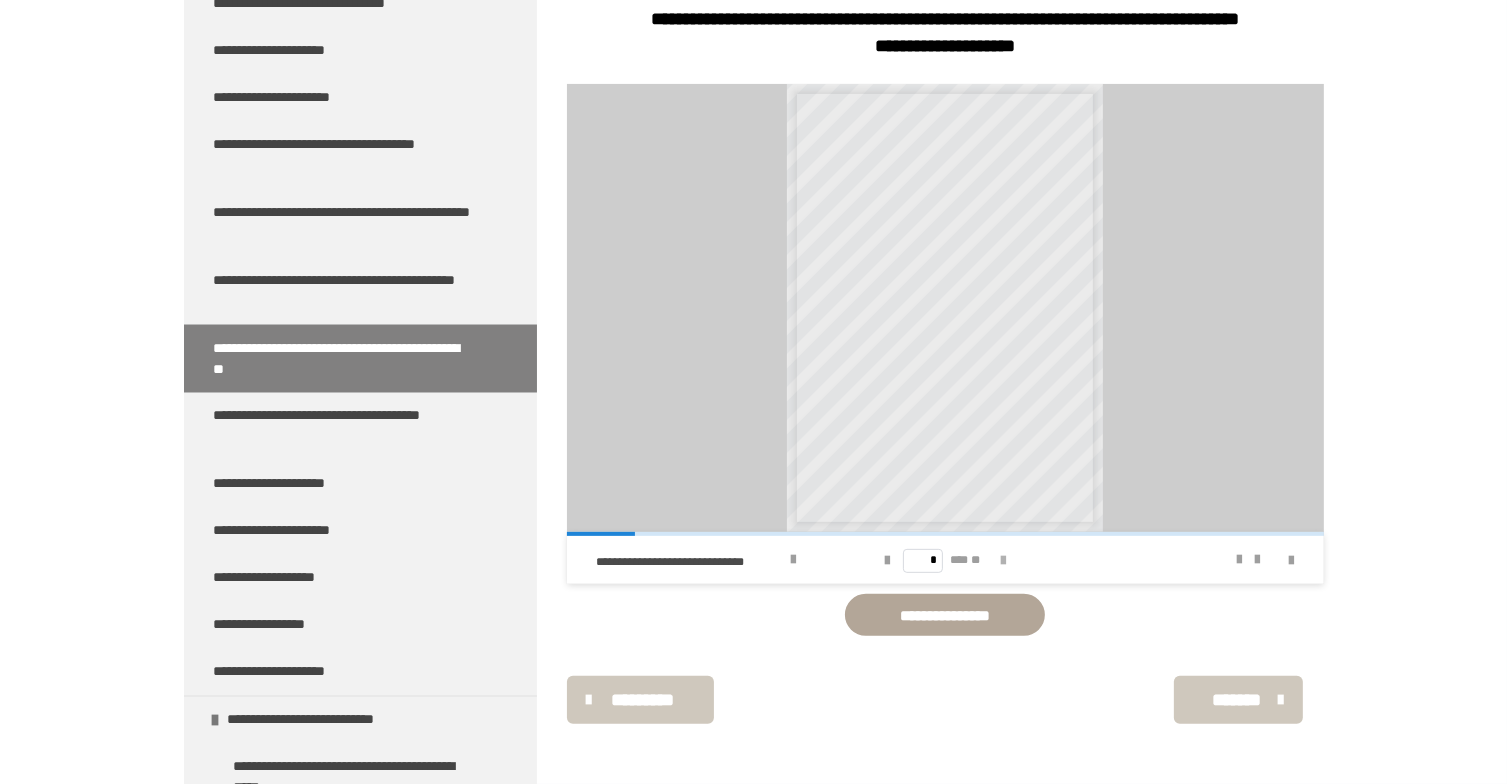 click at bounding box center [1003, 561] 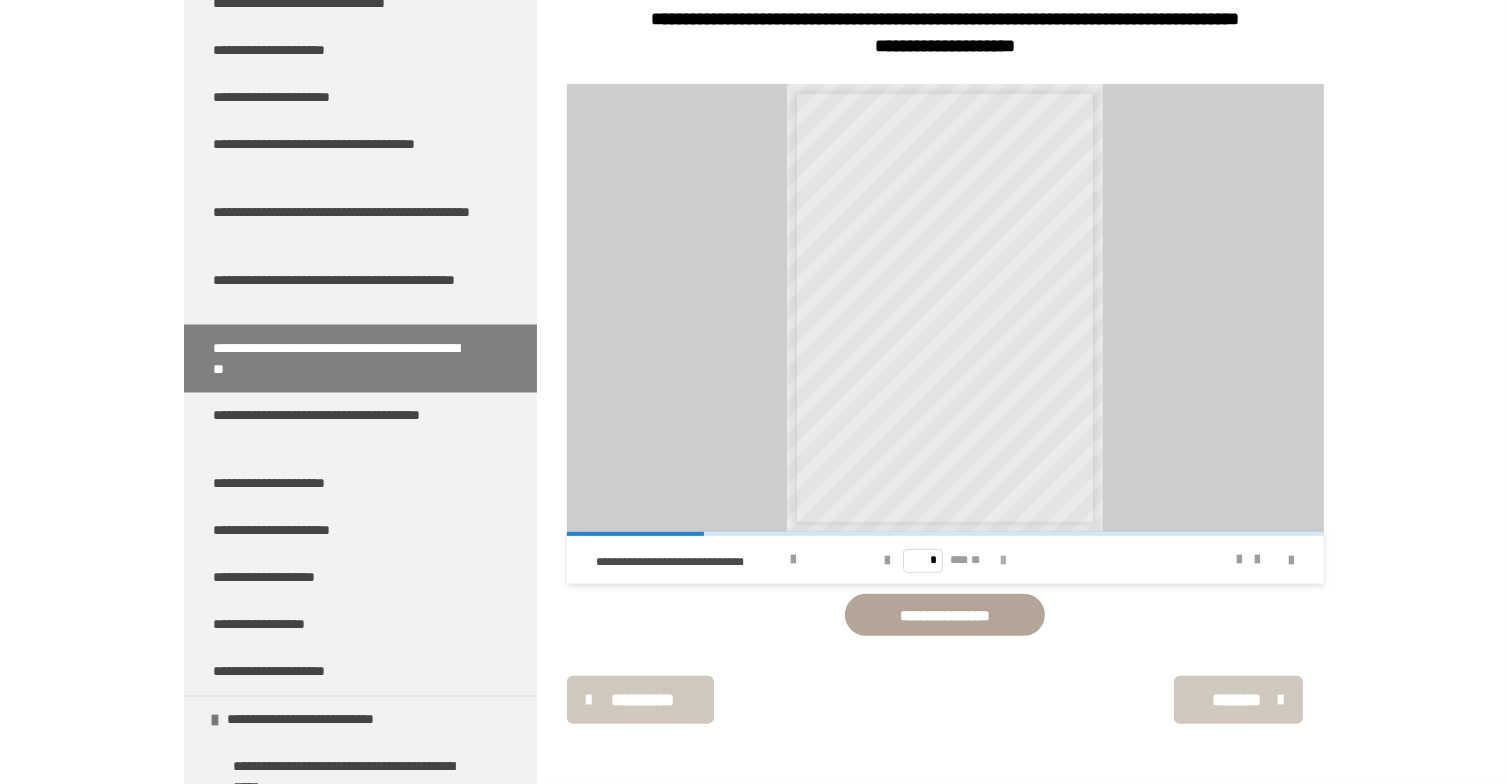 click at bounding box center [1003, 561] 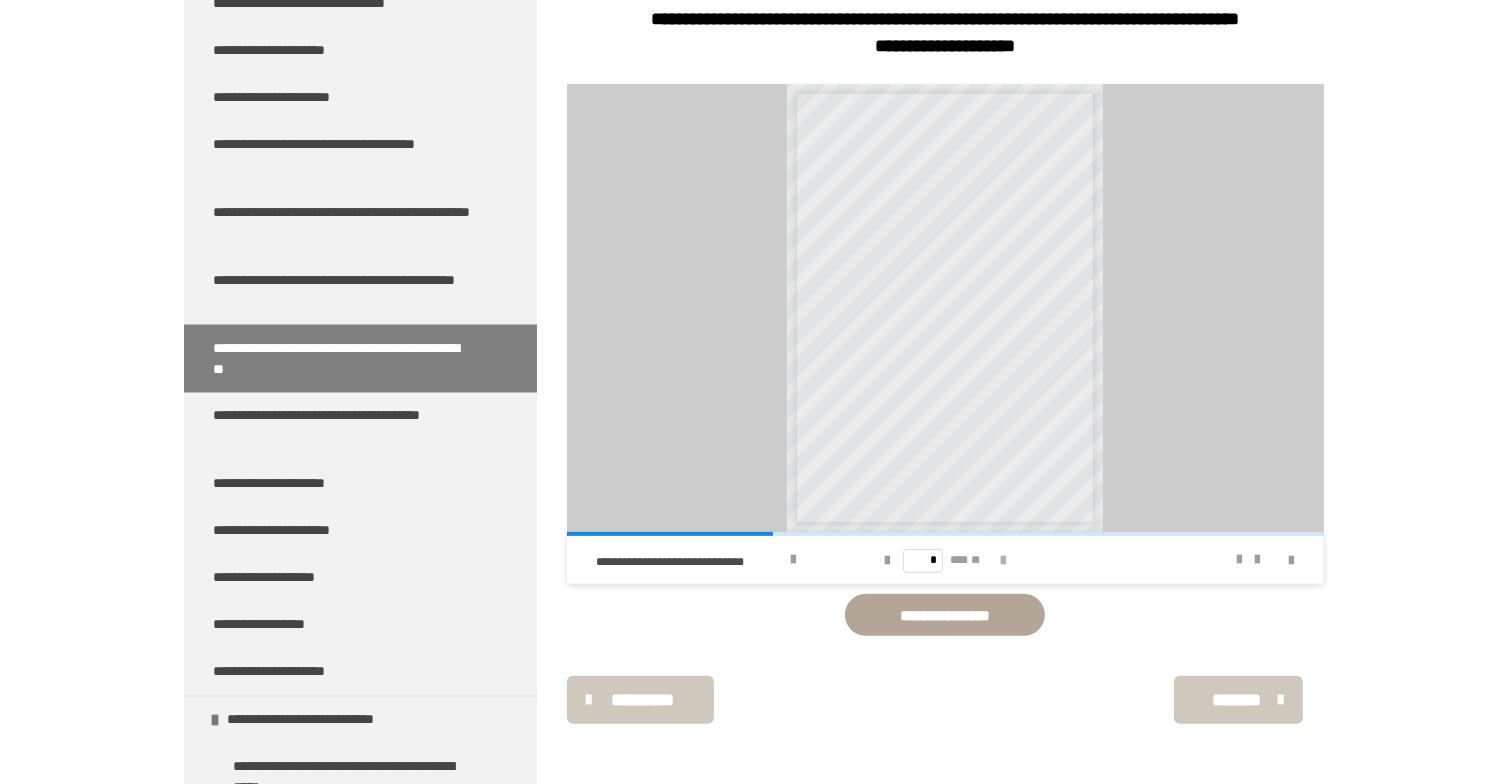 click at bounding box center (1003, 561) 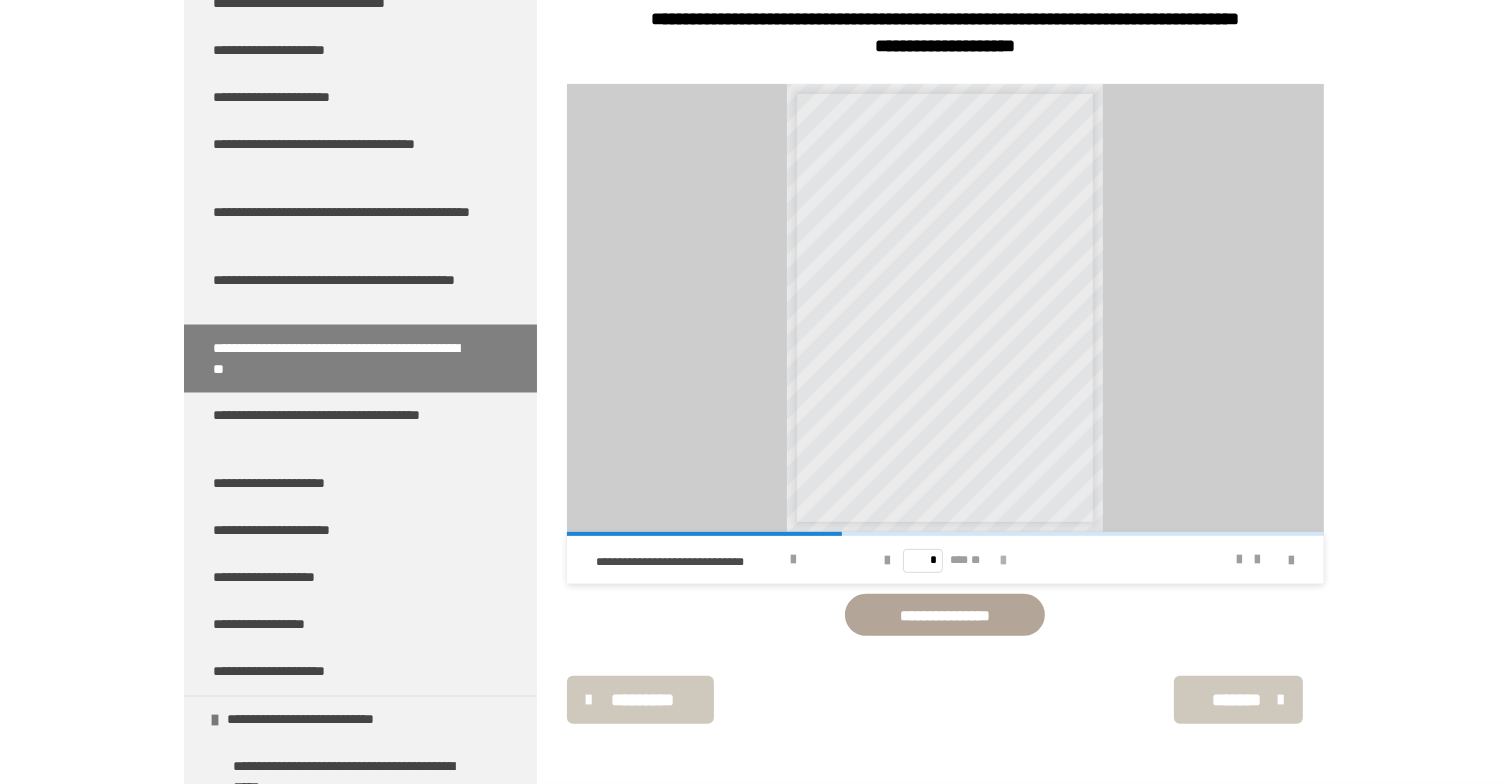 click at bounding box center [1003, 561] 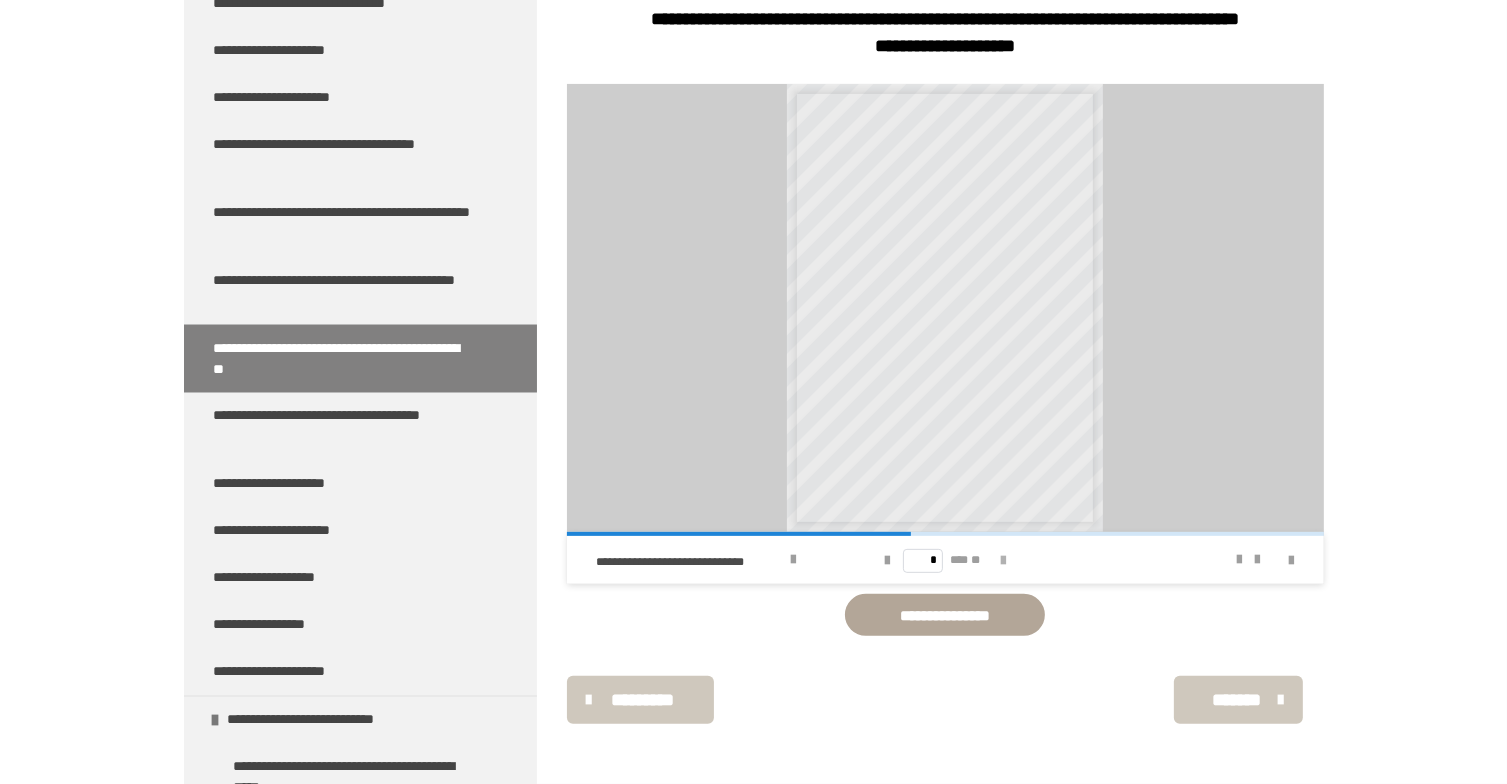 click at bounding box center [1003, 561] 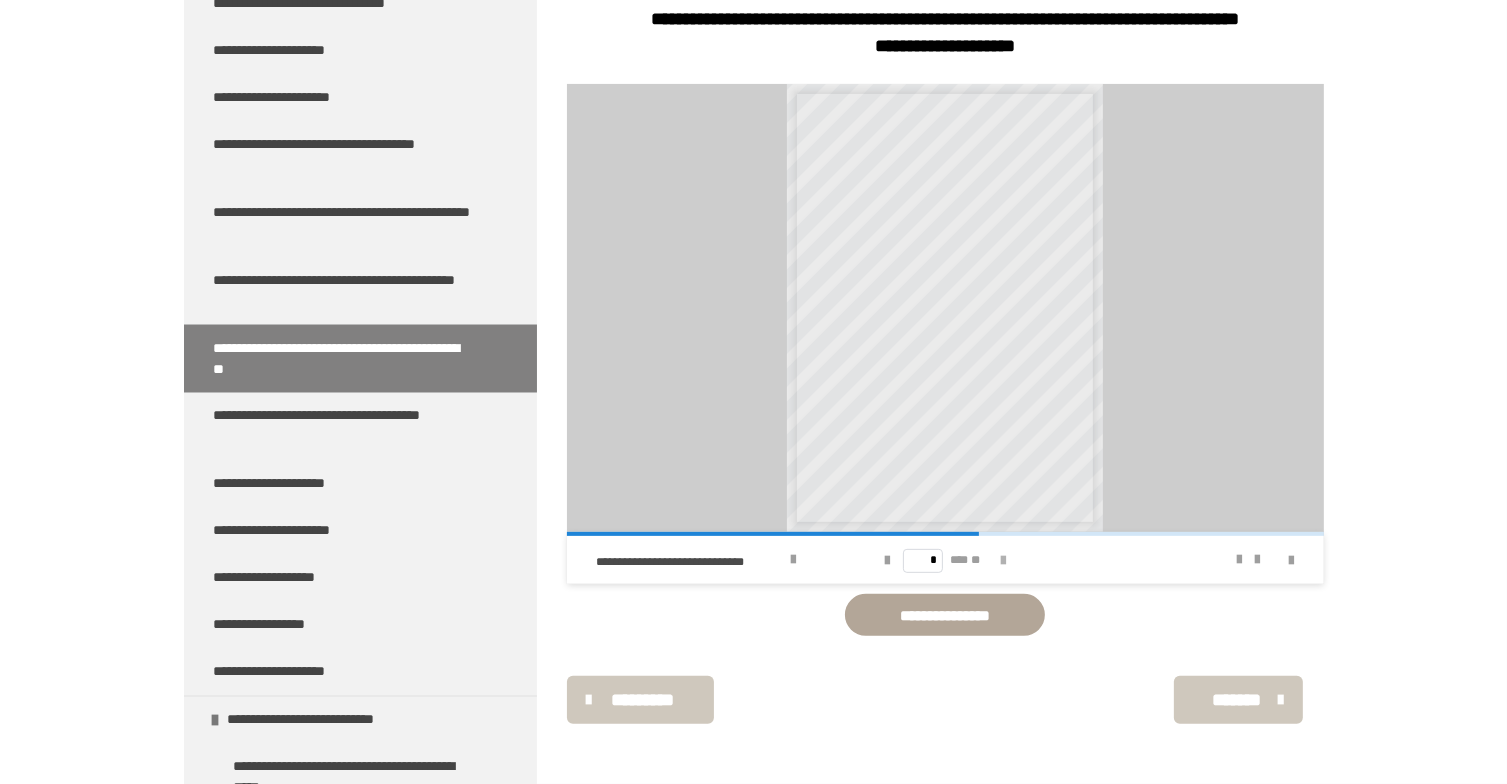 click at bounding box center (1003, 561) 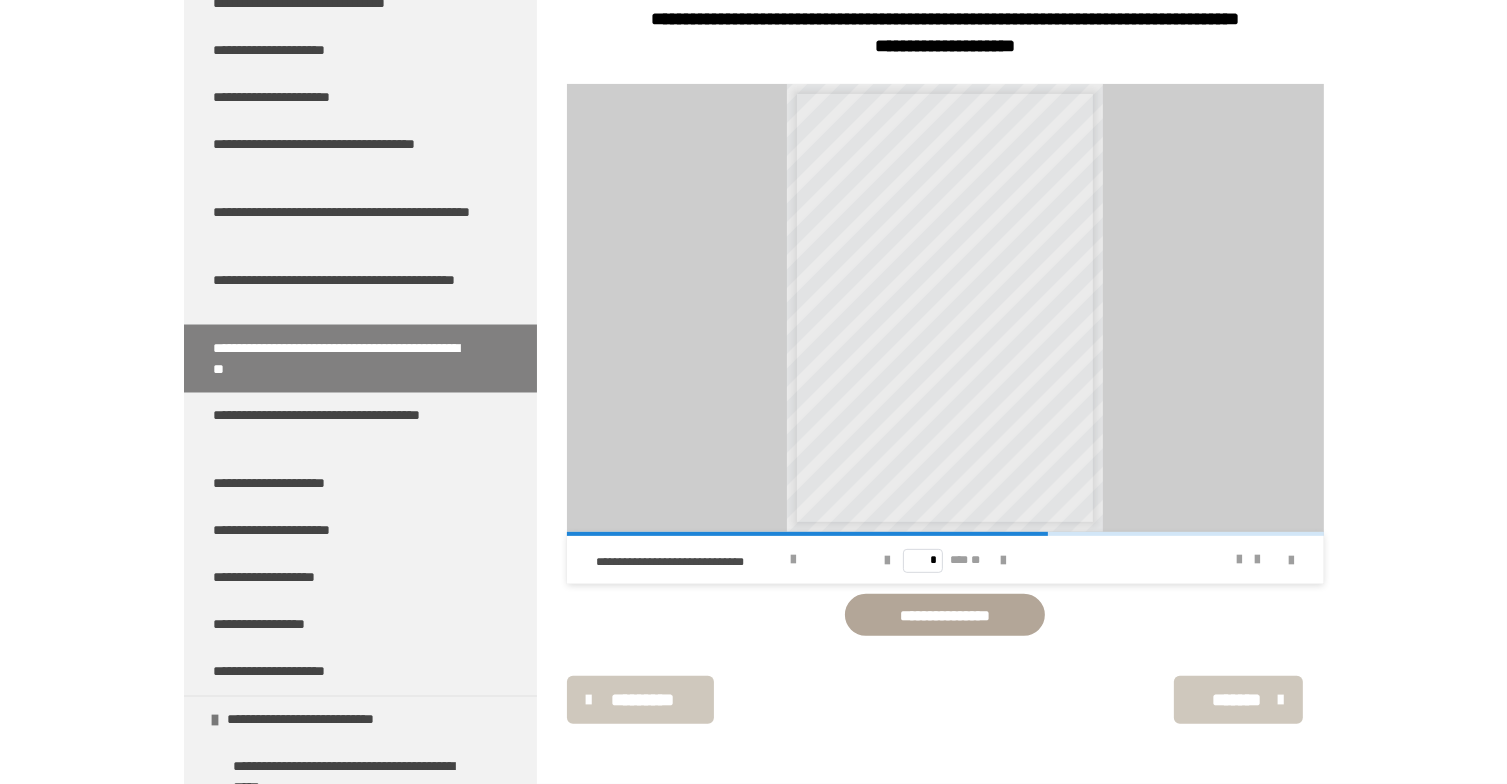 click on "* *** **" at bounding box center [945, 560] 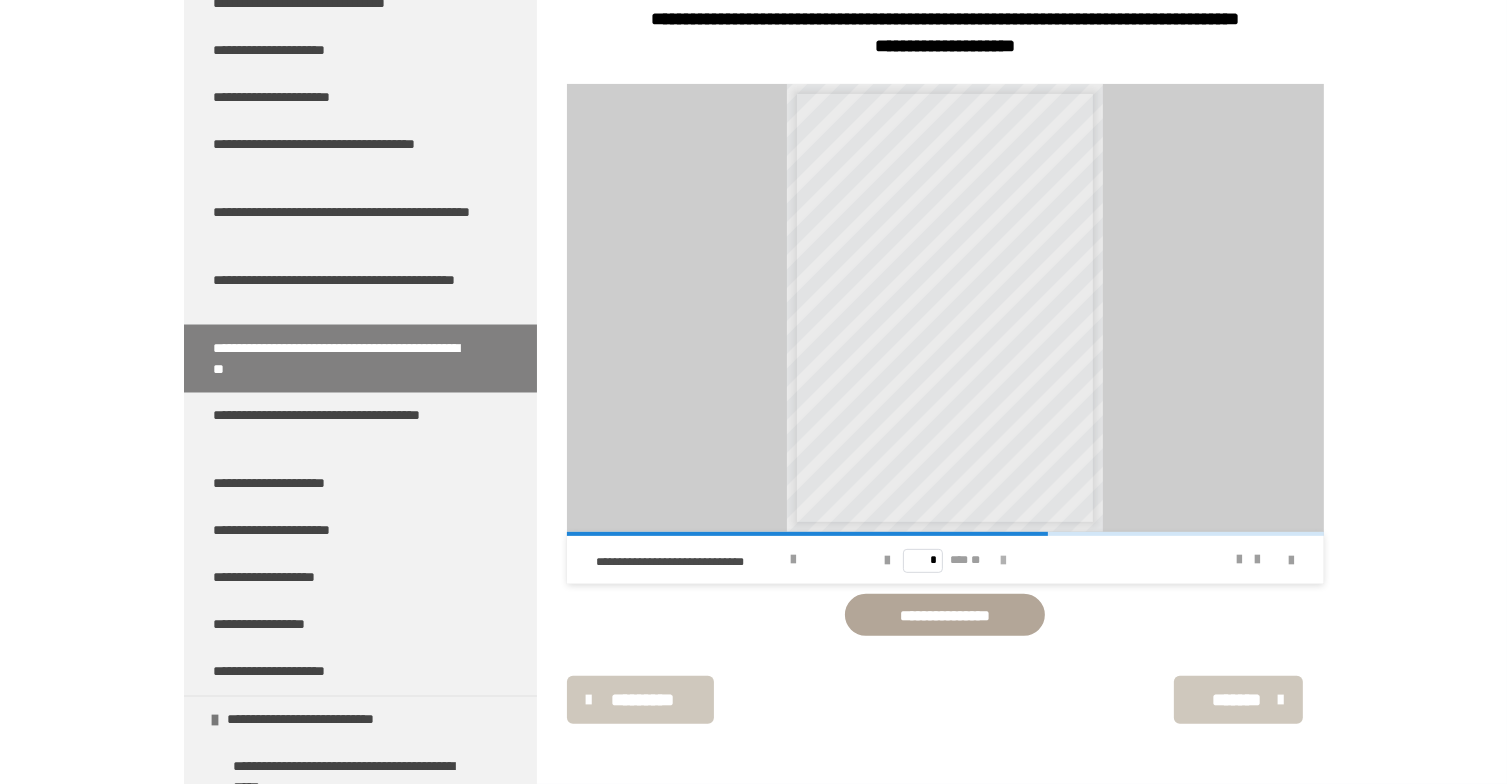 click at bounding box center (1003, 561) 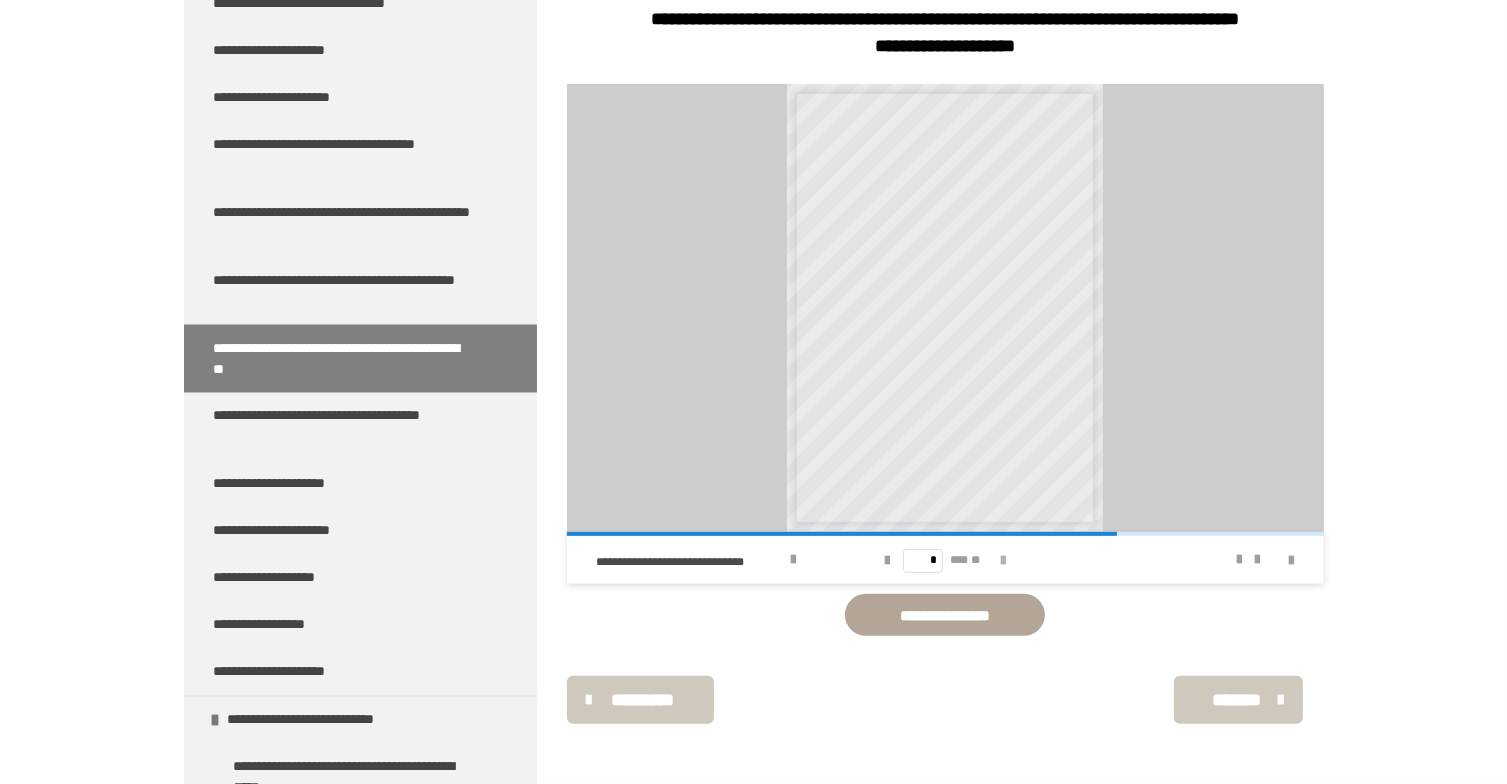 click at bounding box center [1003, 561] 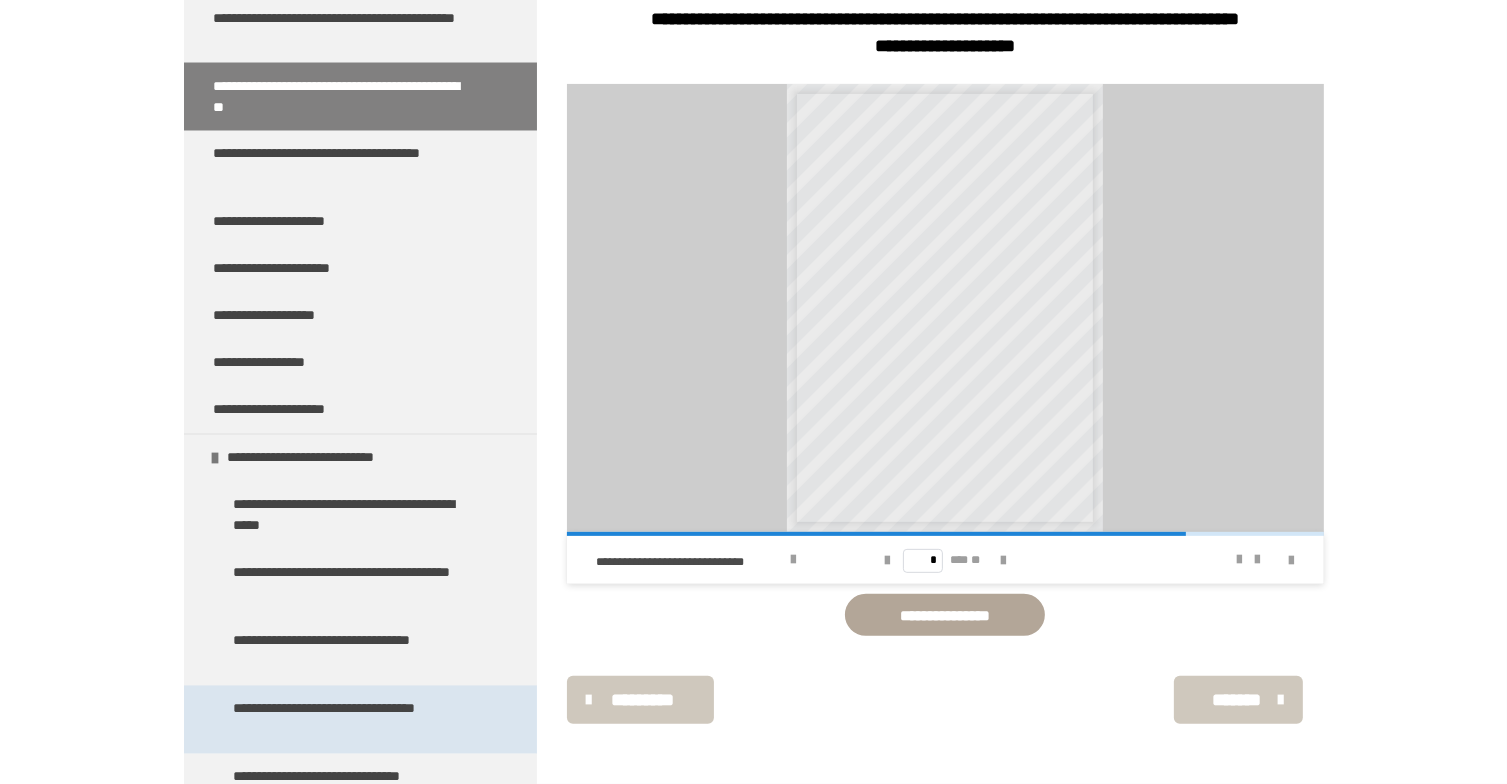 scroll, scrollTop: 11200, scrollLeft: 0, axis: vertical 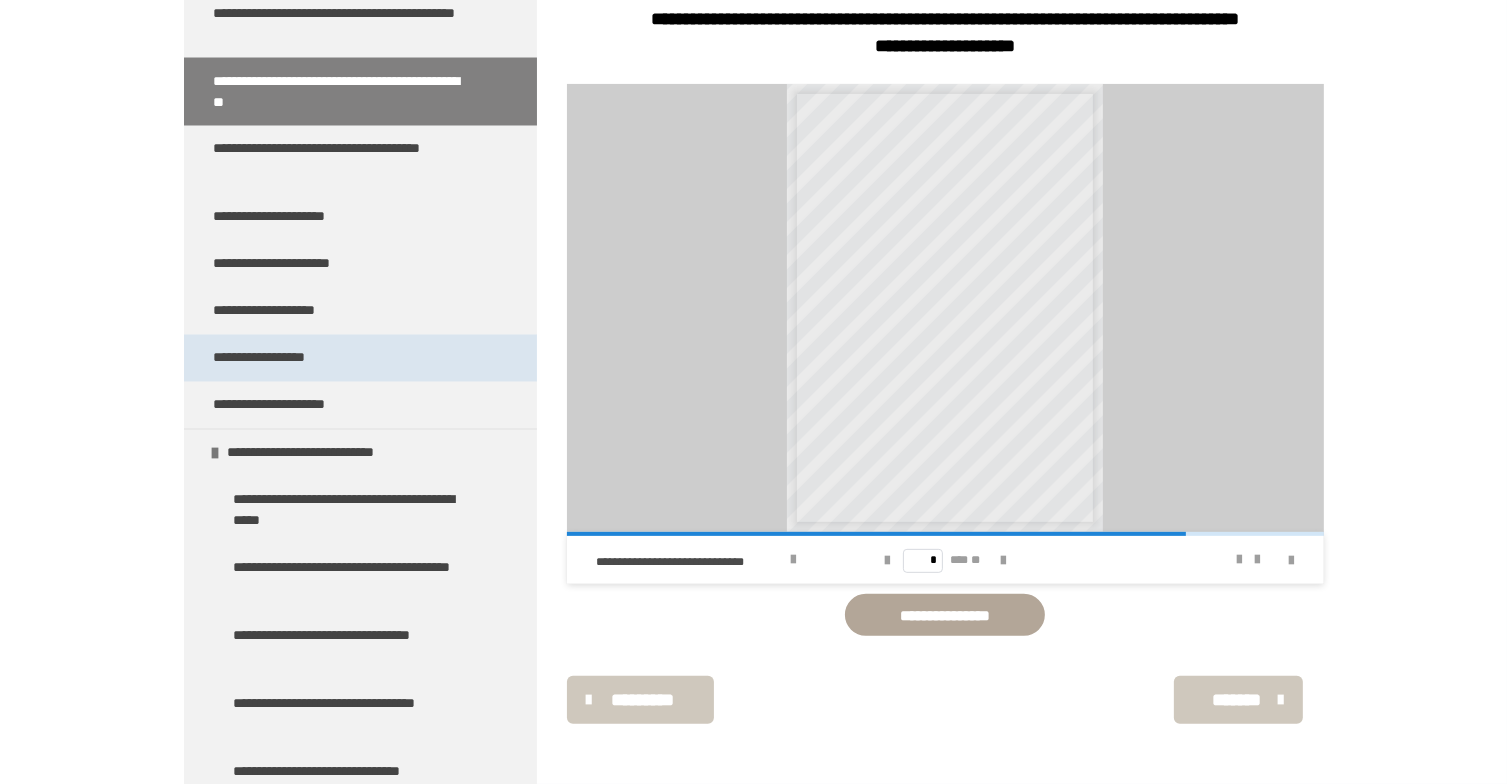 click on "**********" at bounding box center [277, 358] 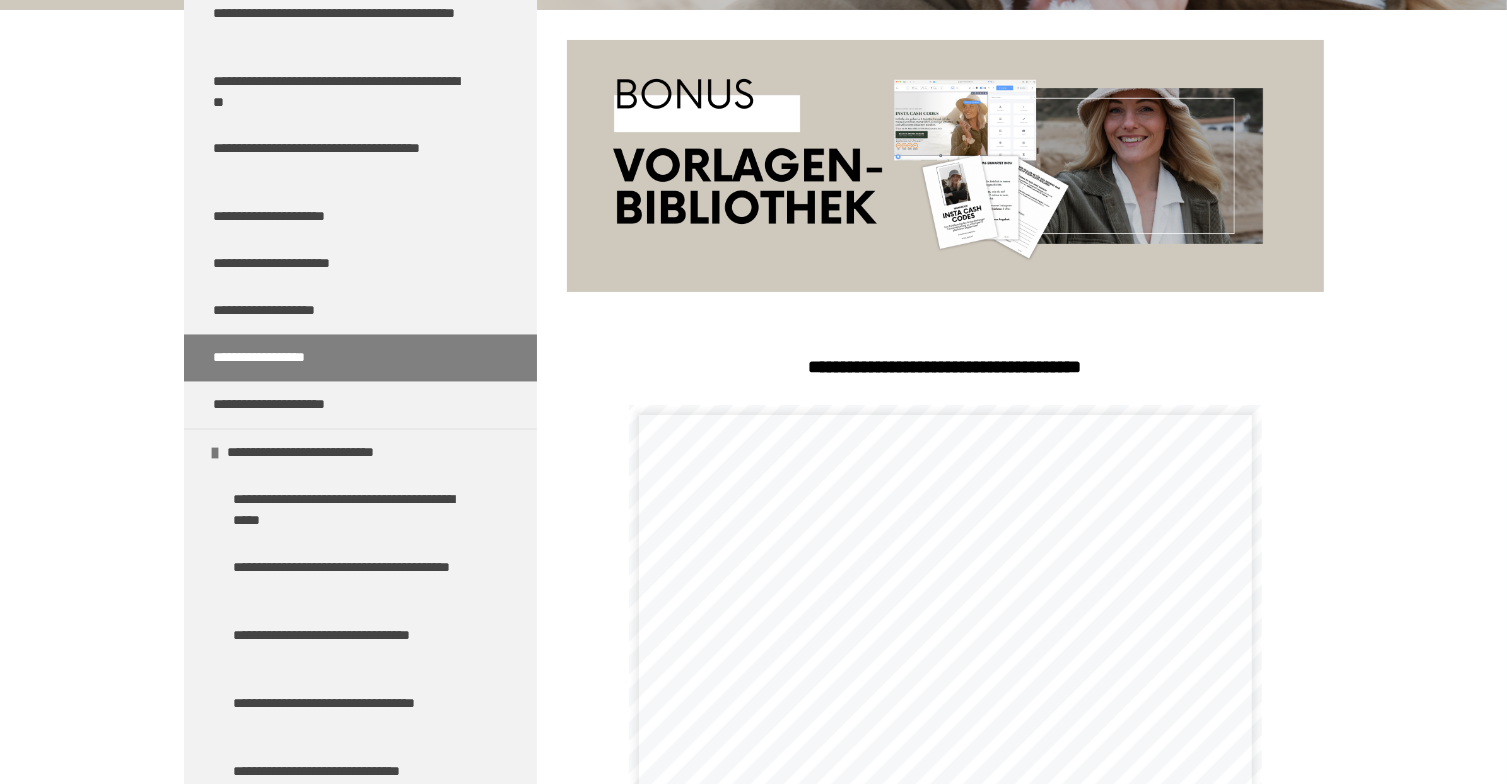 scroll, scrollTop: 536, scrollLeft: 0, axis: vertical 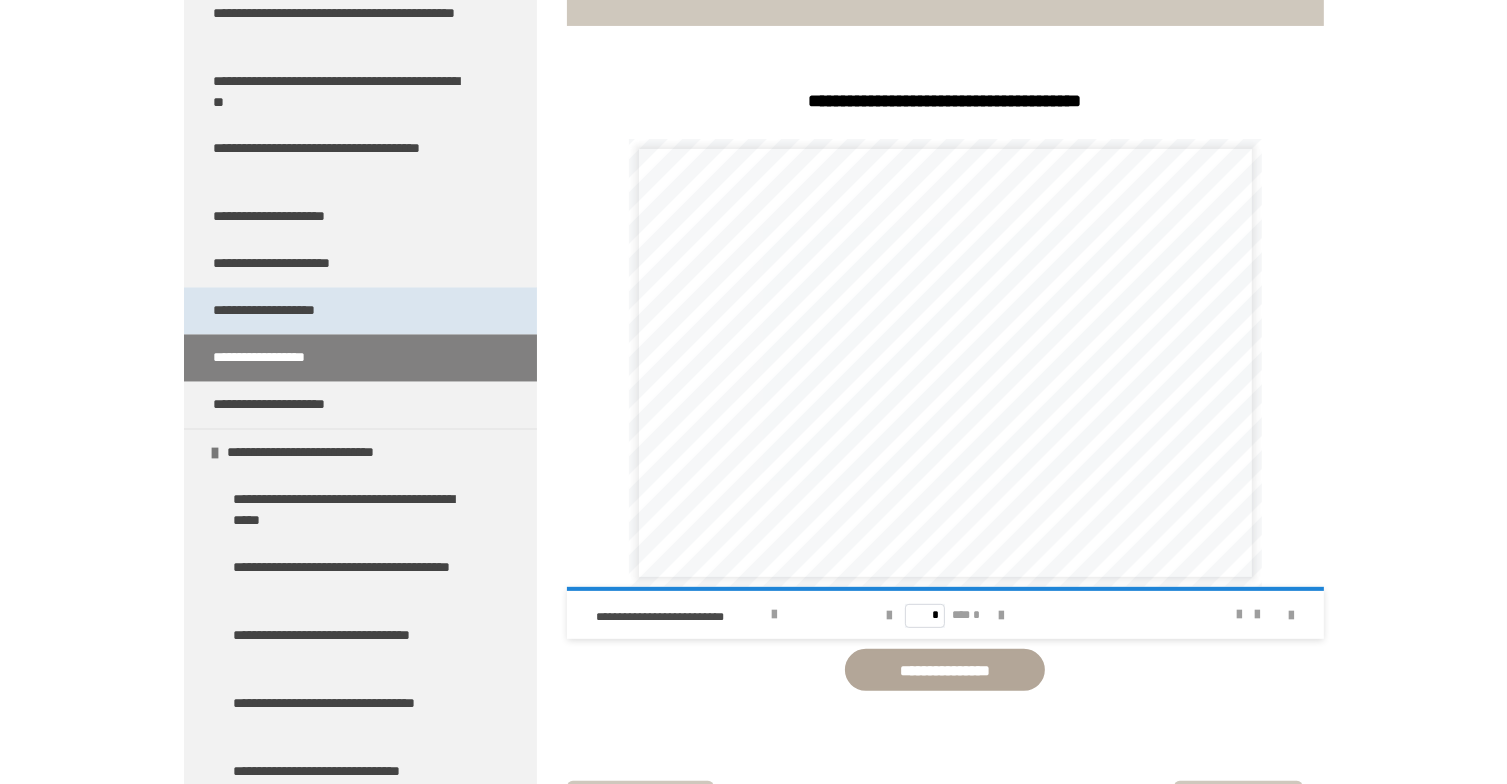 click on "**********" at bounding box center [287, 311] 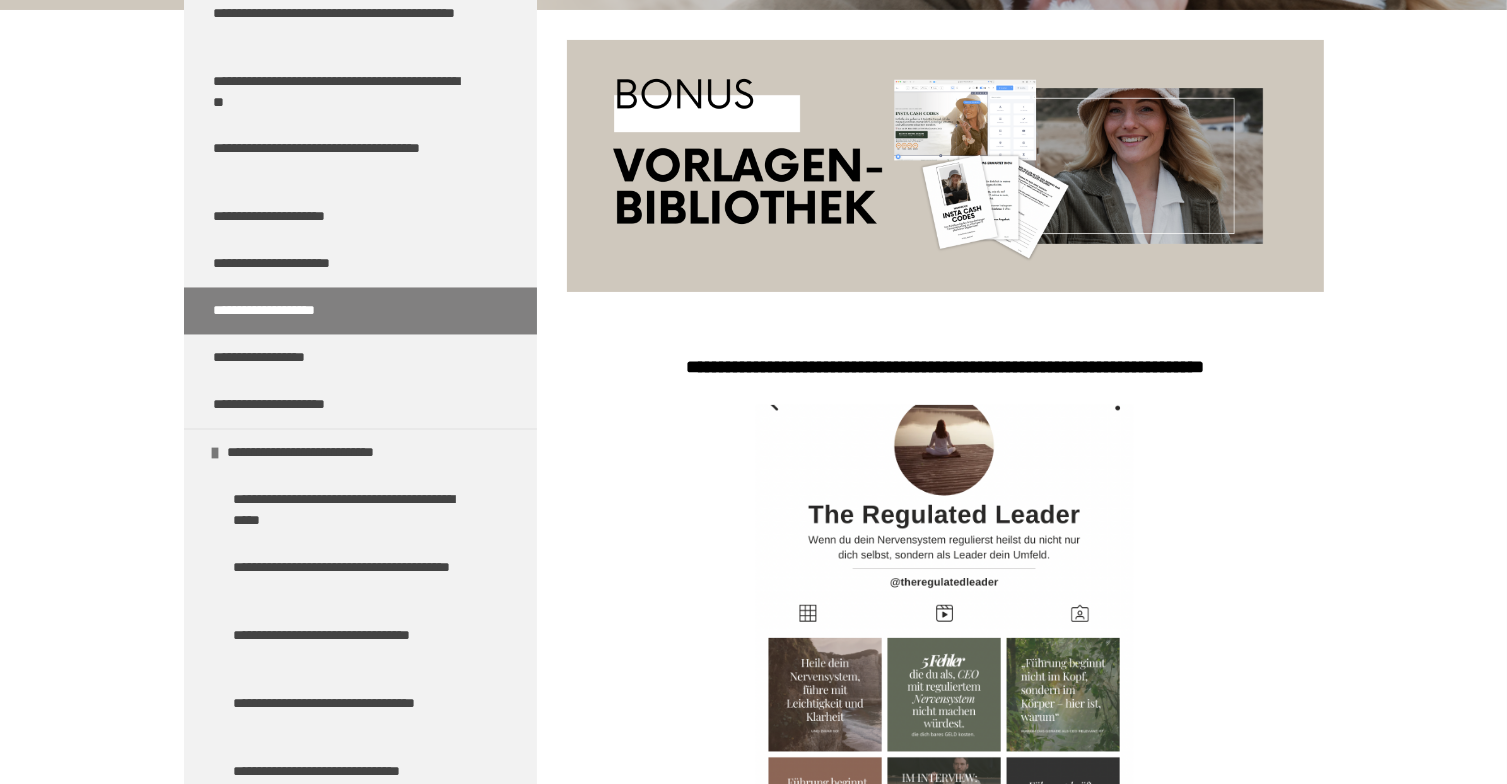 scroll, scrollTop: 594, scrollLeft: 0, axis: vertical 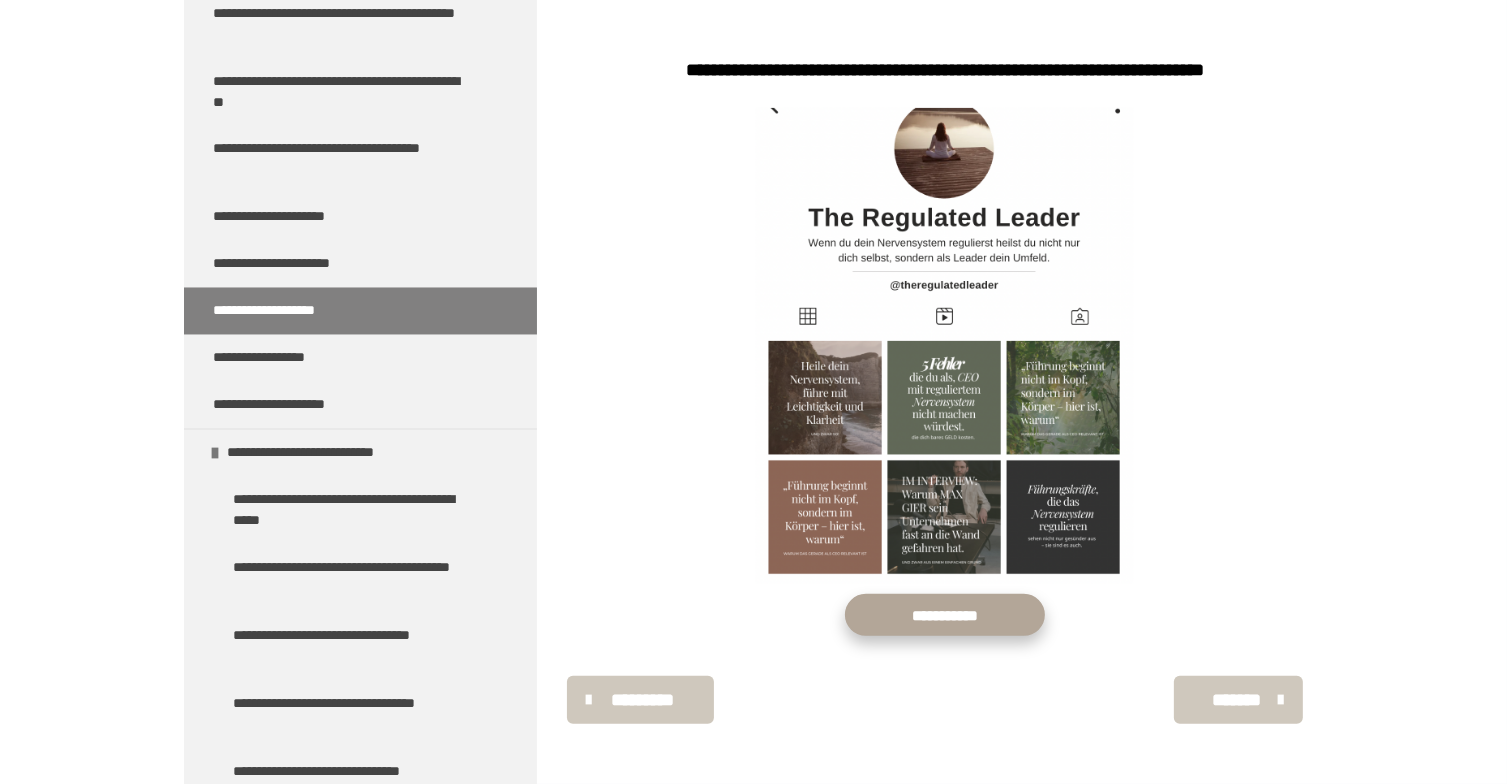 click on "**********" at bounding box center (945, 615) 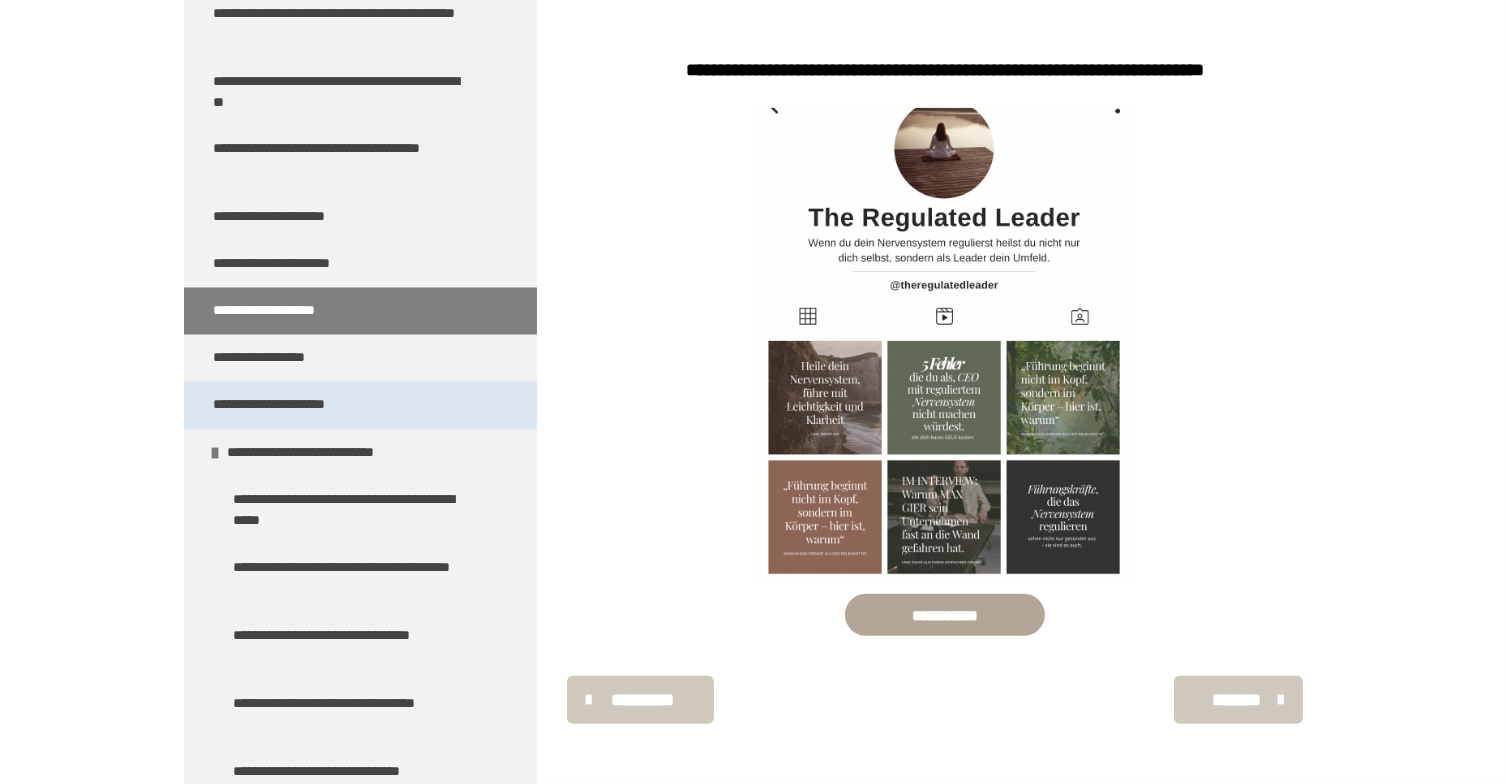 click on "**********" at bounding box center (360, 405) 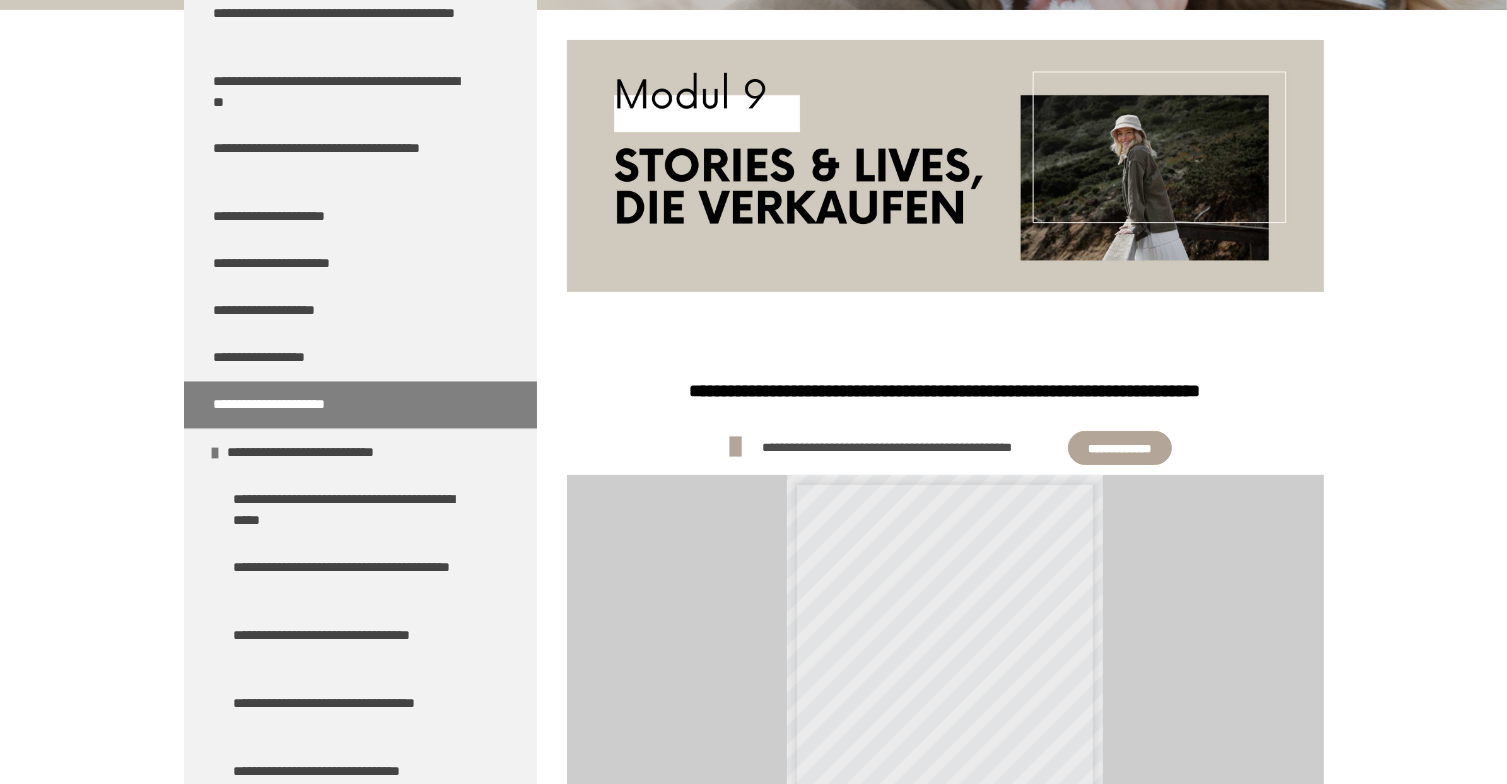 scroll, scrollTop: 626, scrollLeft: 0, axis: vertical 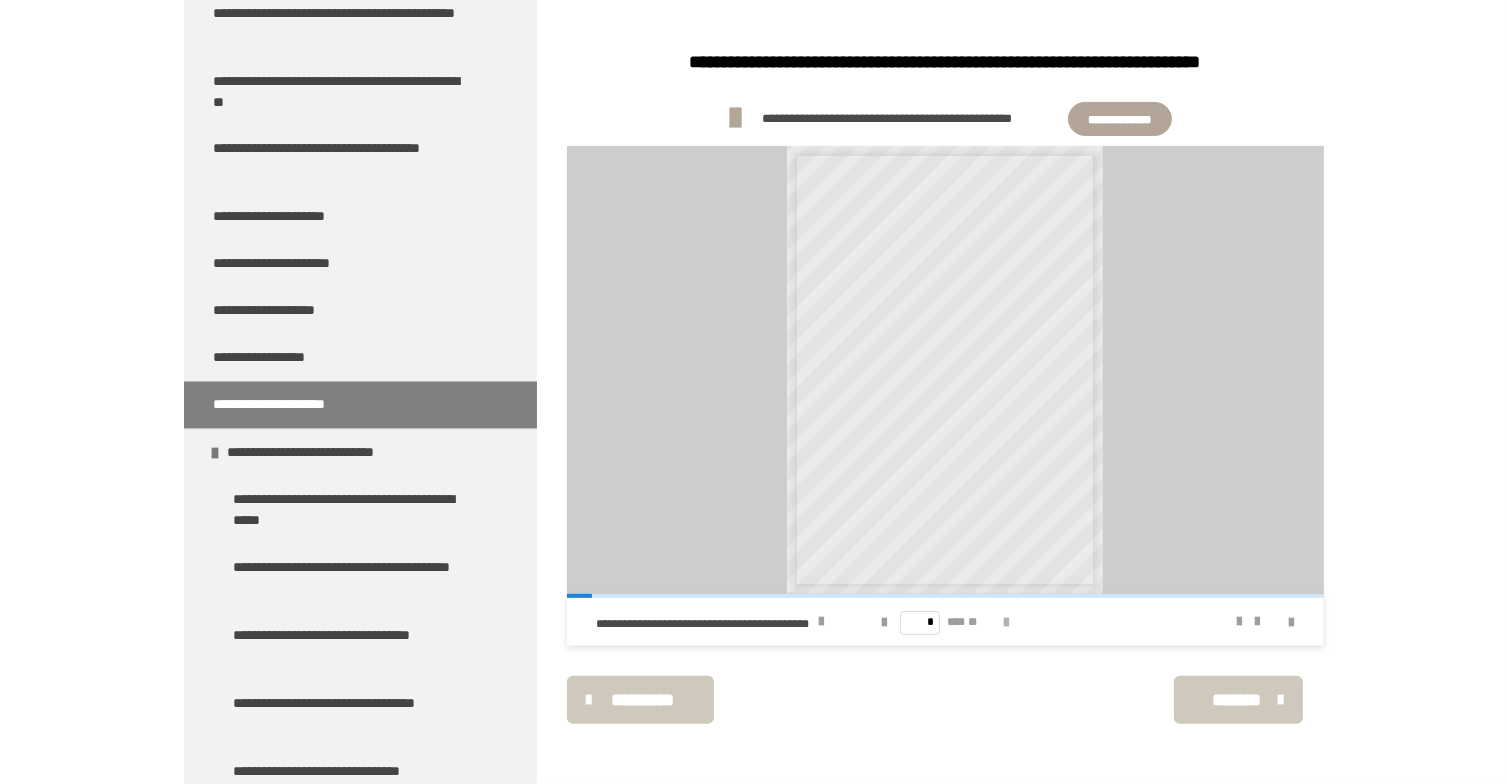 click at bounding box center (1006, 623) 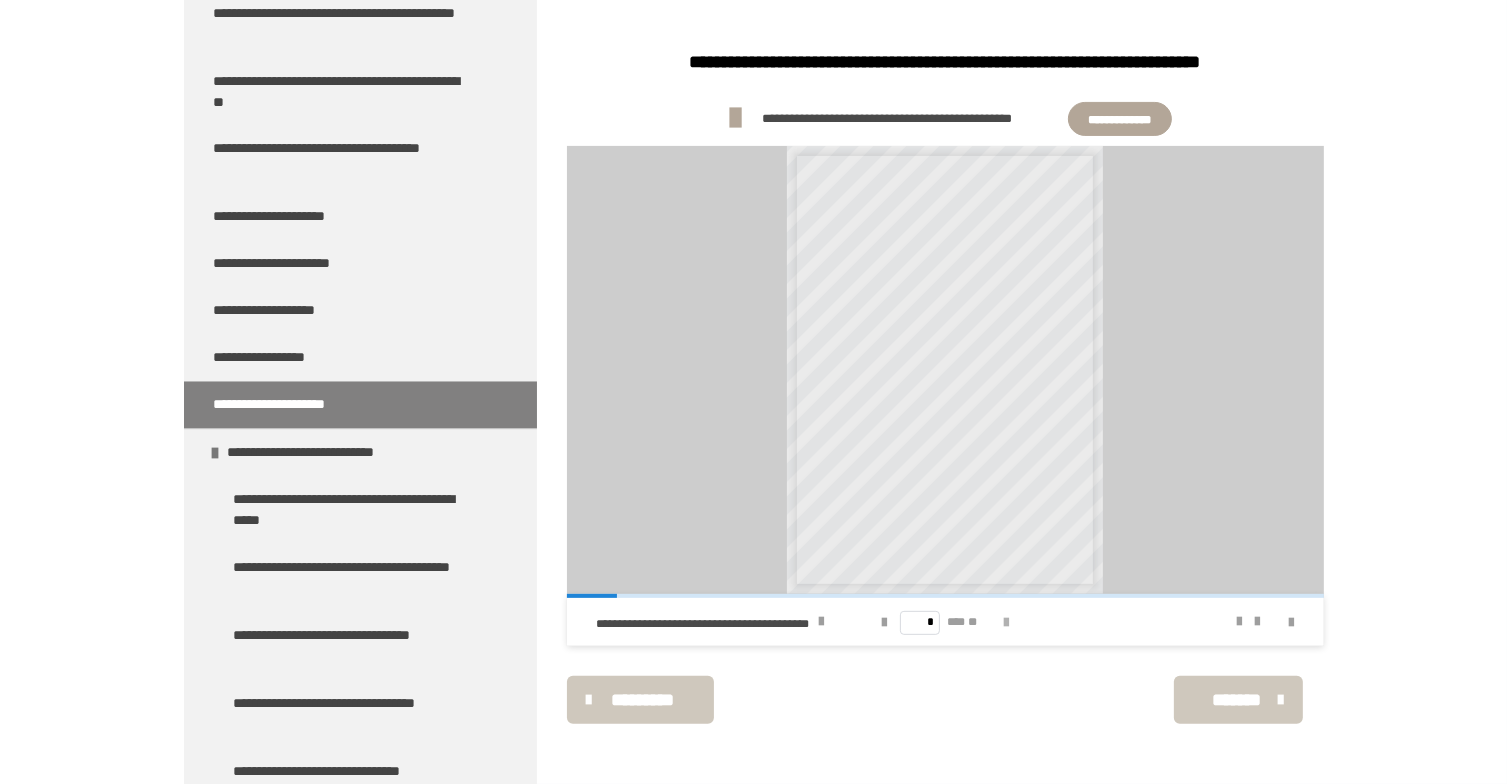click at bounding box center [1006, 623] 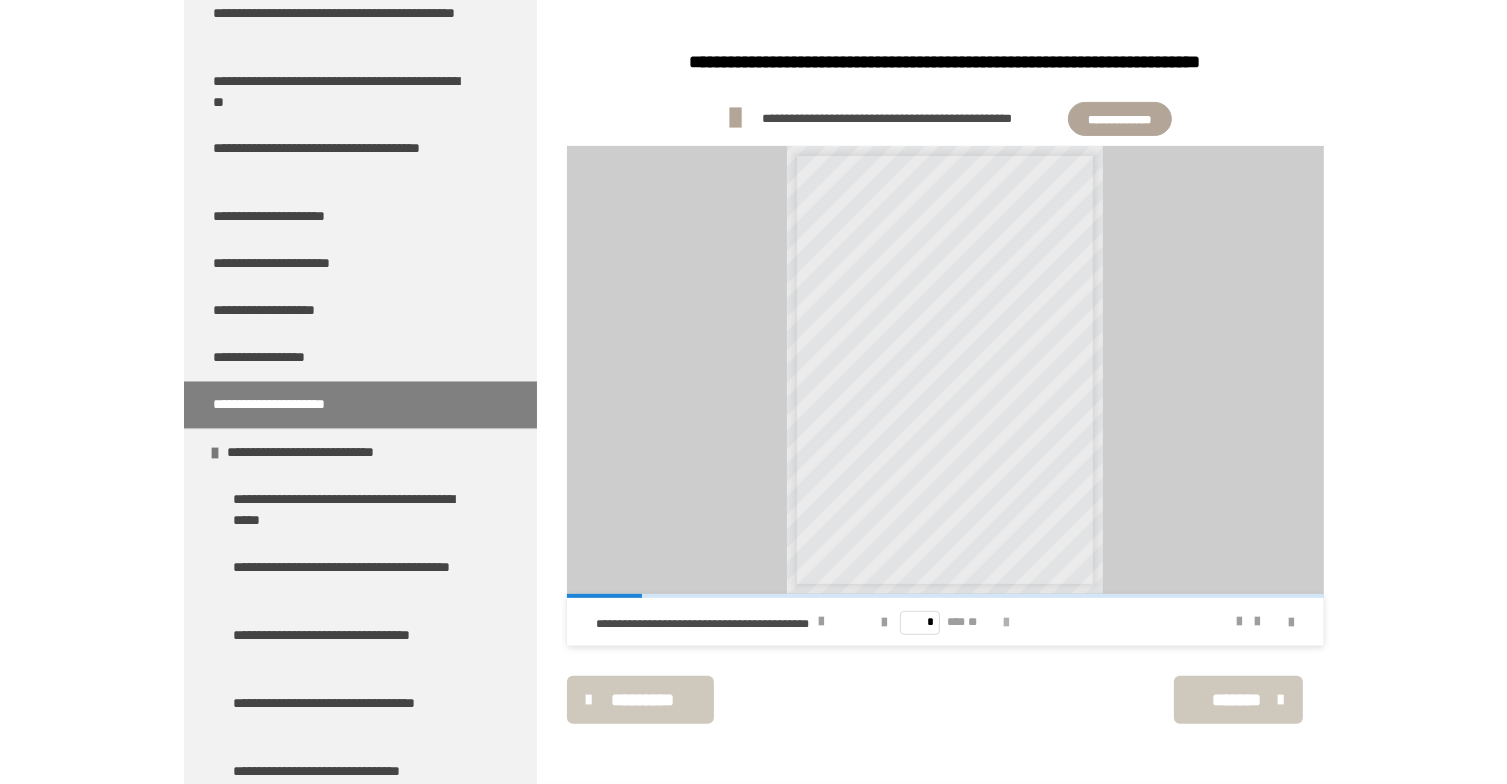 click at bounding box center (1006, 623) 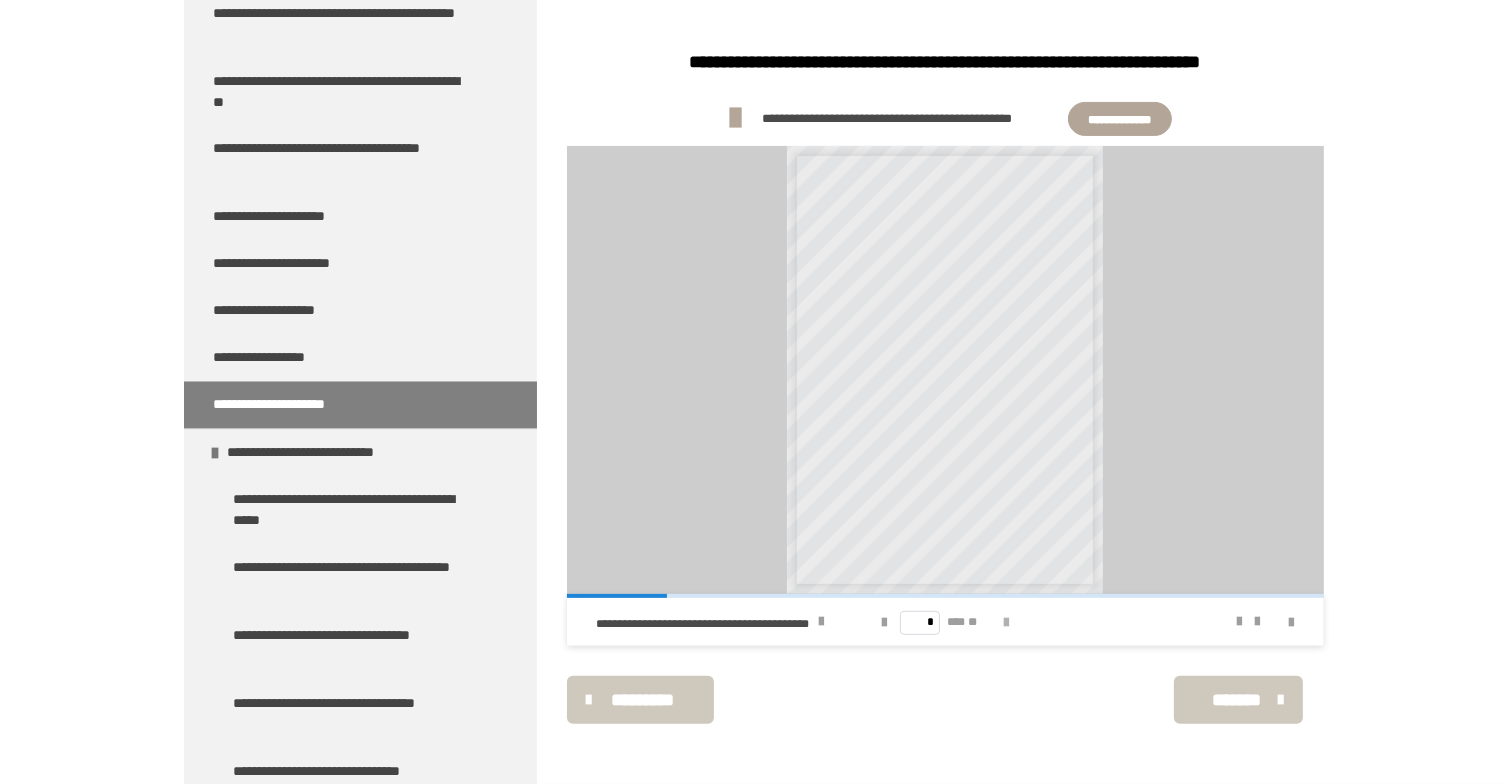 click at bounding box center (1006, 623) 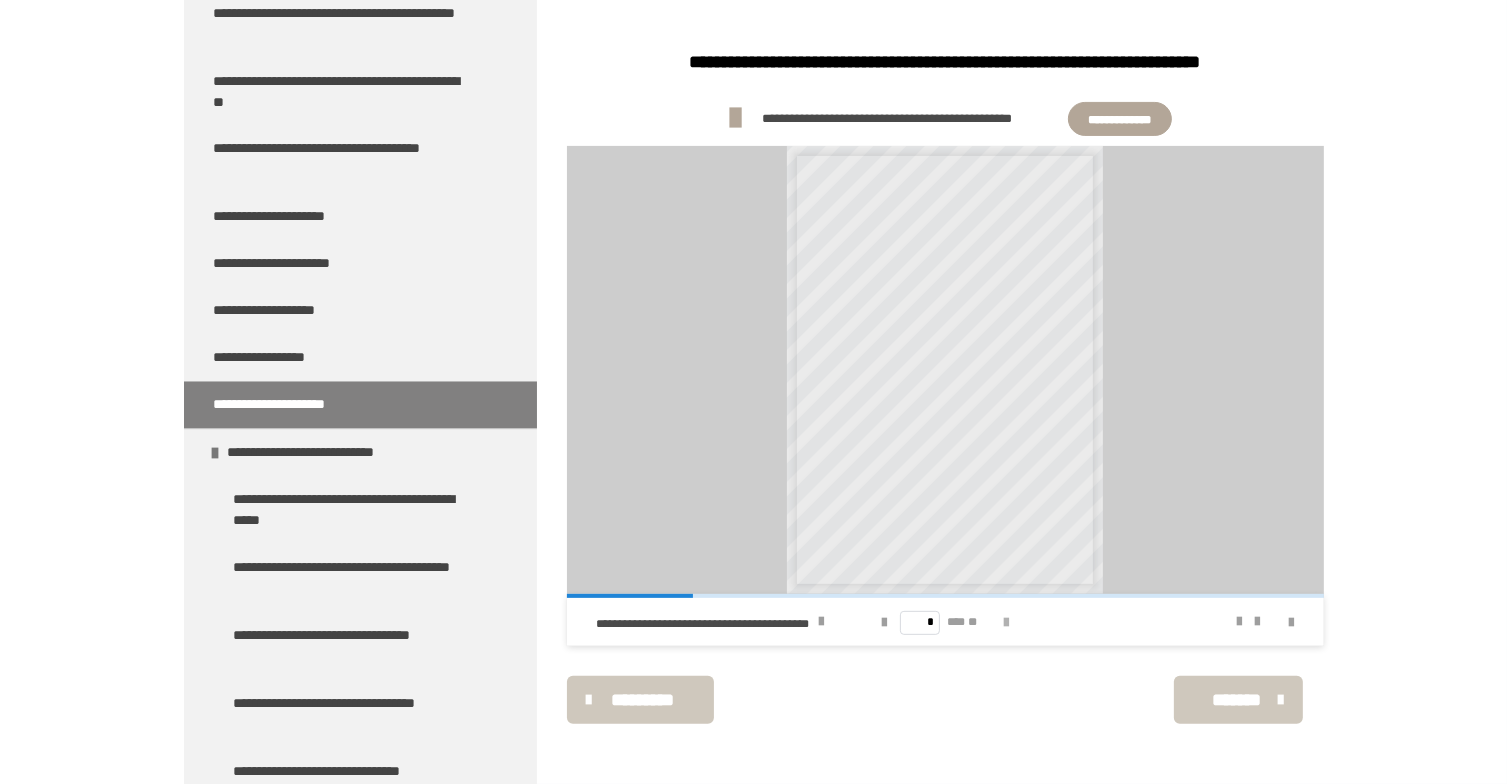 click at bounding box center (1006, 623) 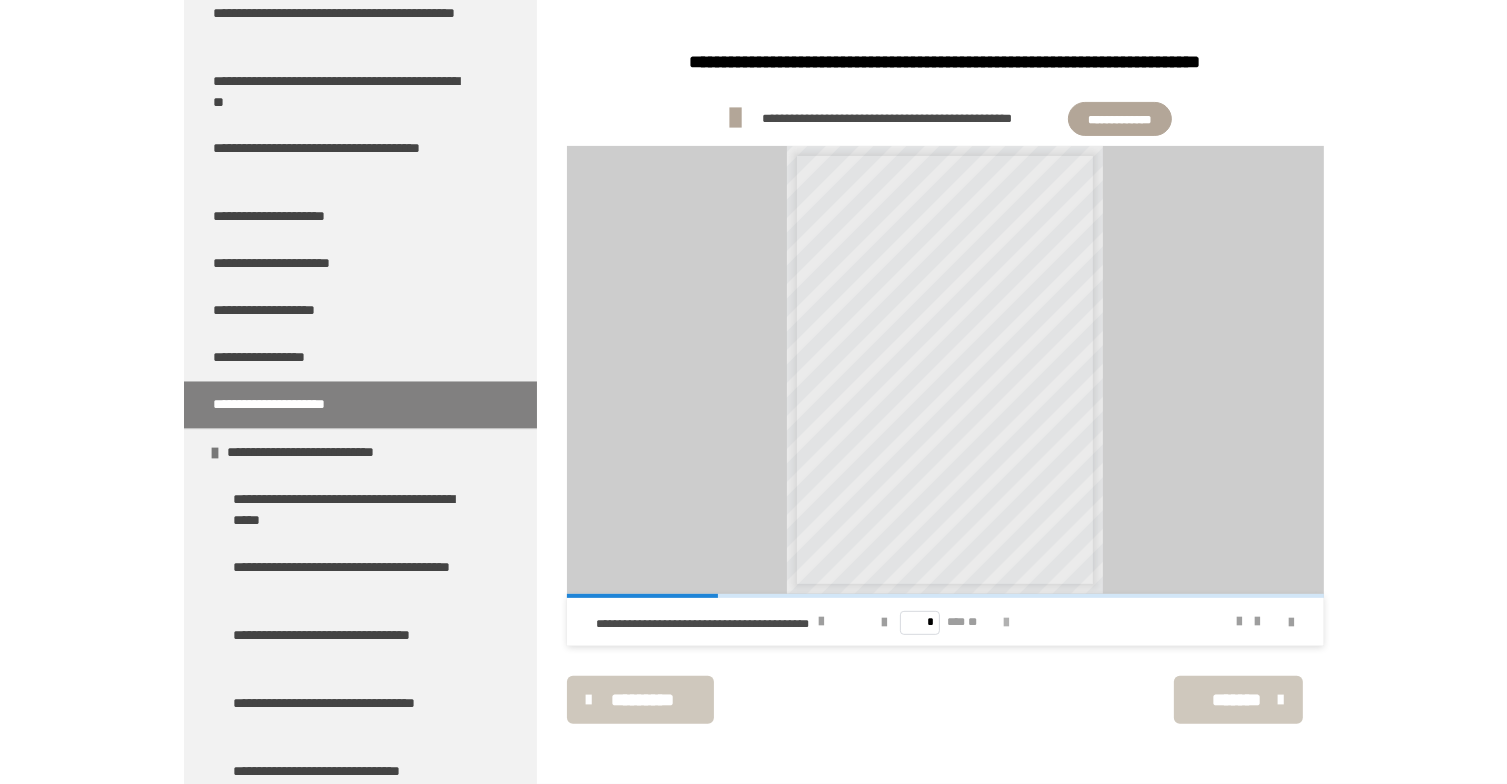 click at bounding box center [1006, 623] 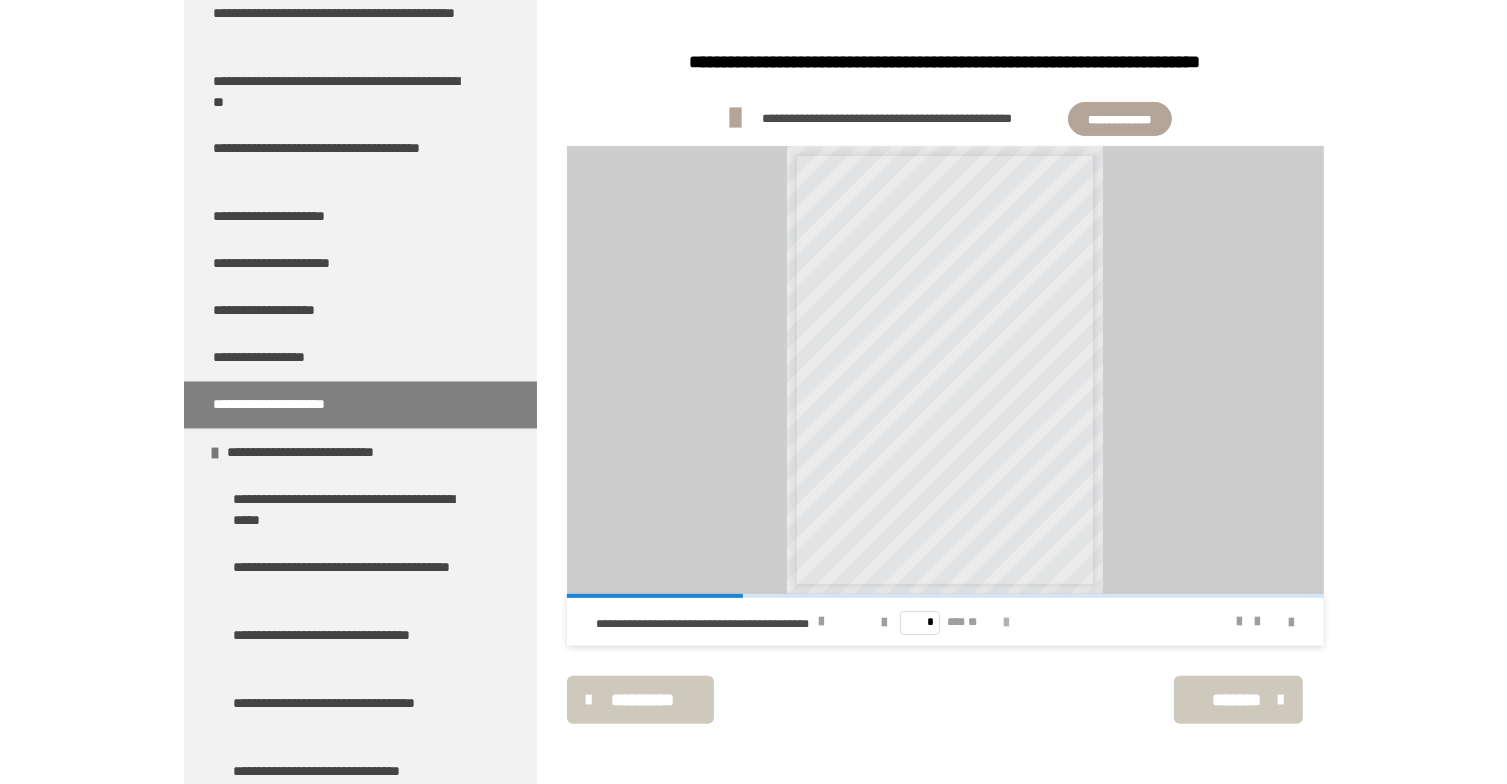 click at bounding box center (1006, 623) 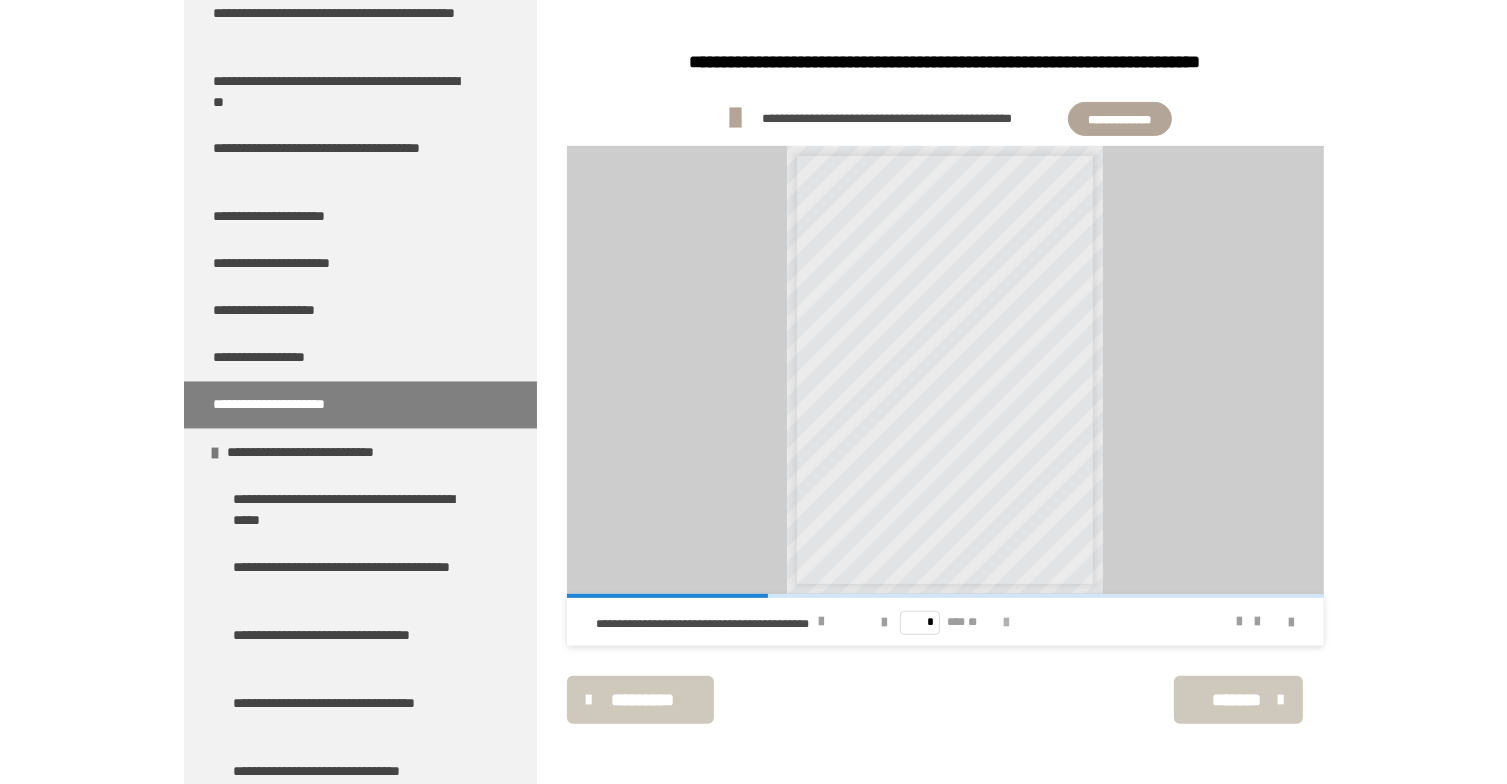 click at bounding box center (1006, 623) 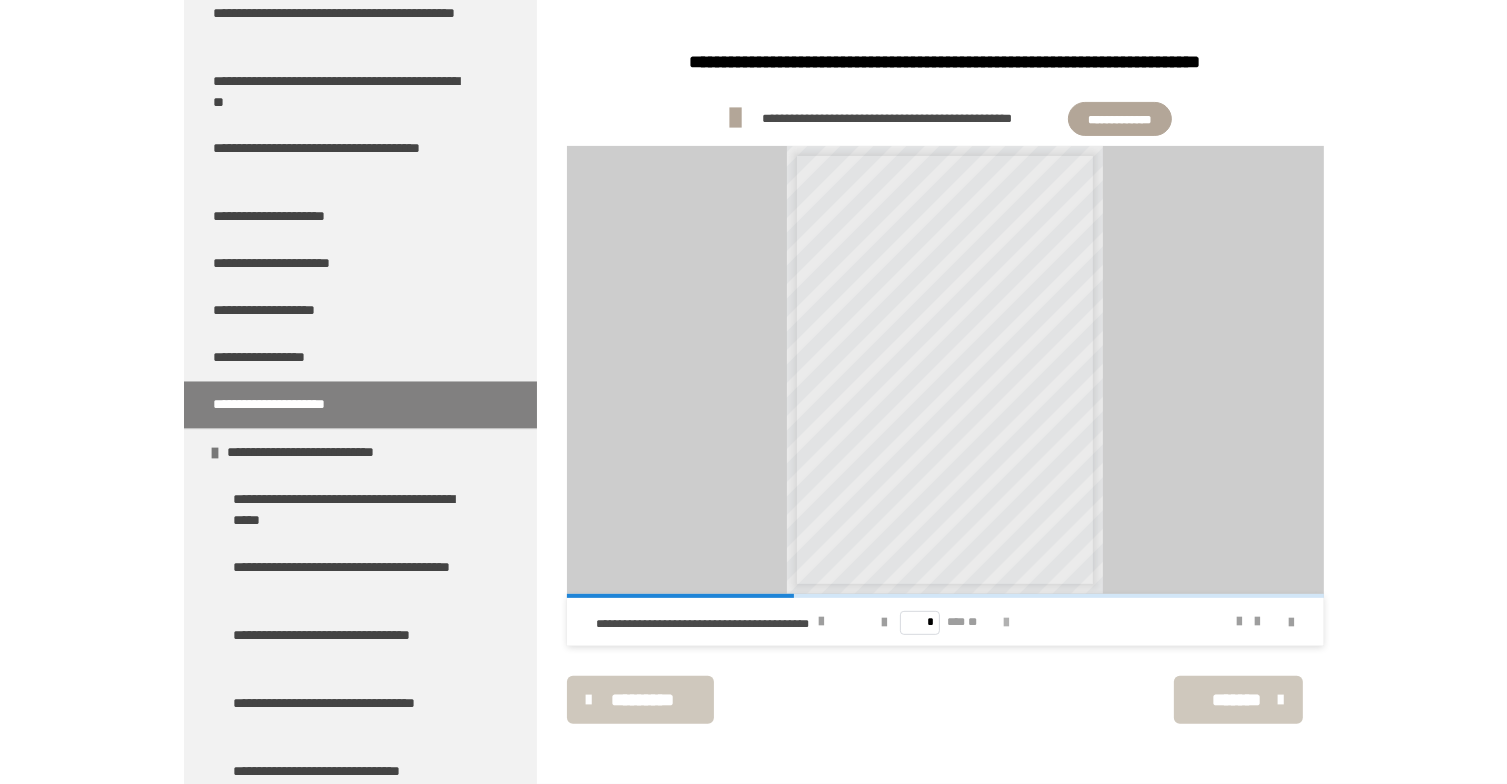 click at bounding box center (1006, 623) 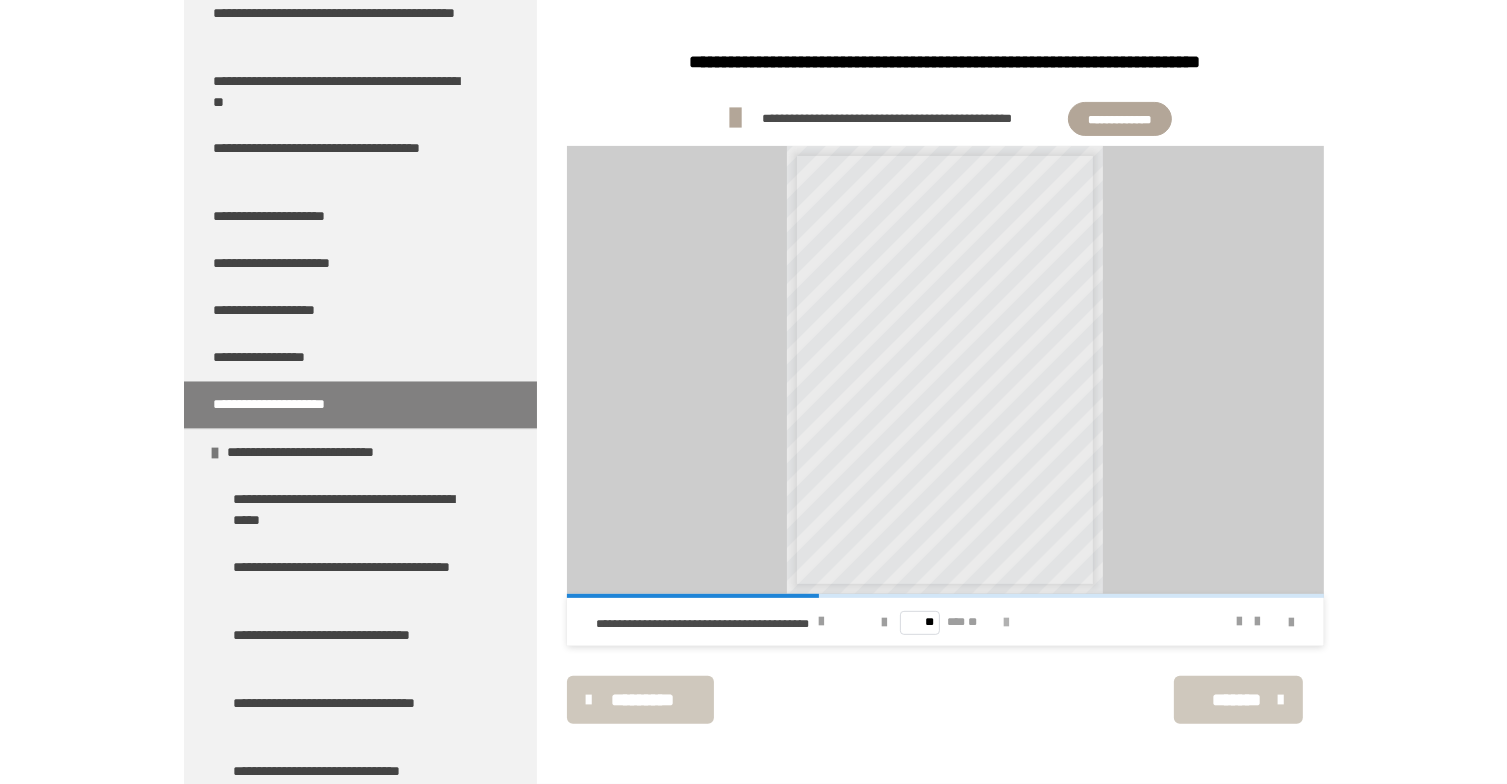 click at bounding box center (1006, 623) 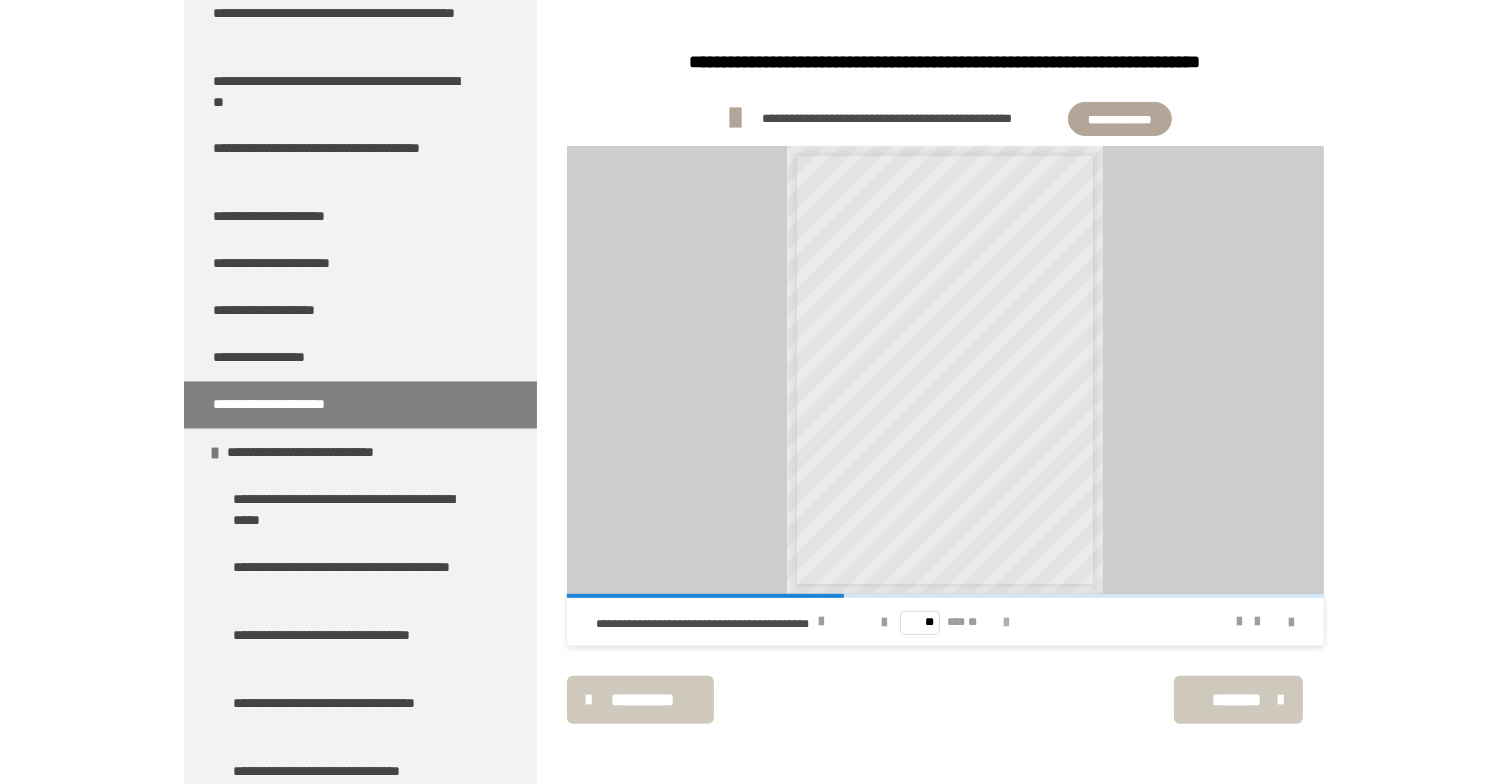 click at bounding box center [1006, 623] 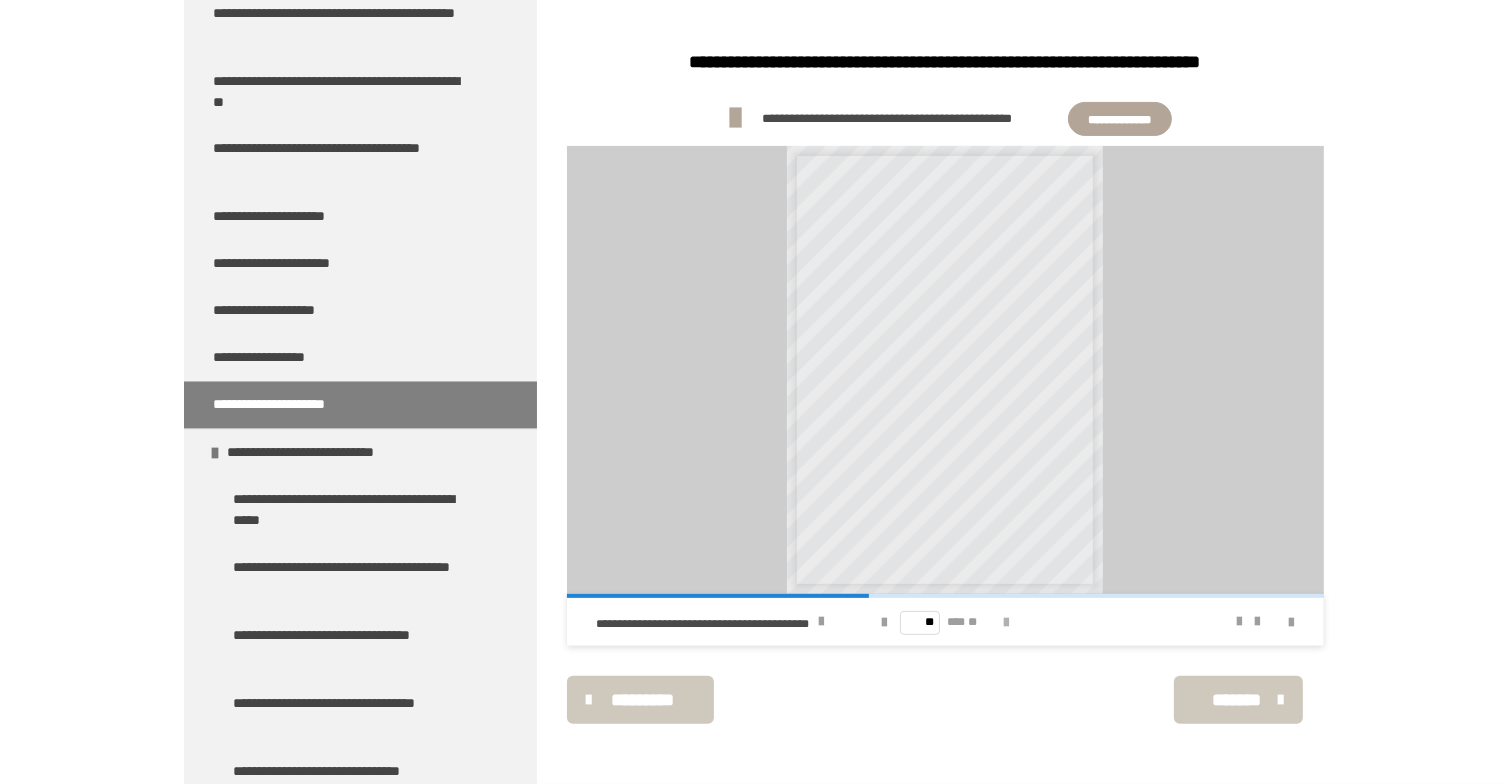 click at bounding box center [1006, 623] 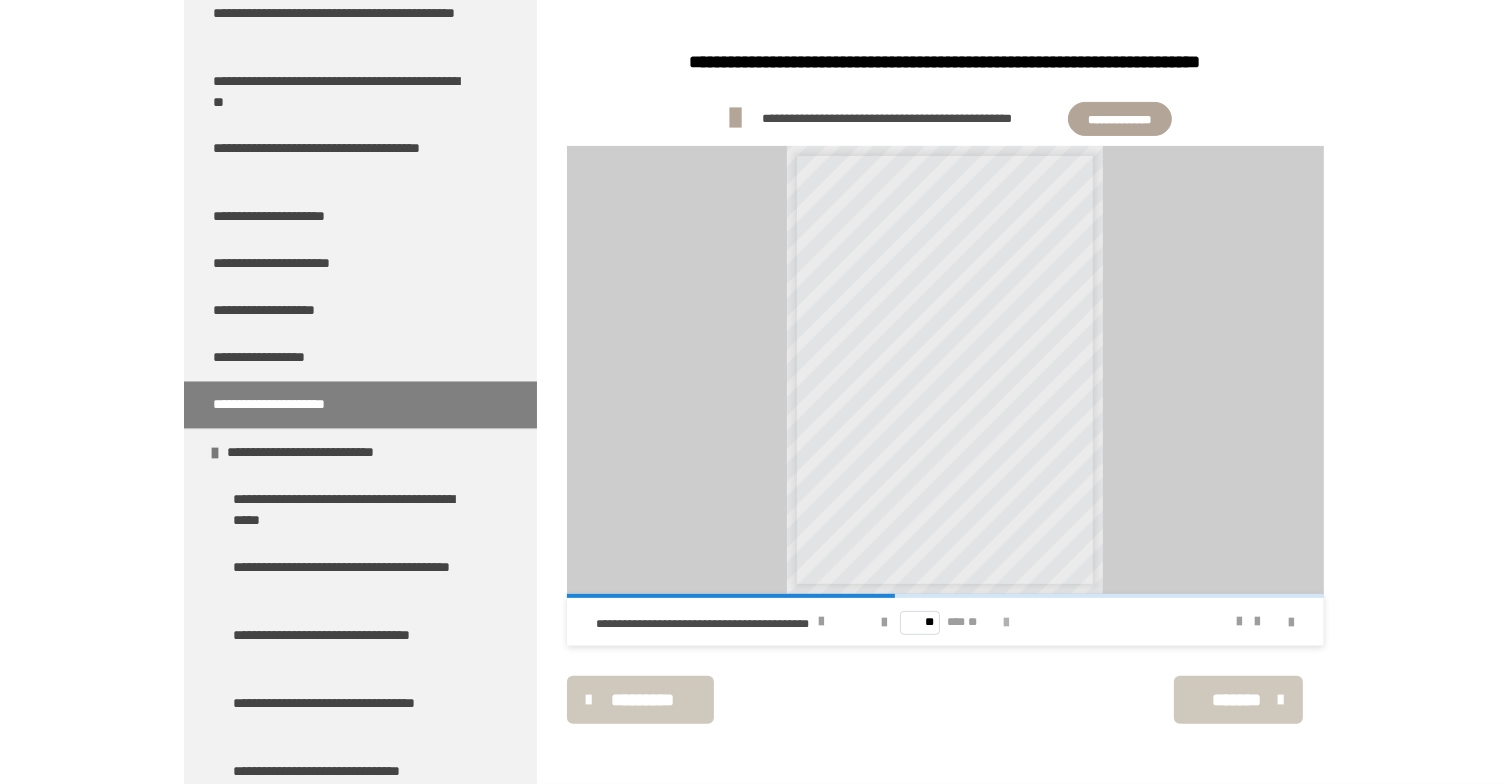 click at bounding box center (1006, 623) 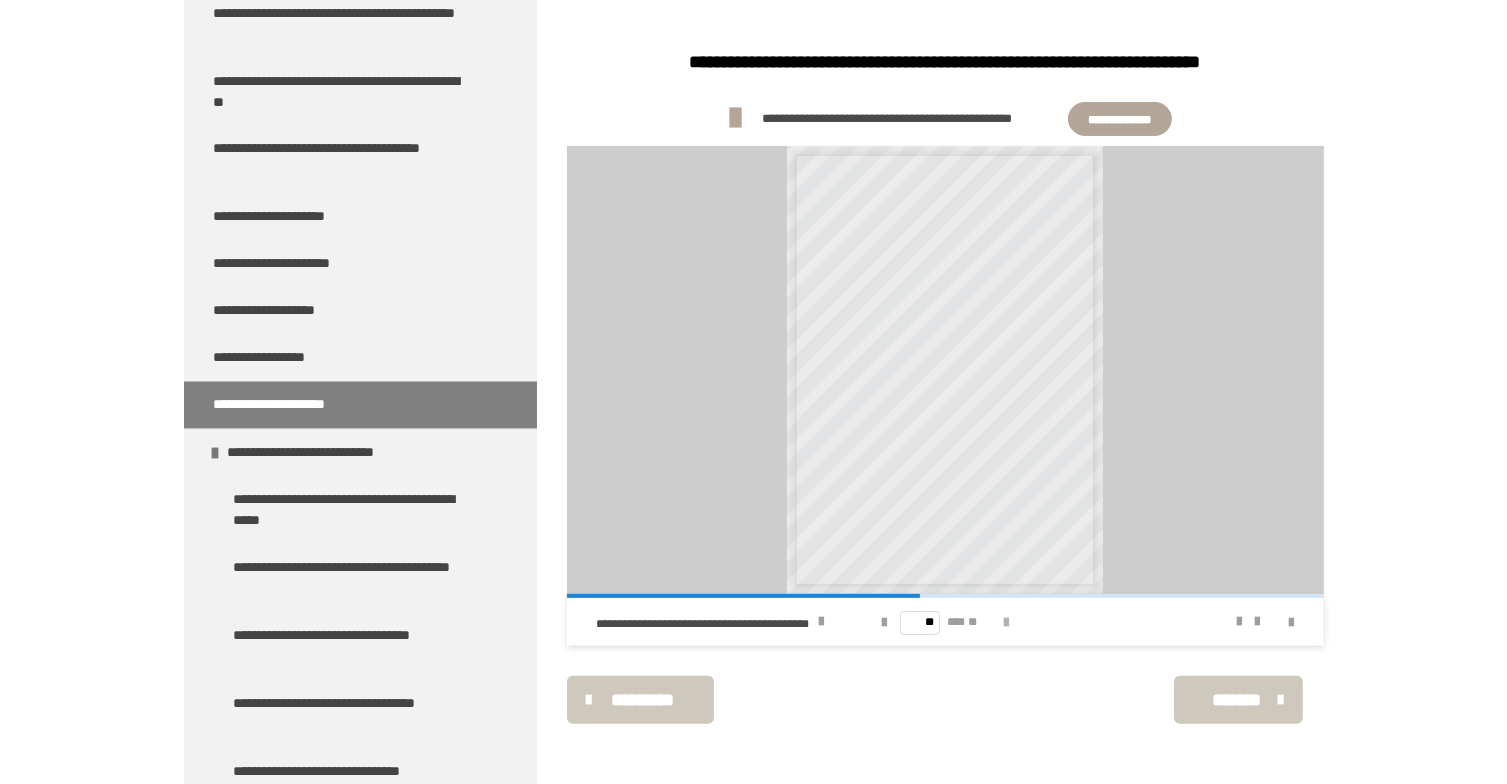 click at bounding box center [1006, 623] 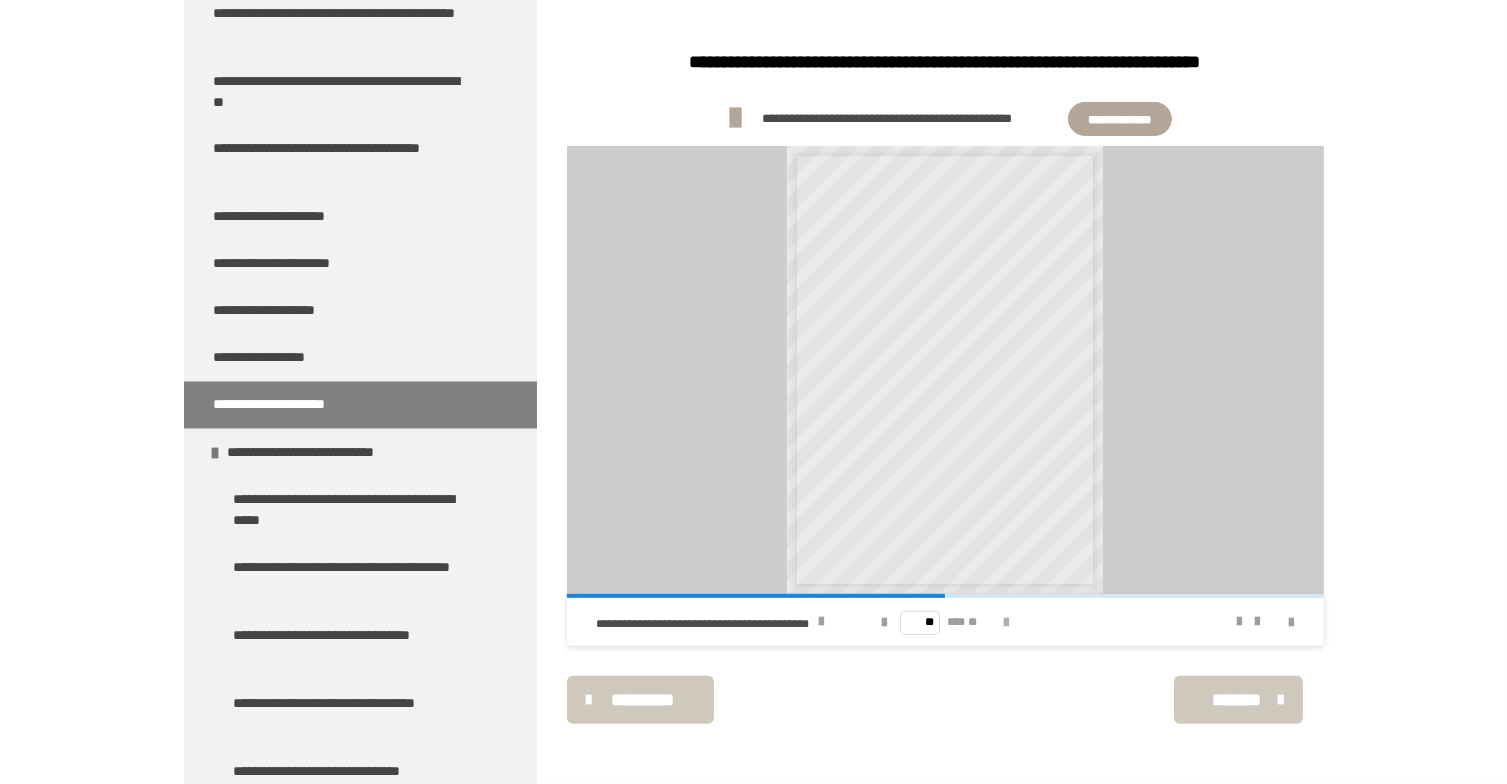 click at bounding box center (1006, 623) 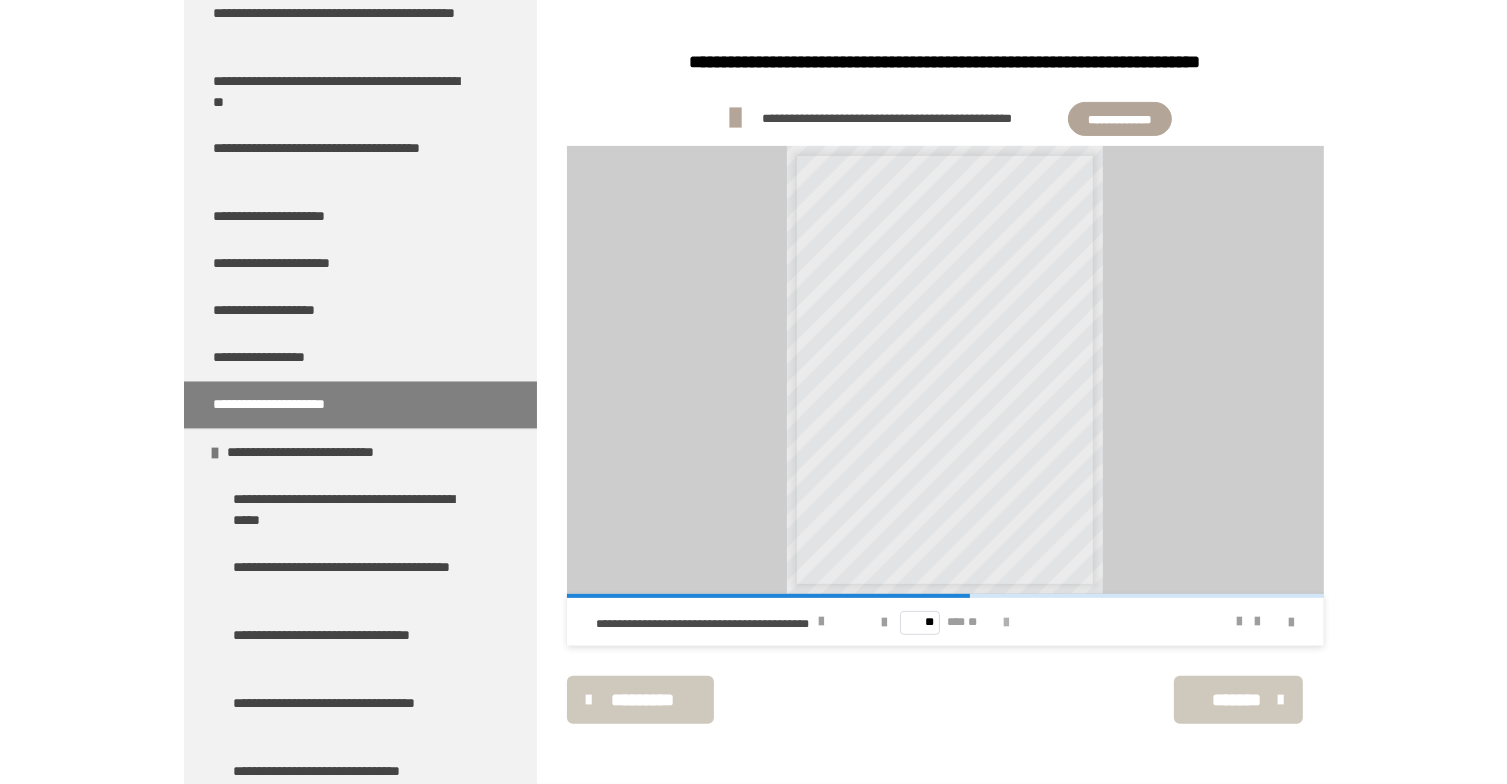 click at bounding box center (1006, 623) 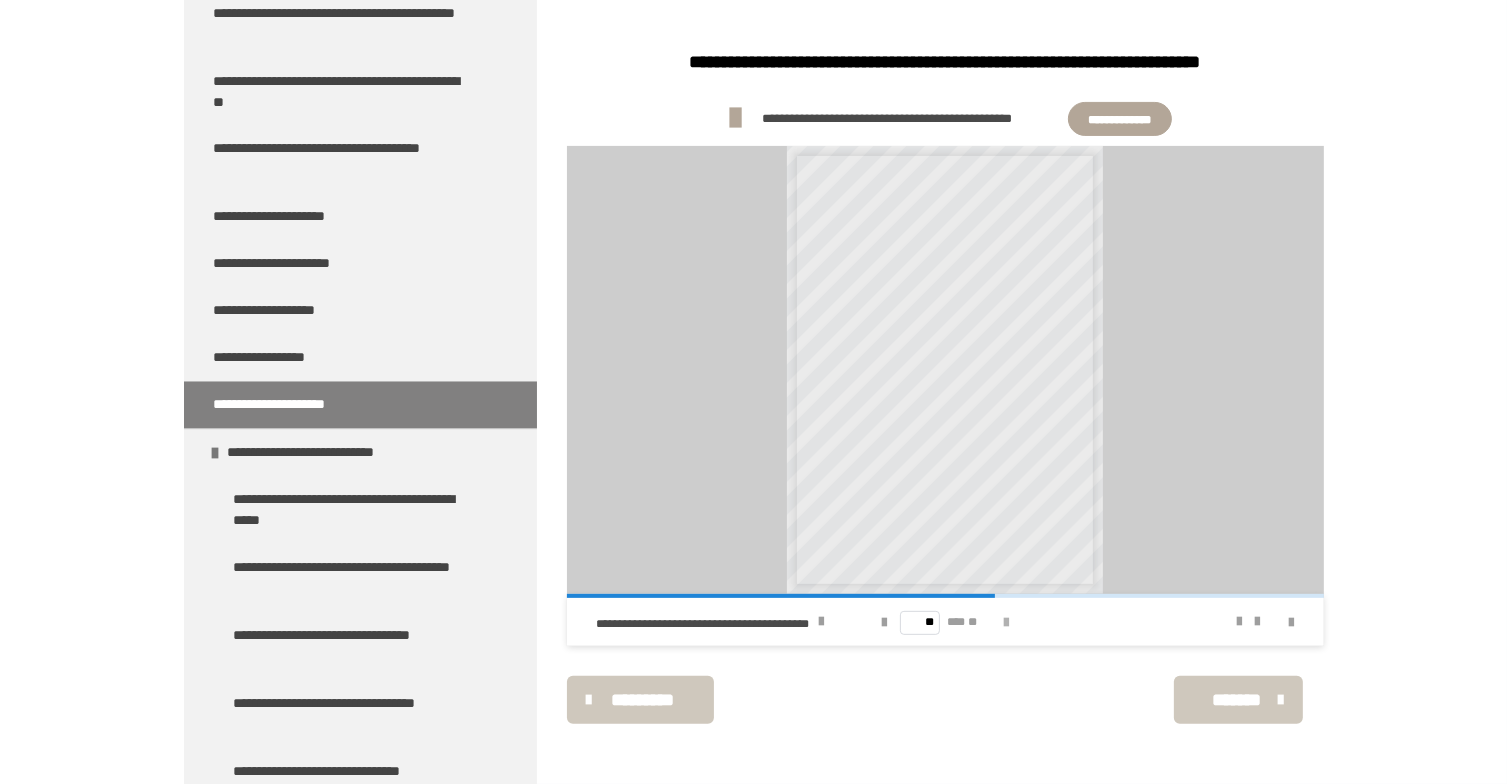 click at bounding box center (1006, 623) 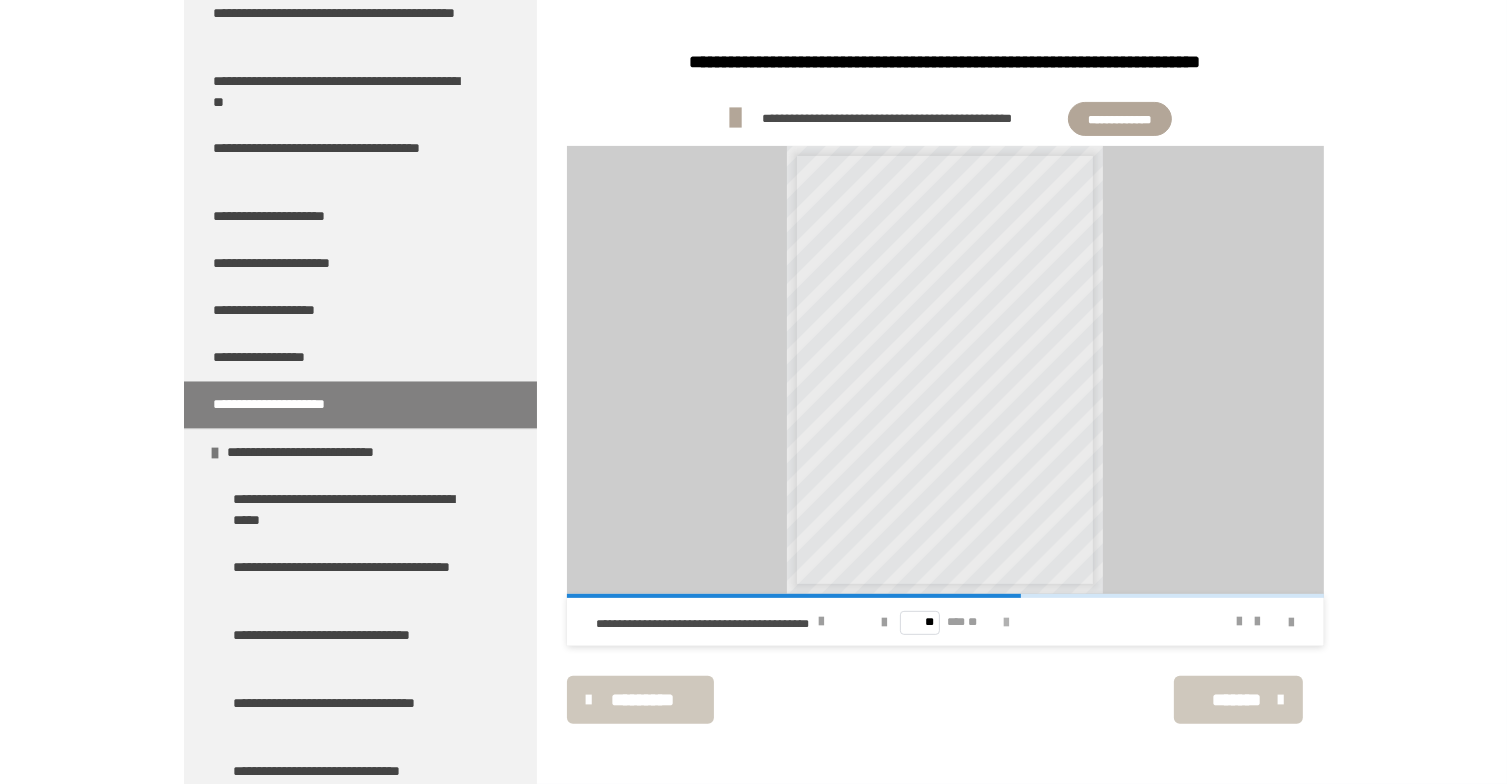 click at bounding box center (1006, 623) 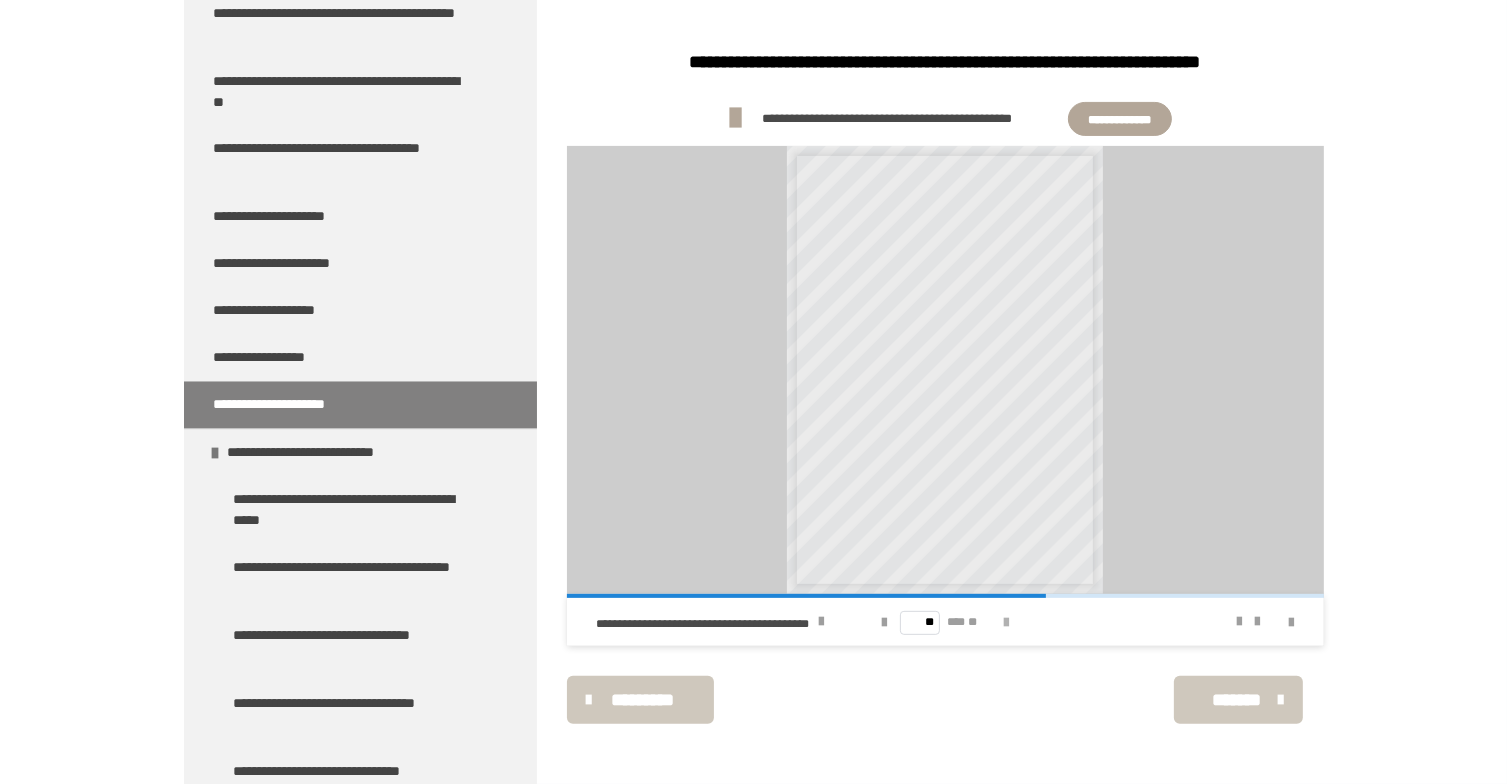 click at bounding box center [1006, 623] 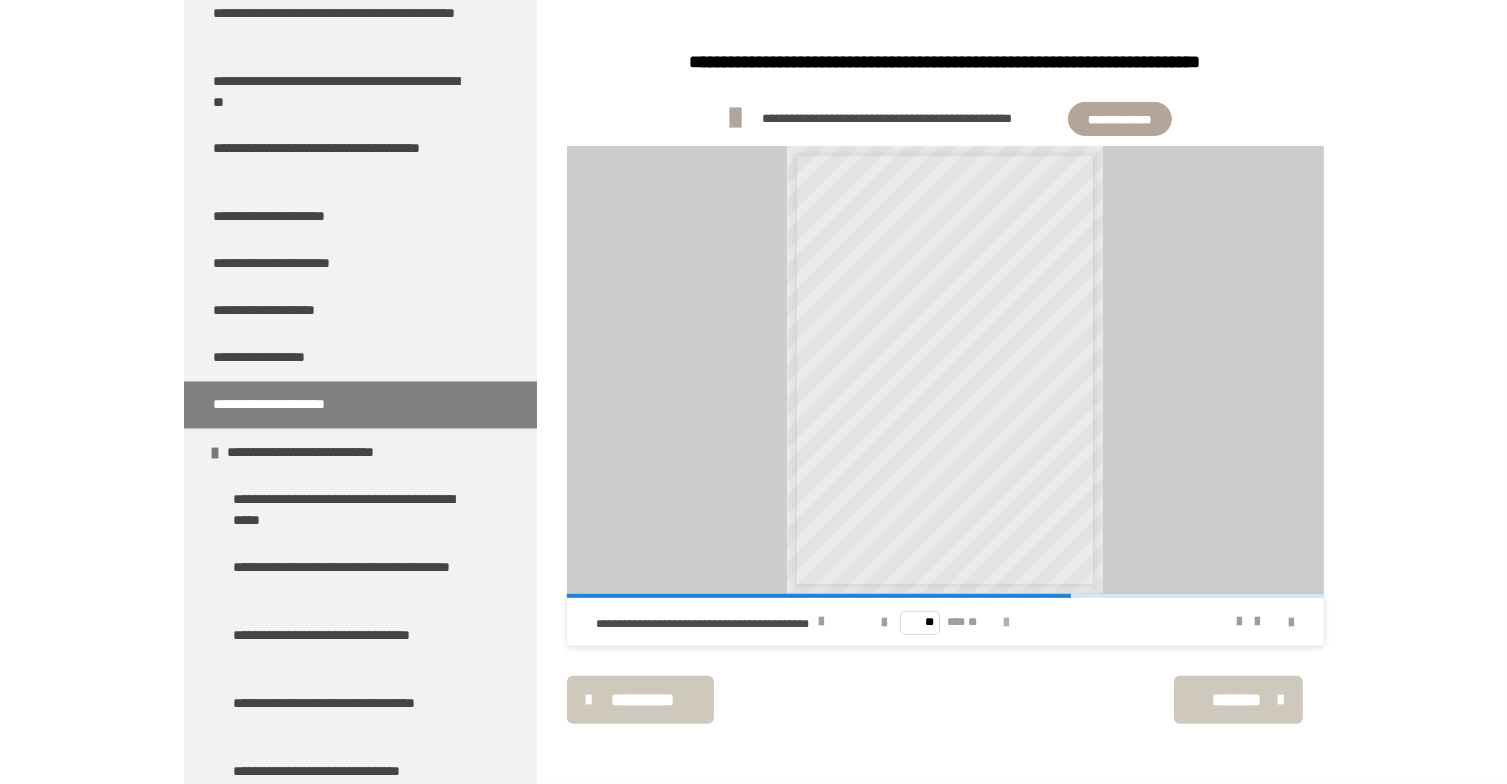 click at bounding box center [1006, 623] 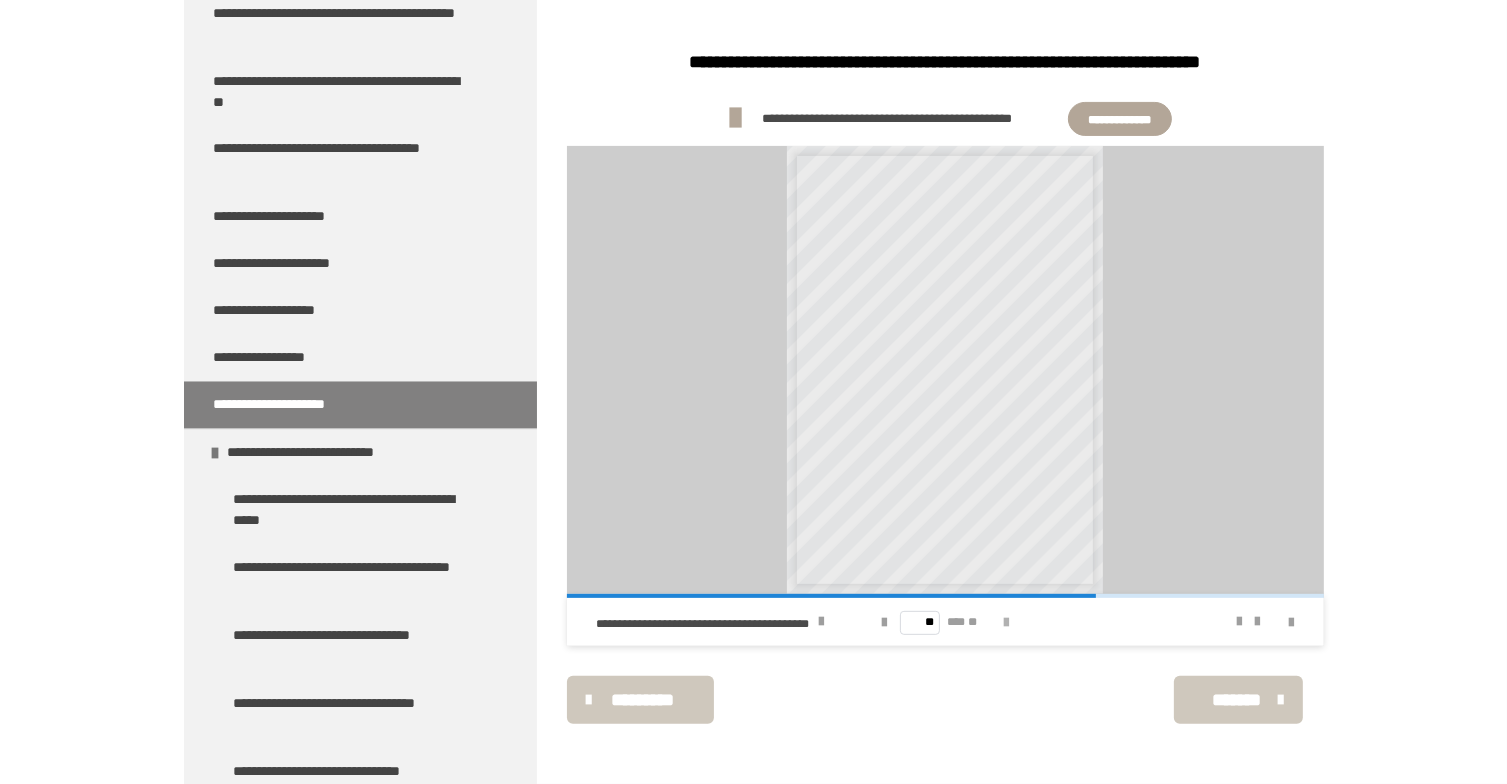 click at bounding box center [1006, 623] 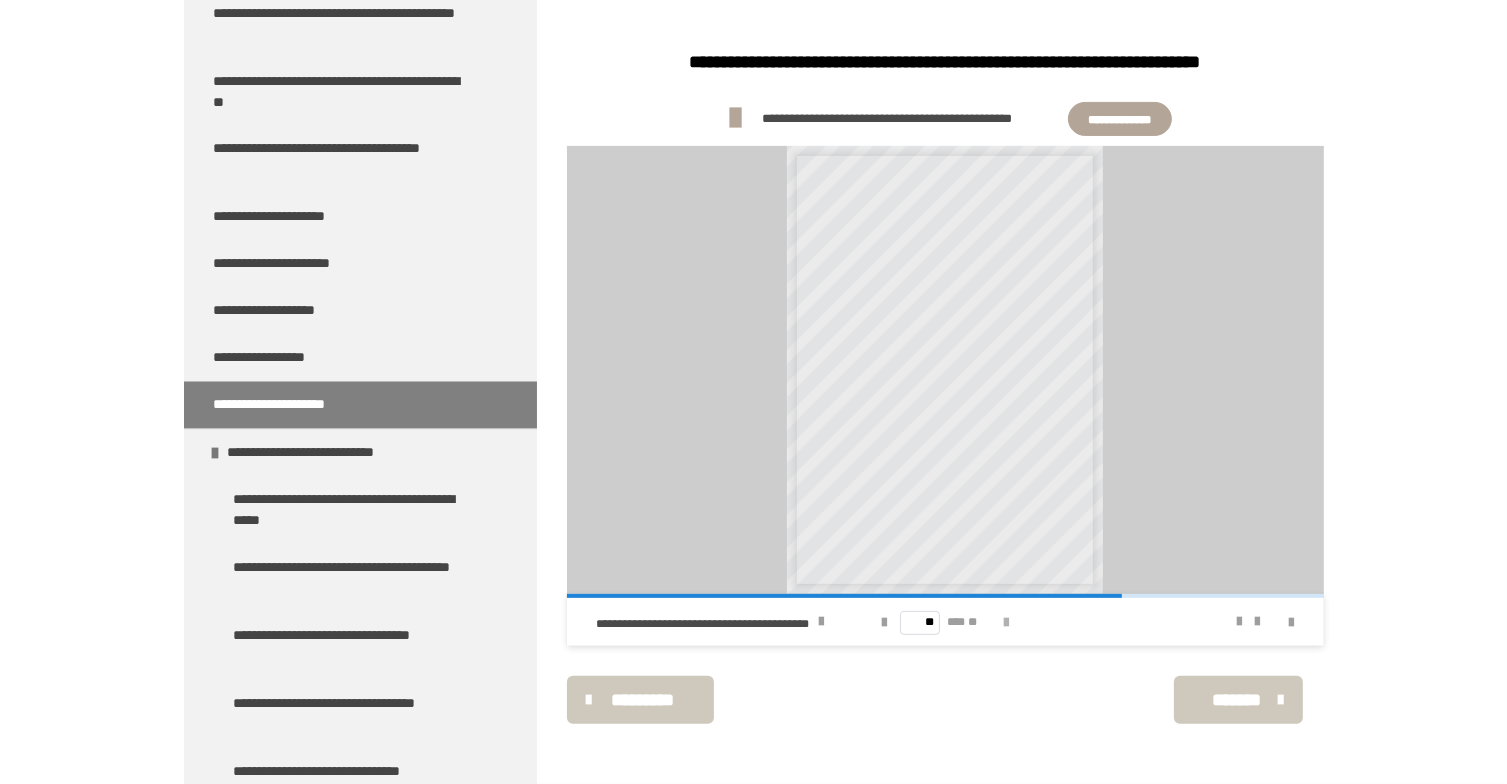 click at bounding box center (1006, 623) 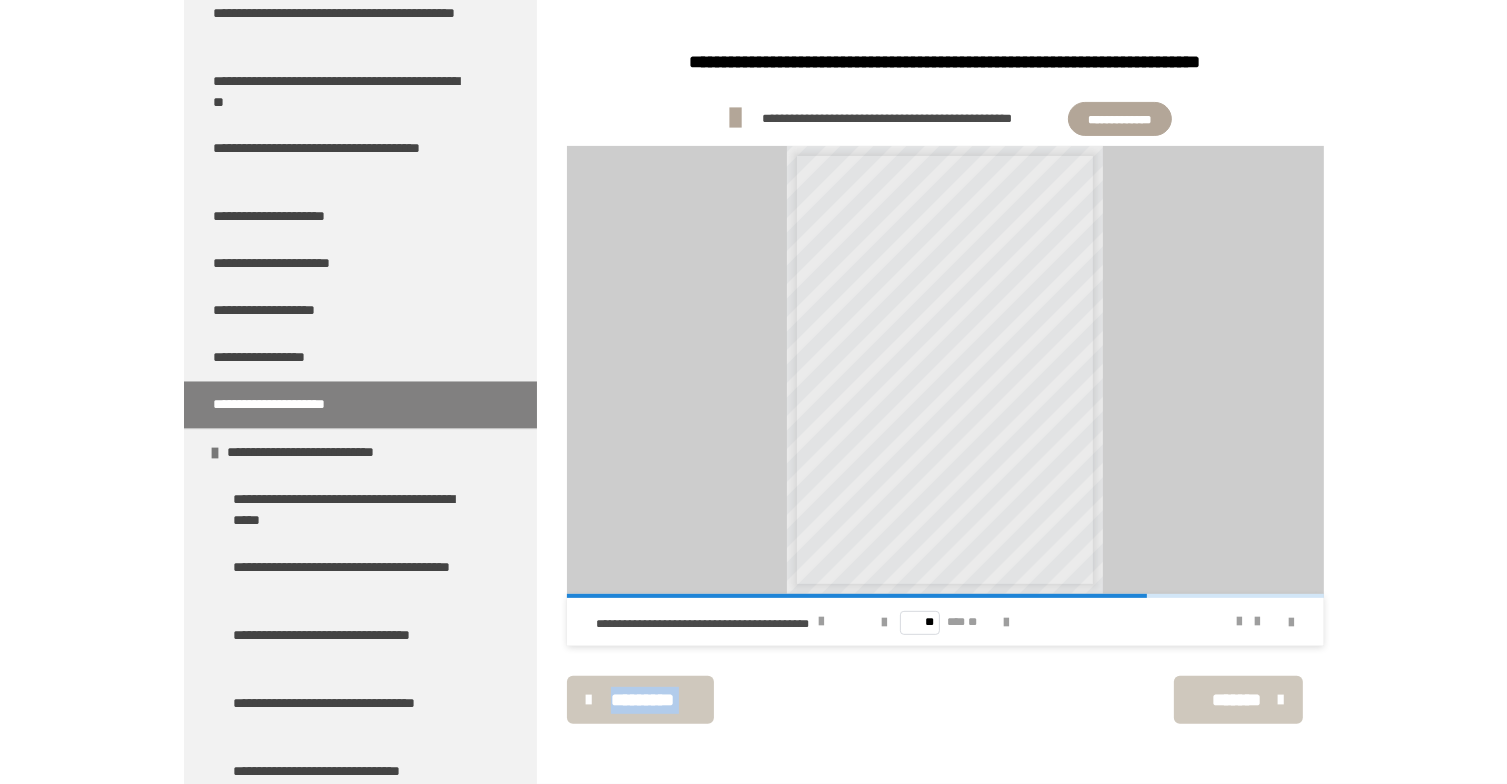 drag, startPoint x: 1013, startPoint y: 621, endPoint x: 976, endPoint y: 683, distance: 72.20111 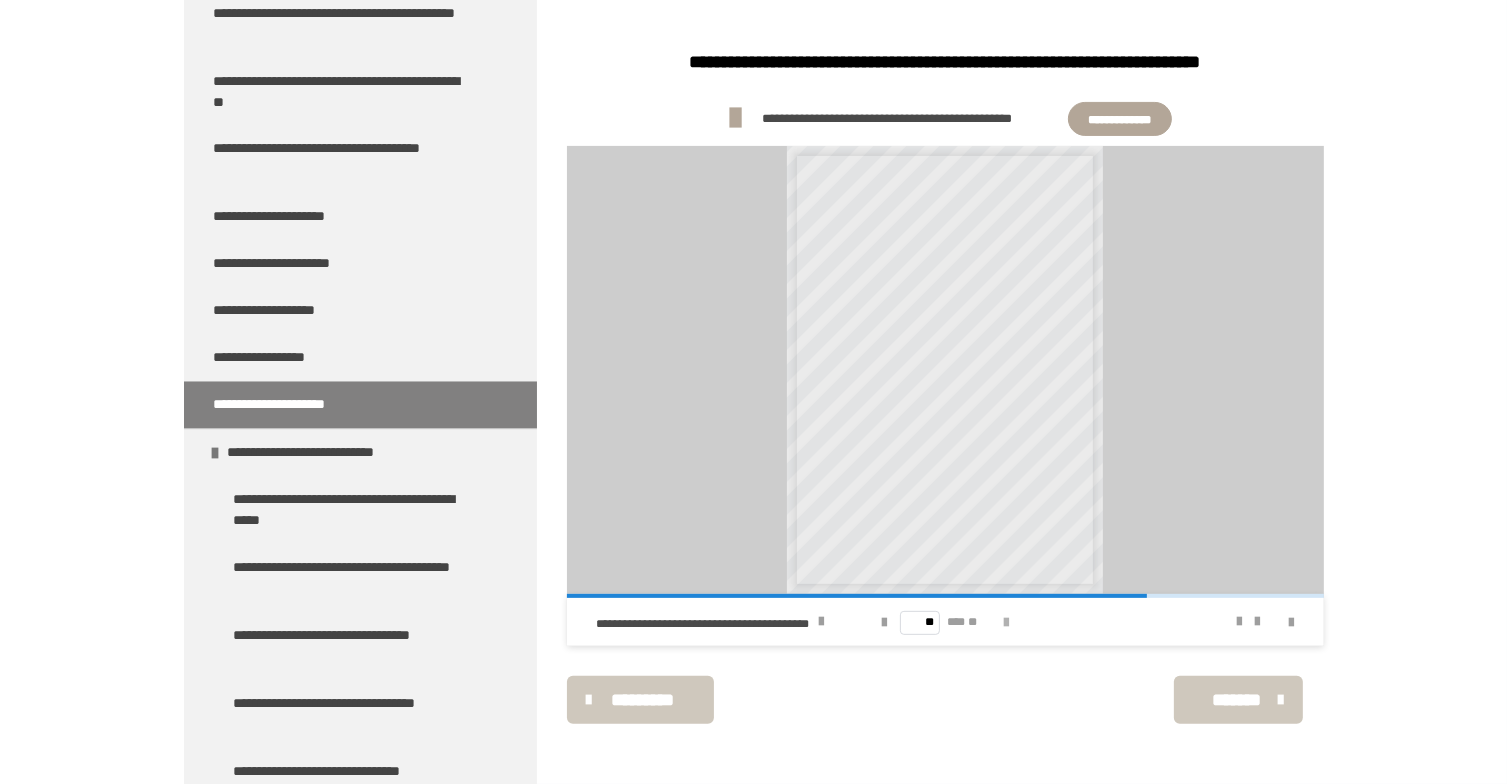 click at bounding box center (1006, 623) 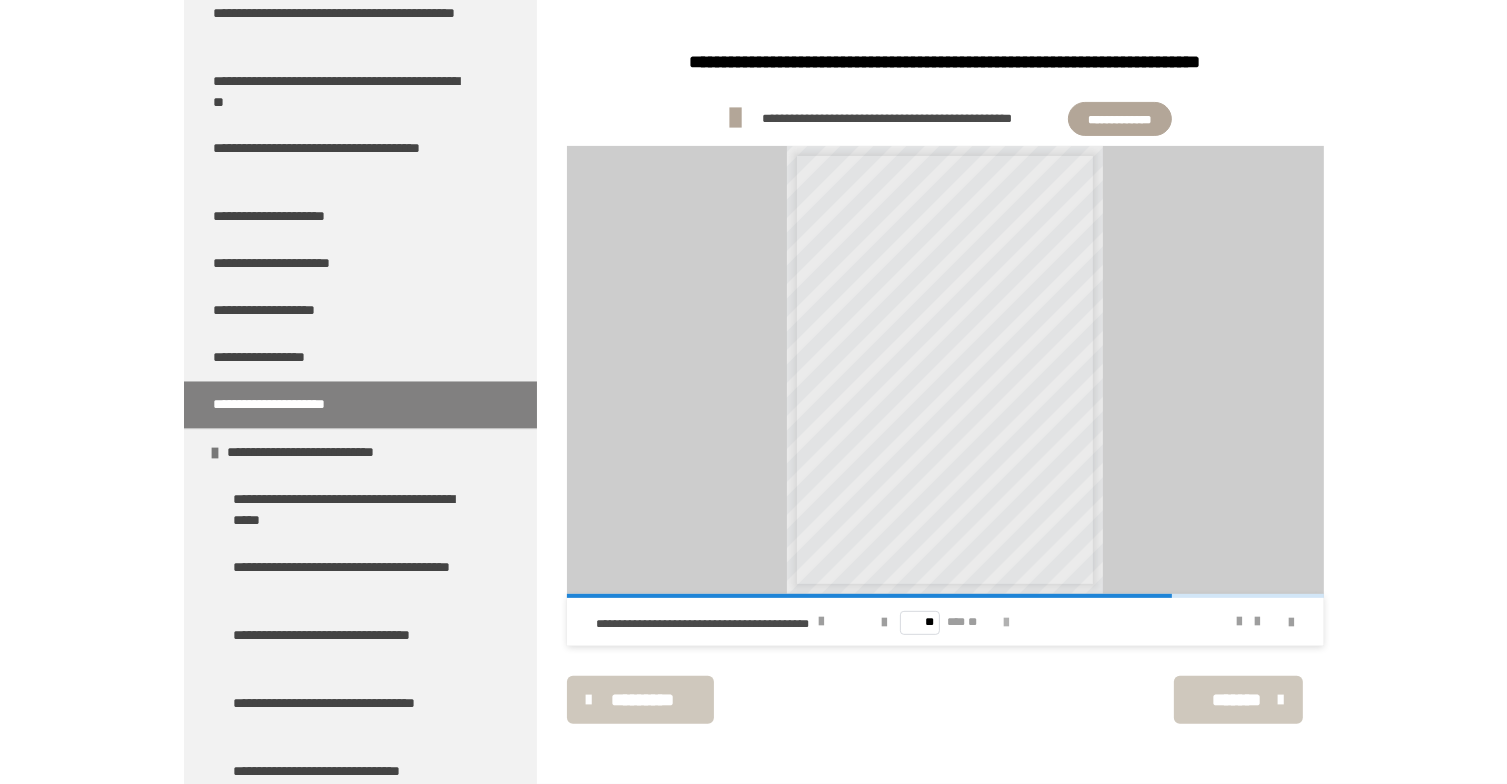 click at bounding box center (1006, 623) 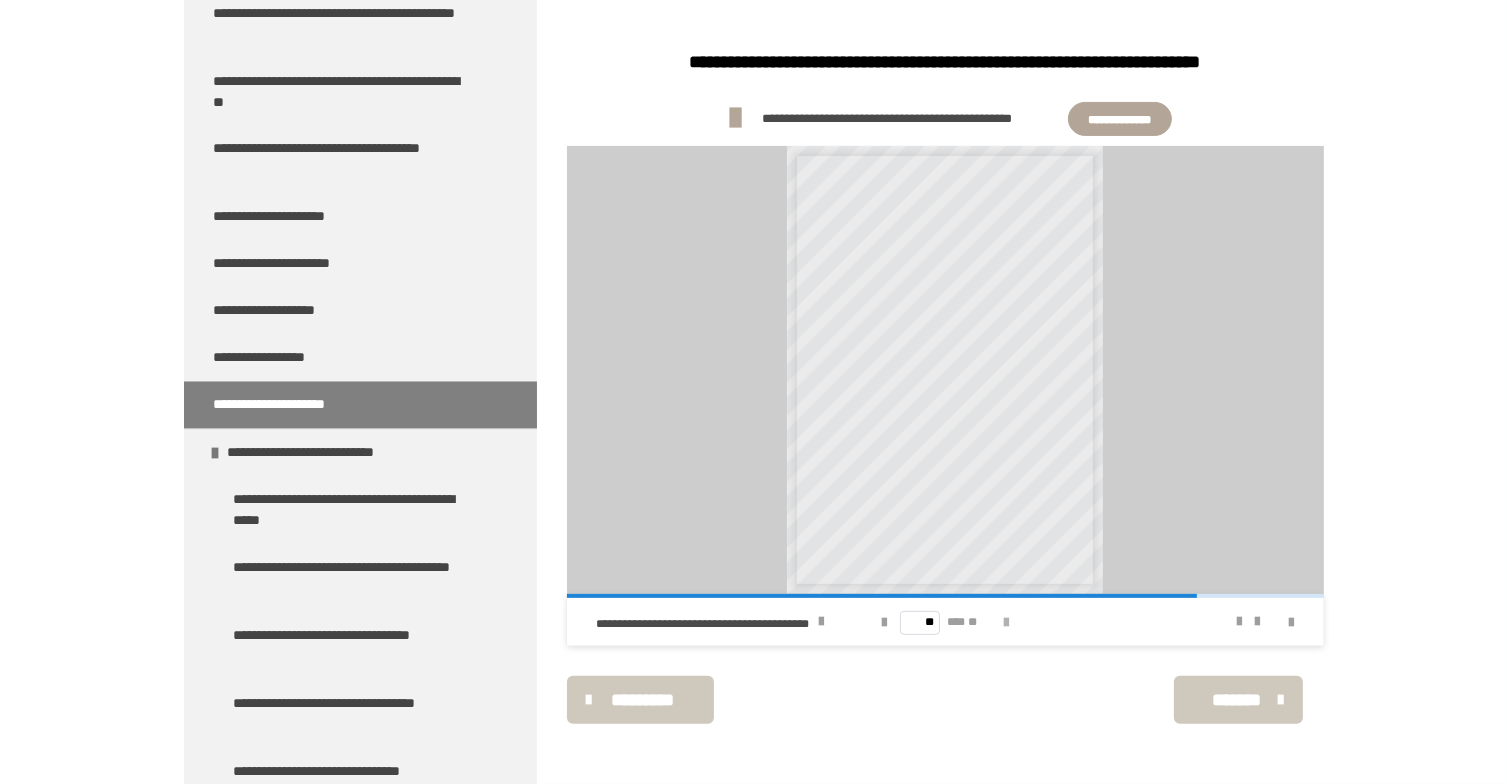 click at bounding box center [1006, 623] 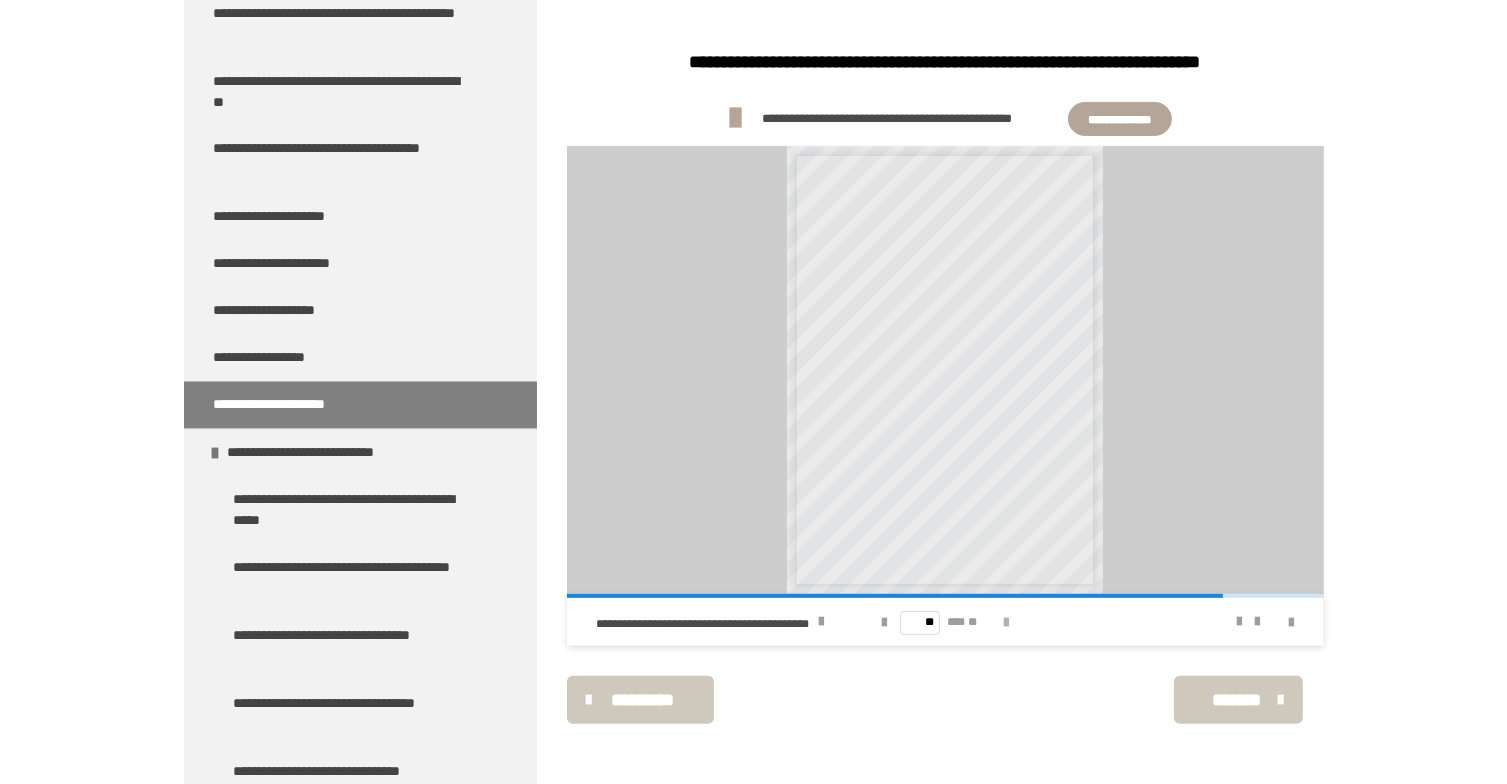 click at bounding box center [1006, 623] 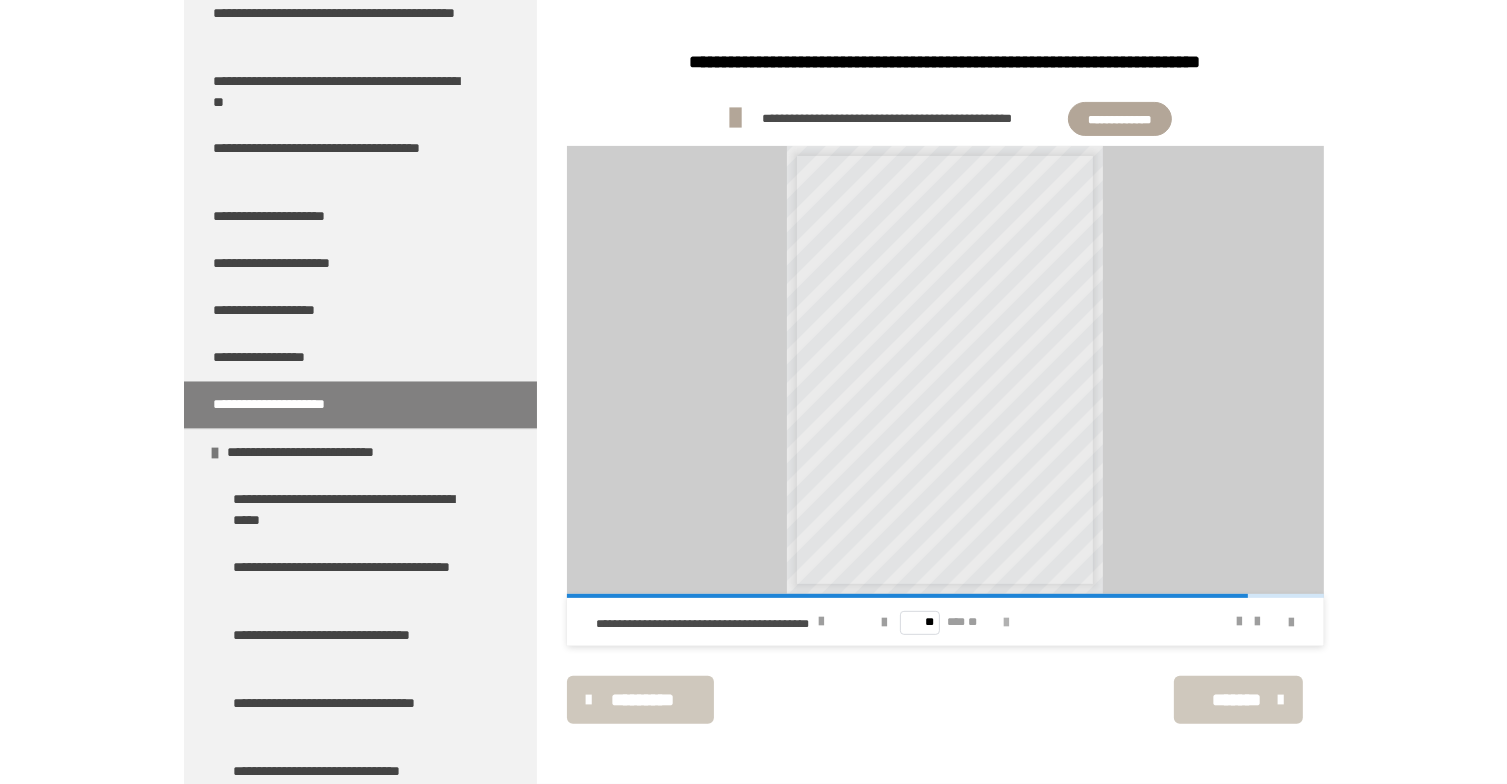 click at bounding box center [1006, 623] 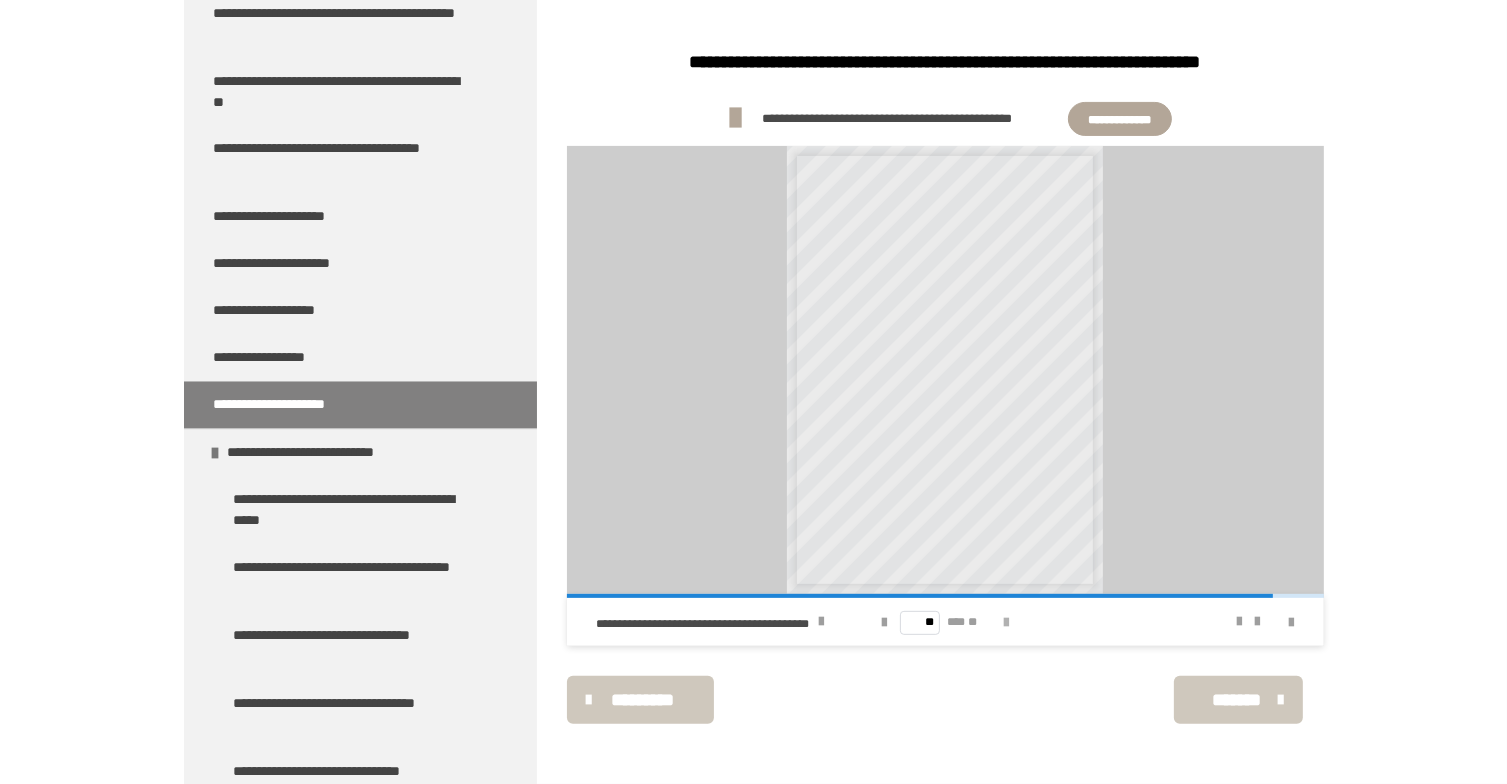 click at bounding box center (1006, 623) 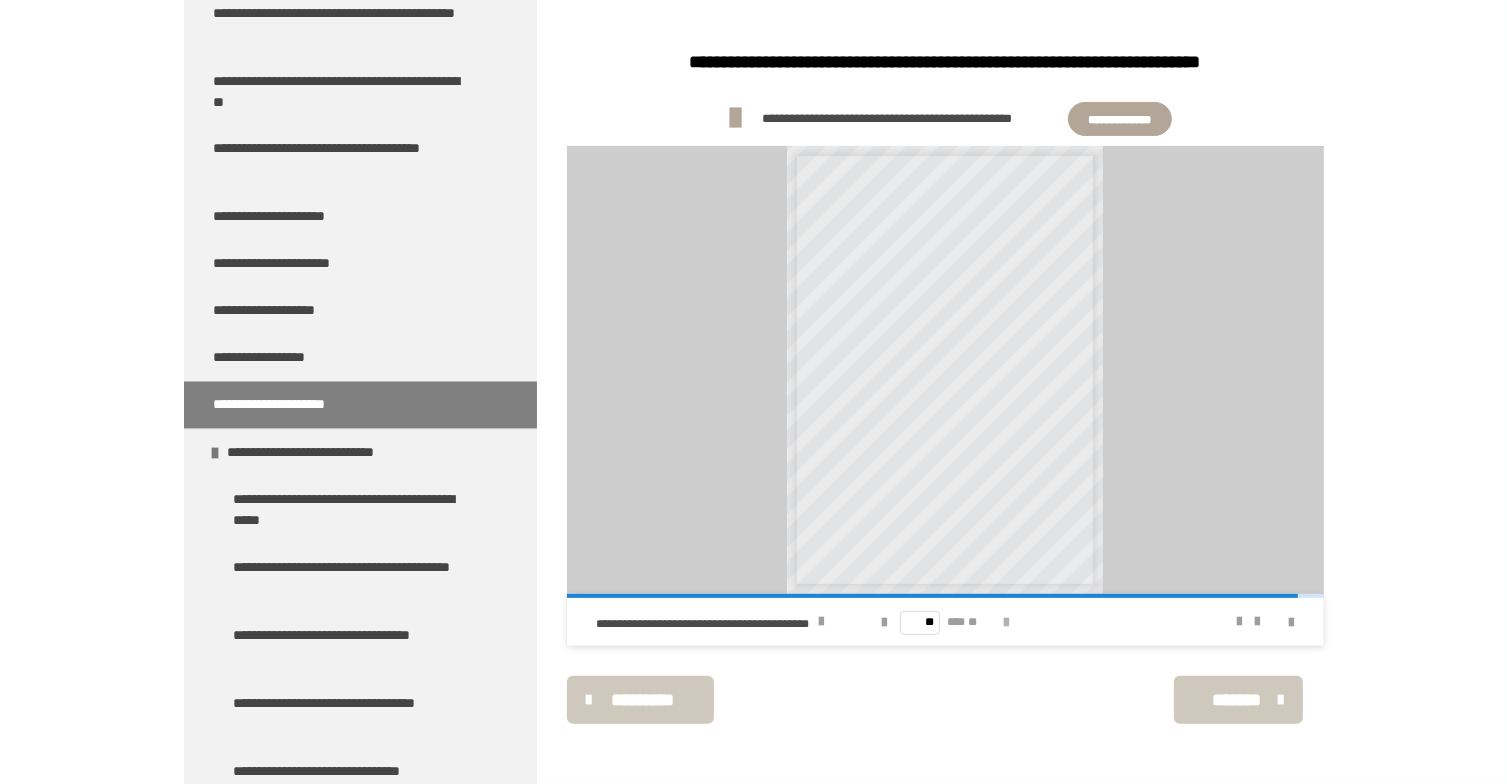 click at bounding box center (1006, 623) 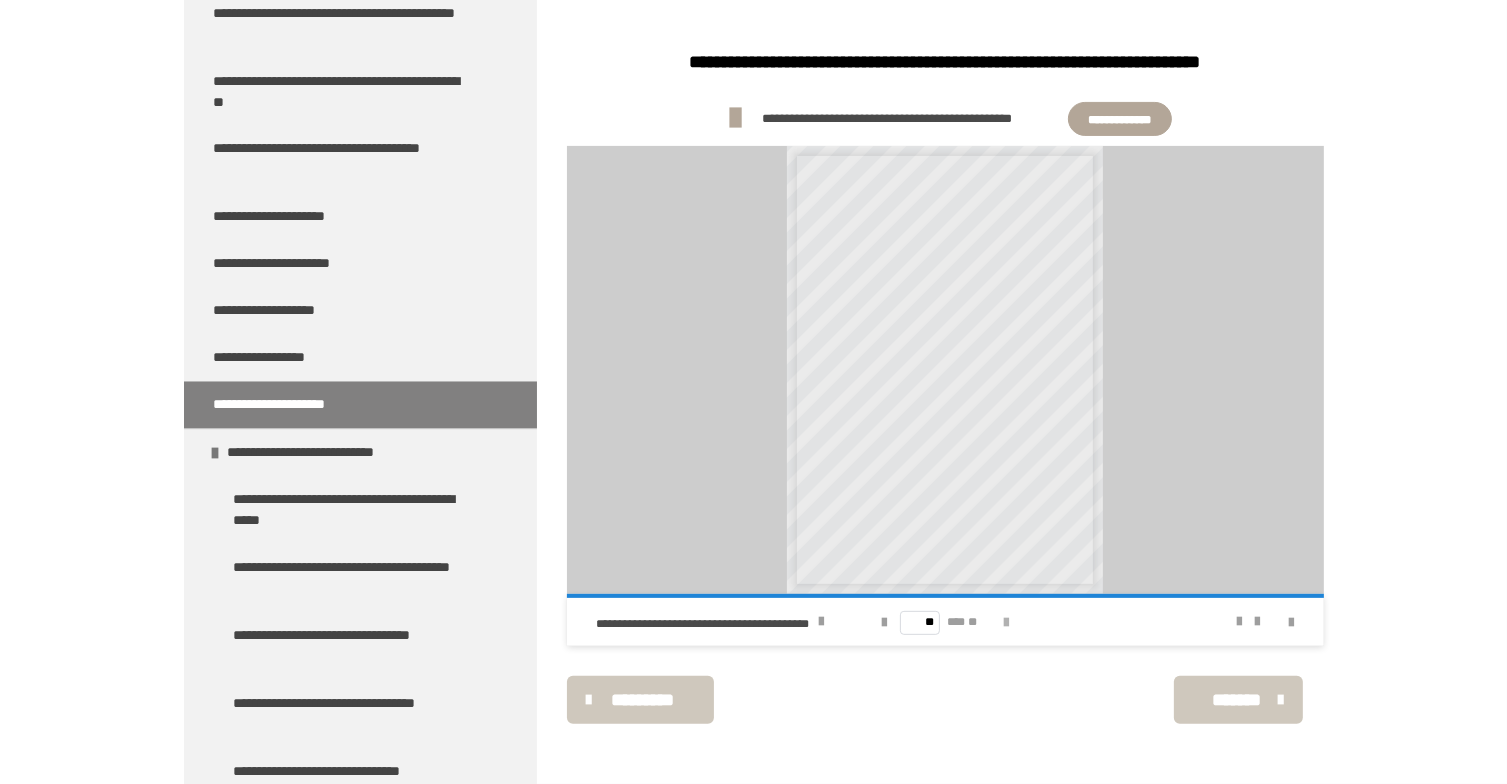 click on "** *** **" at bounding box center [945, 622] 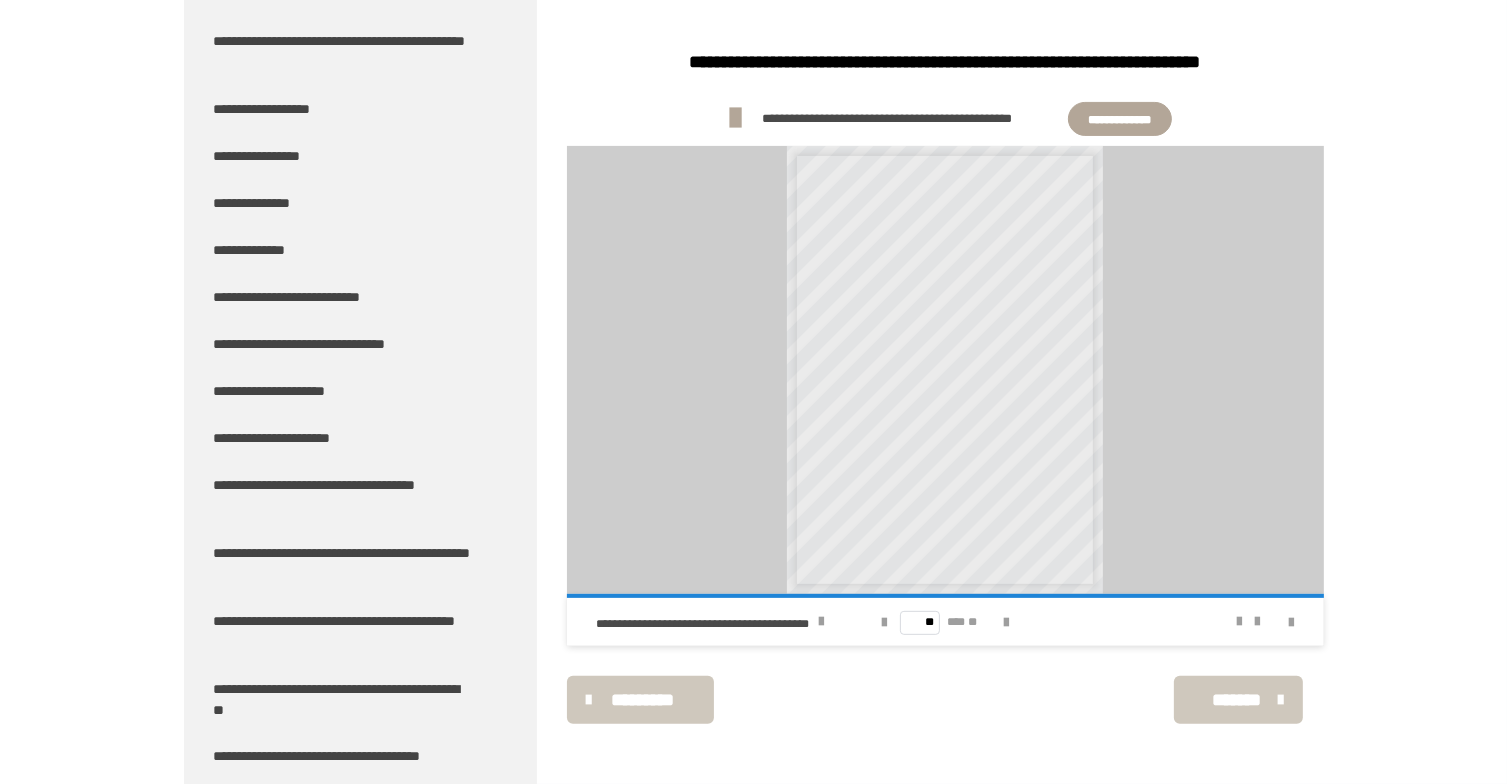 scroll, scrollTop: 10326, scrollLeft: 0, axis: vertical 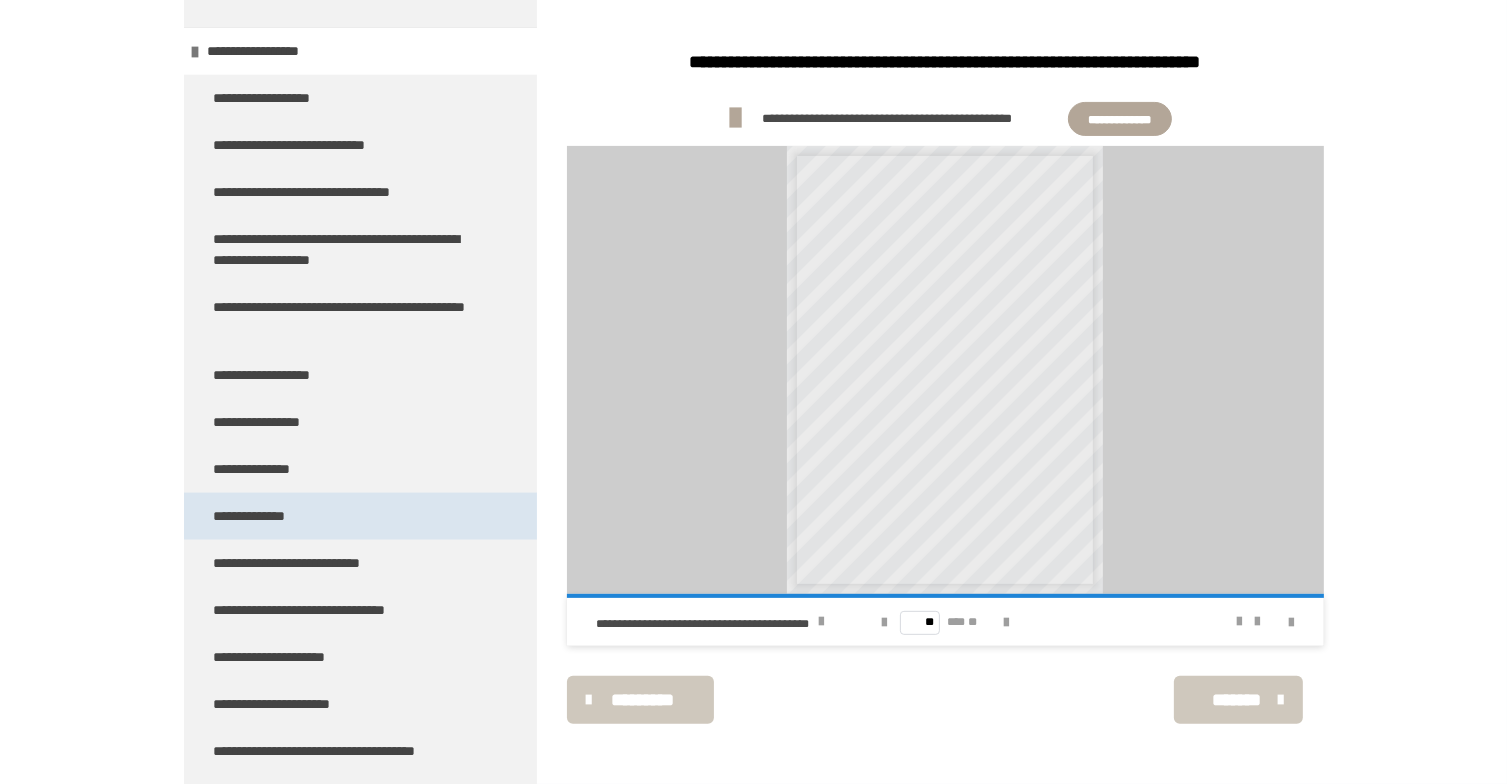 click on "**********" at bounding box center [360, 516] 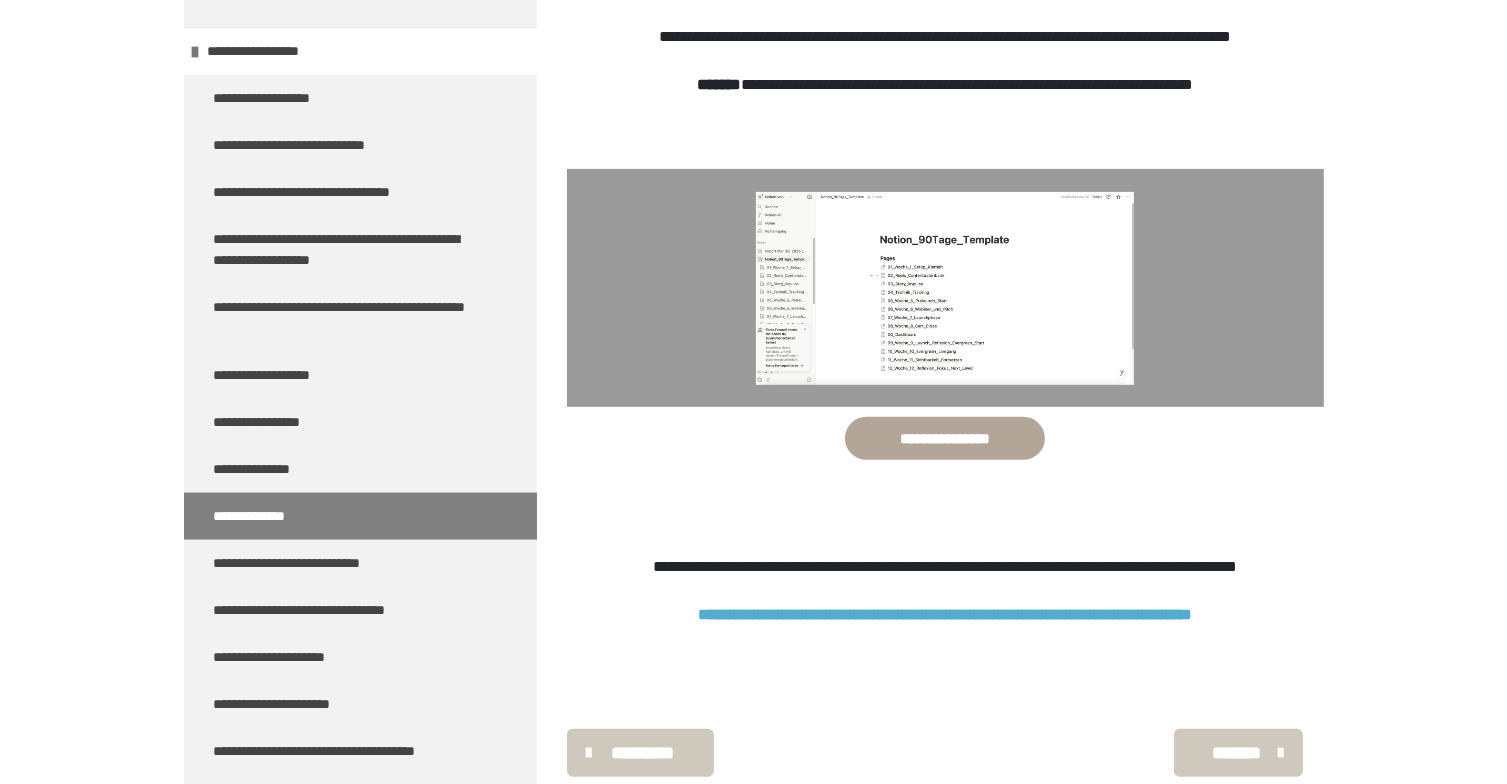 scroll, scrollTop: 703, scrollLeft: 0, axis: vertical 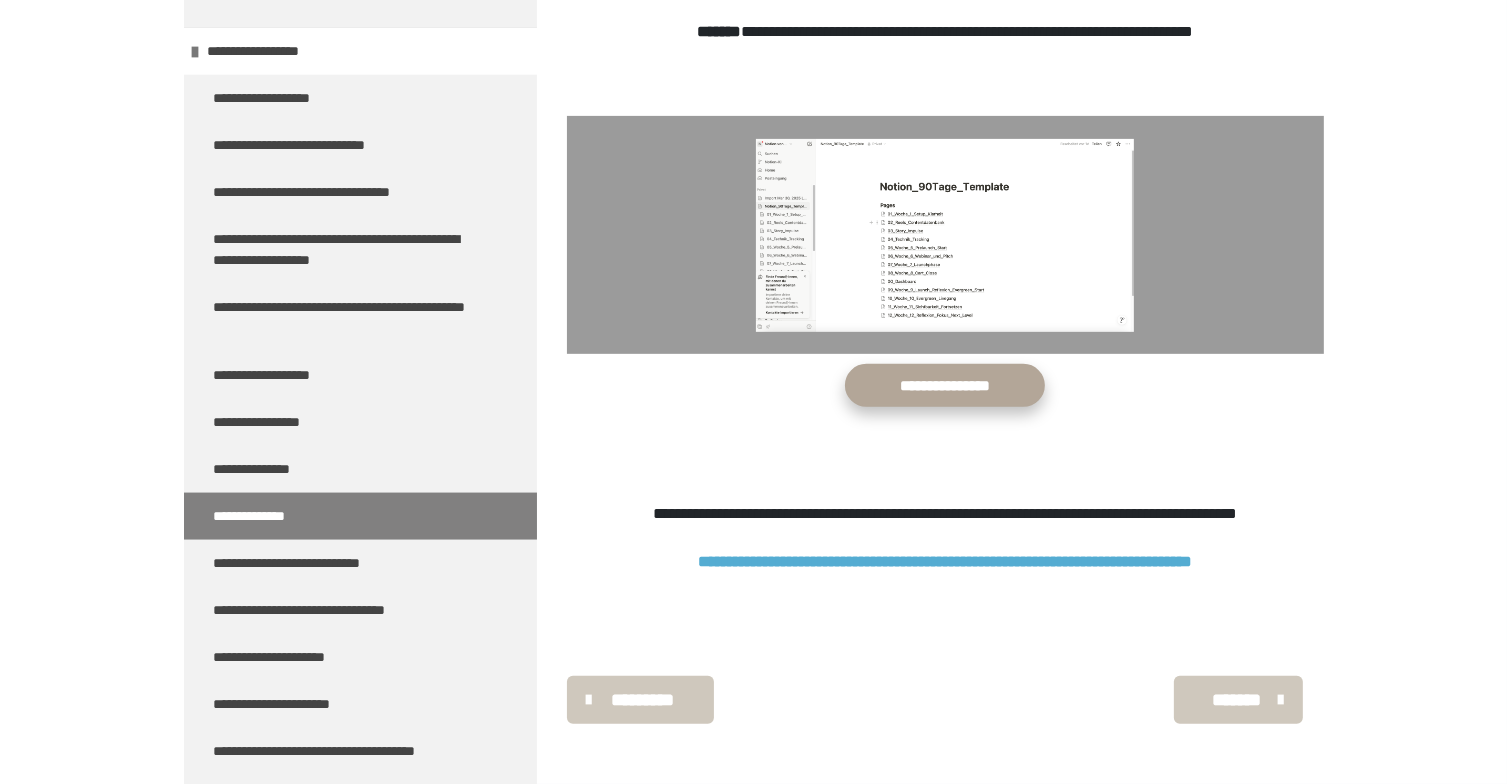 click on "**********" at bounding box center (945, 385) 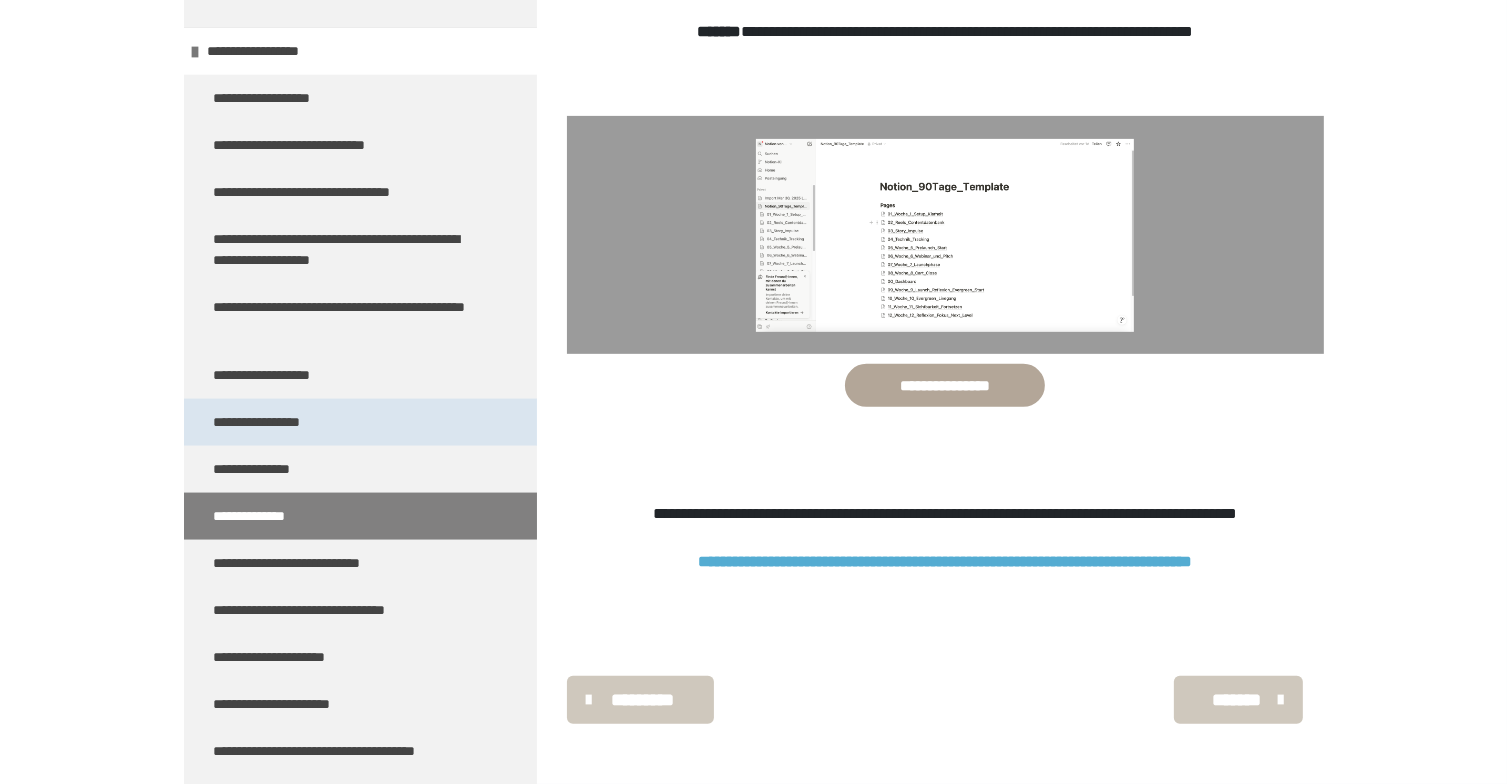scroll, scrollTop: 10059, scrollLeft: 0, axis: vertical 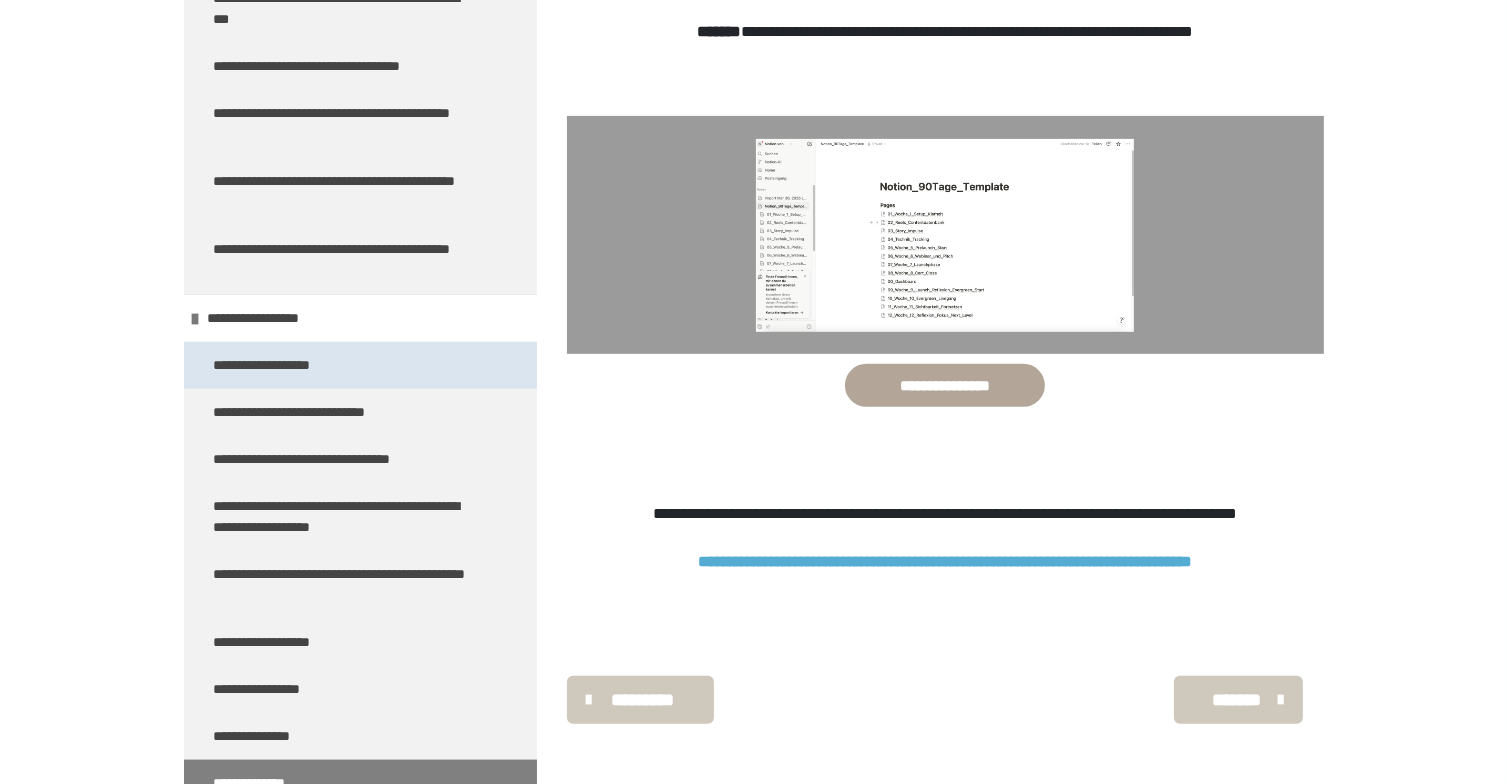 click on "**********" at bounding box center (360, 365) 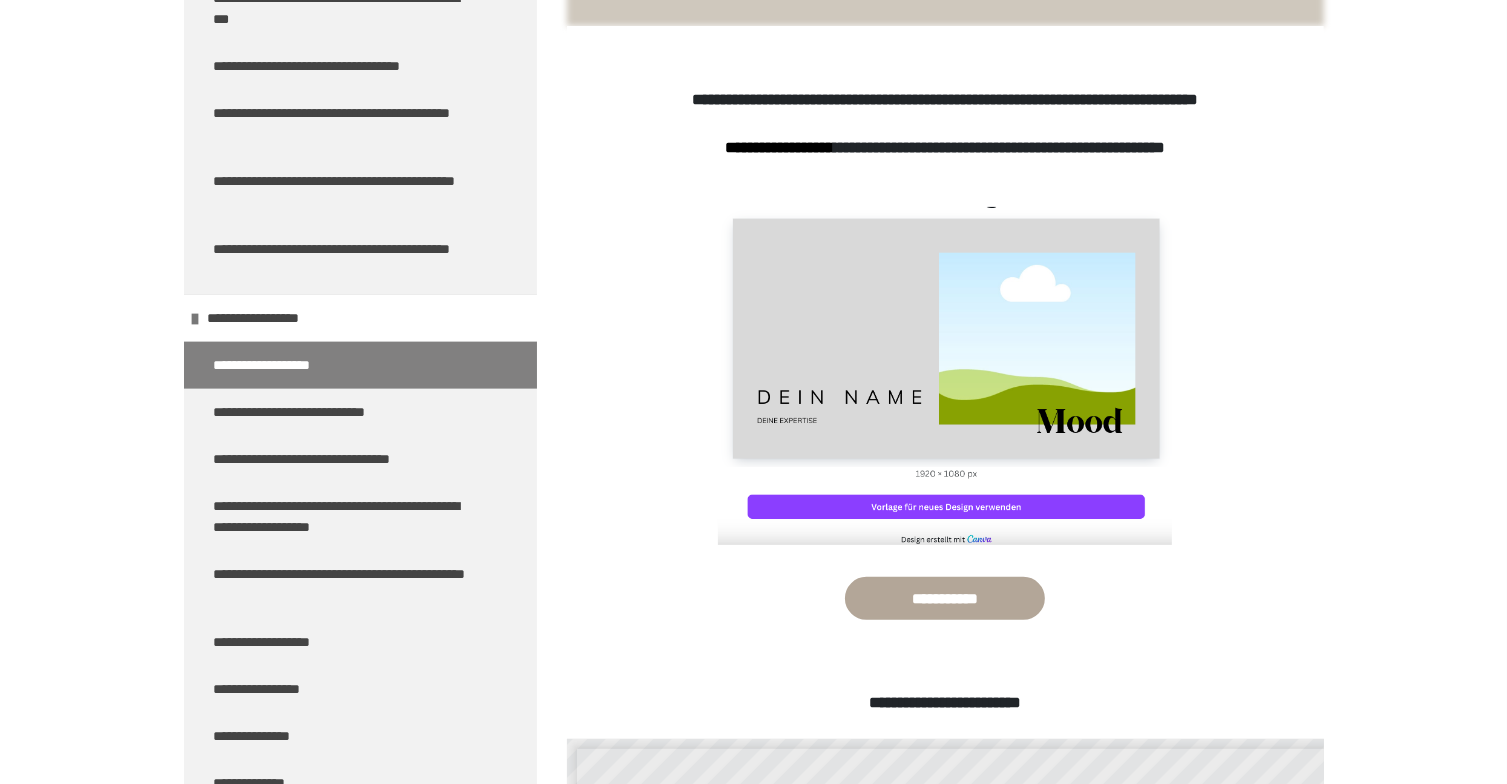 scroll, scrollTop: 1070, scrollLeft: 0, axis: vertical 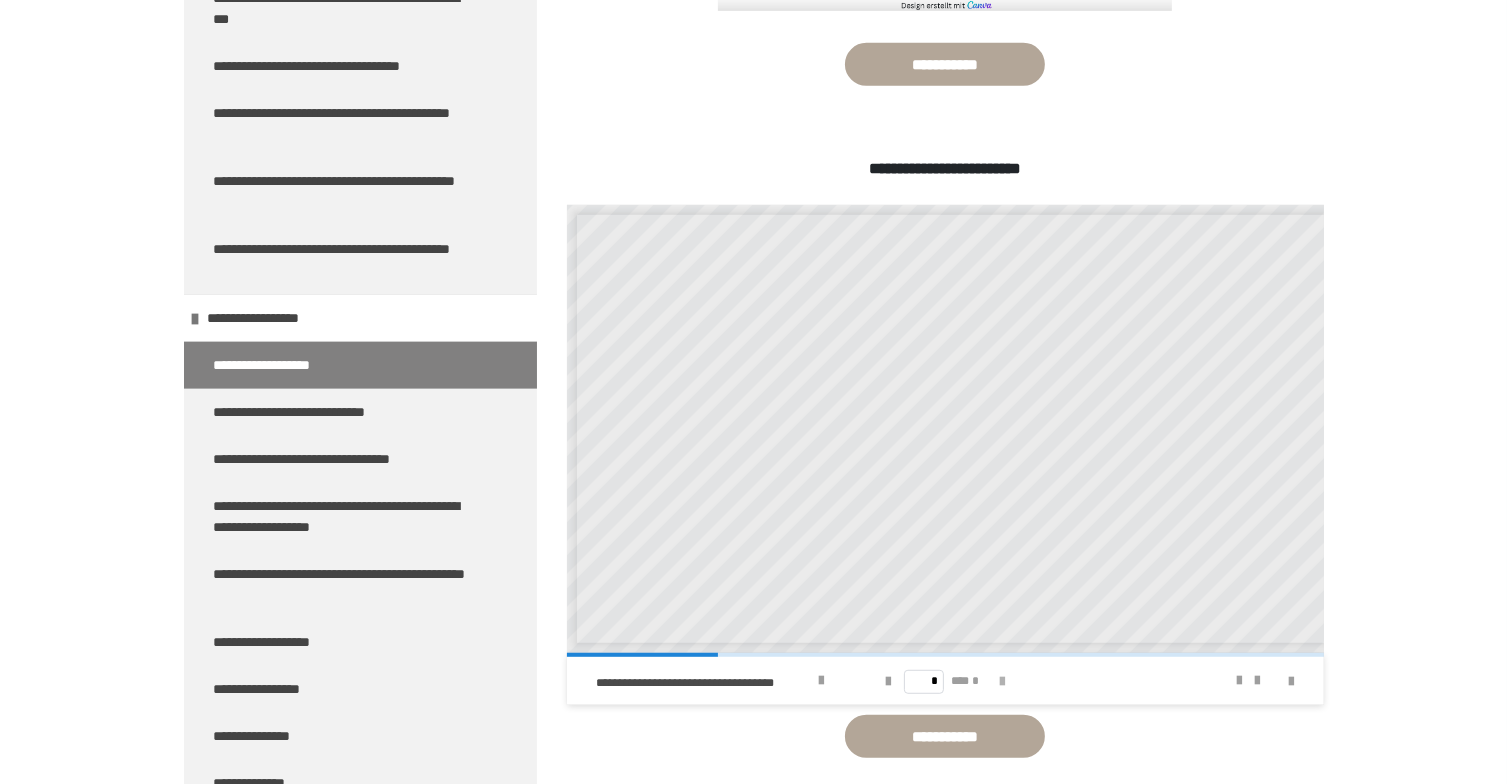 click at bounding box center (1002, 682) 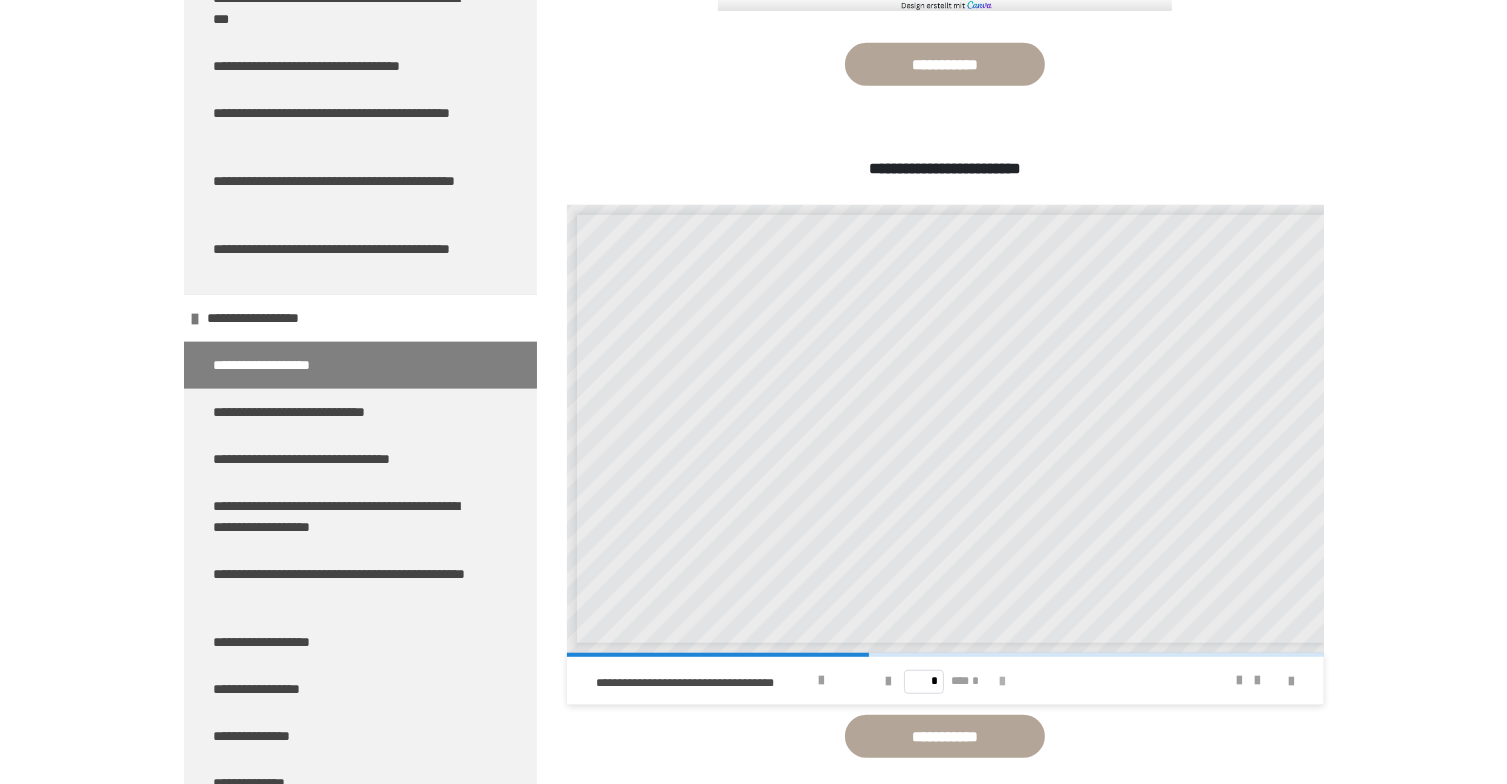 click at bounding box center [1002, 682] 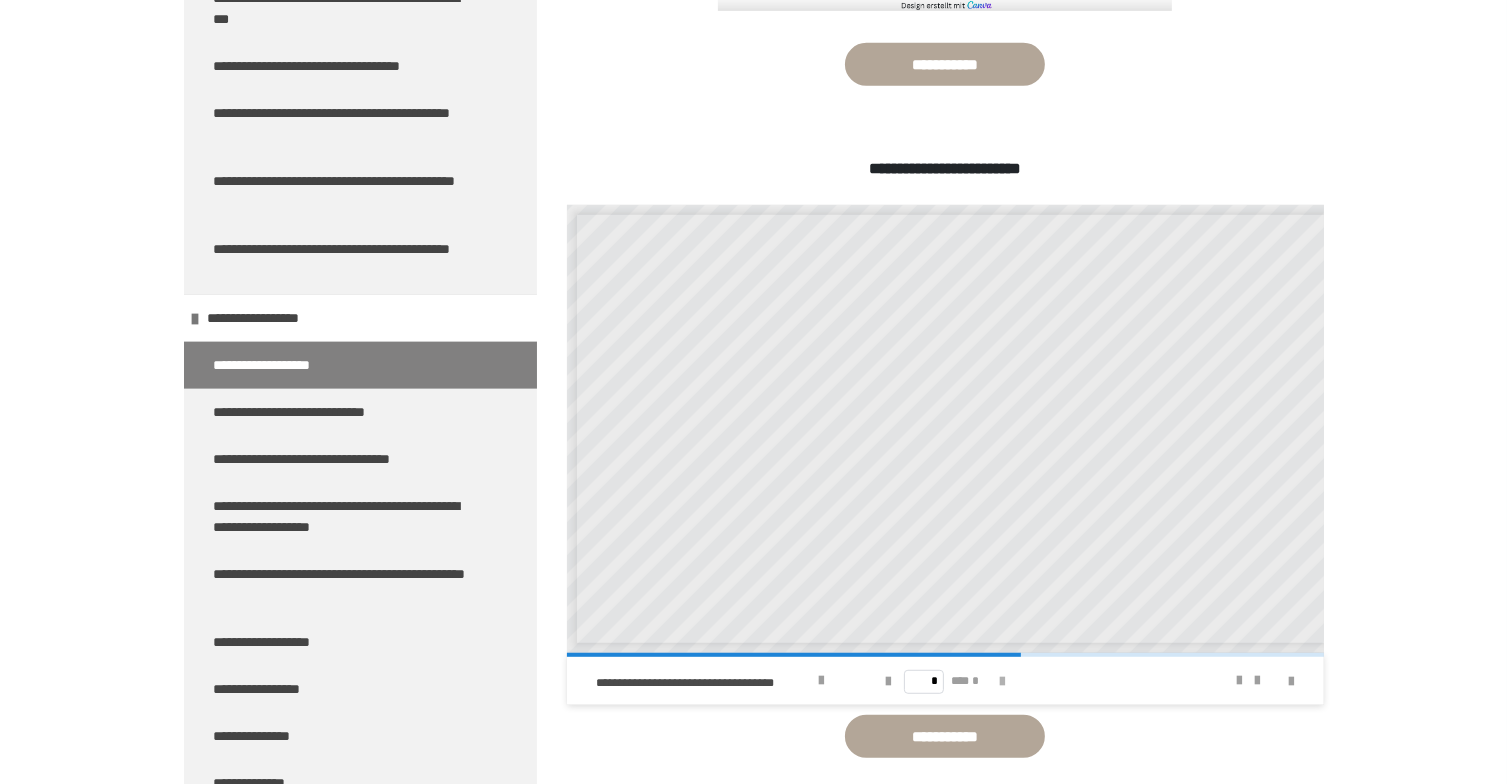 click at bounding box center [1002, 682] 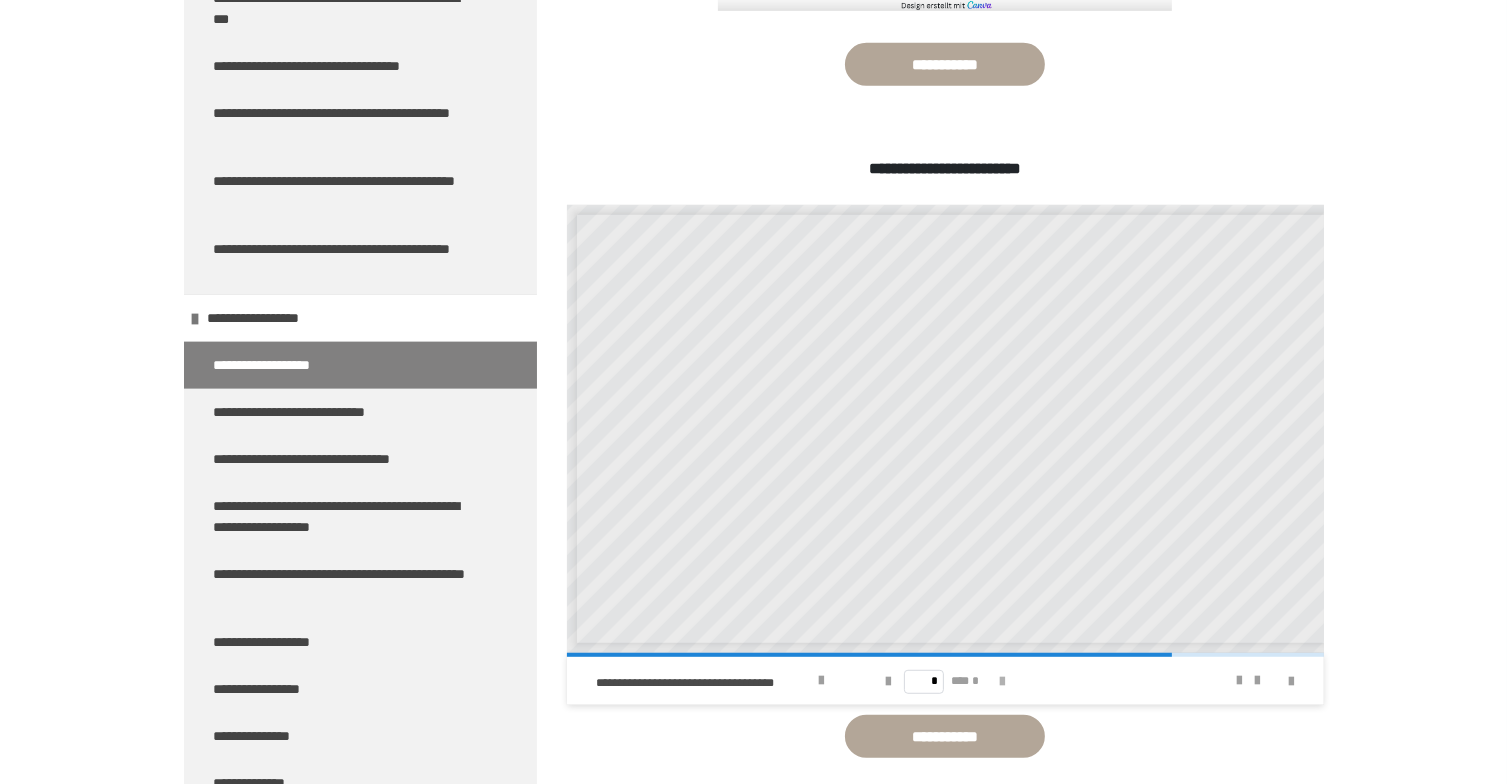 click at bounding box center (1002, 682) 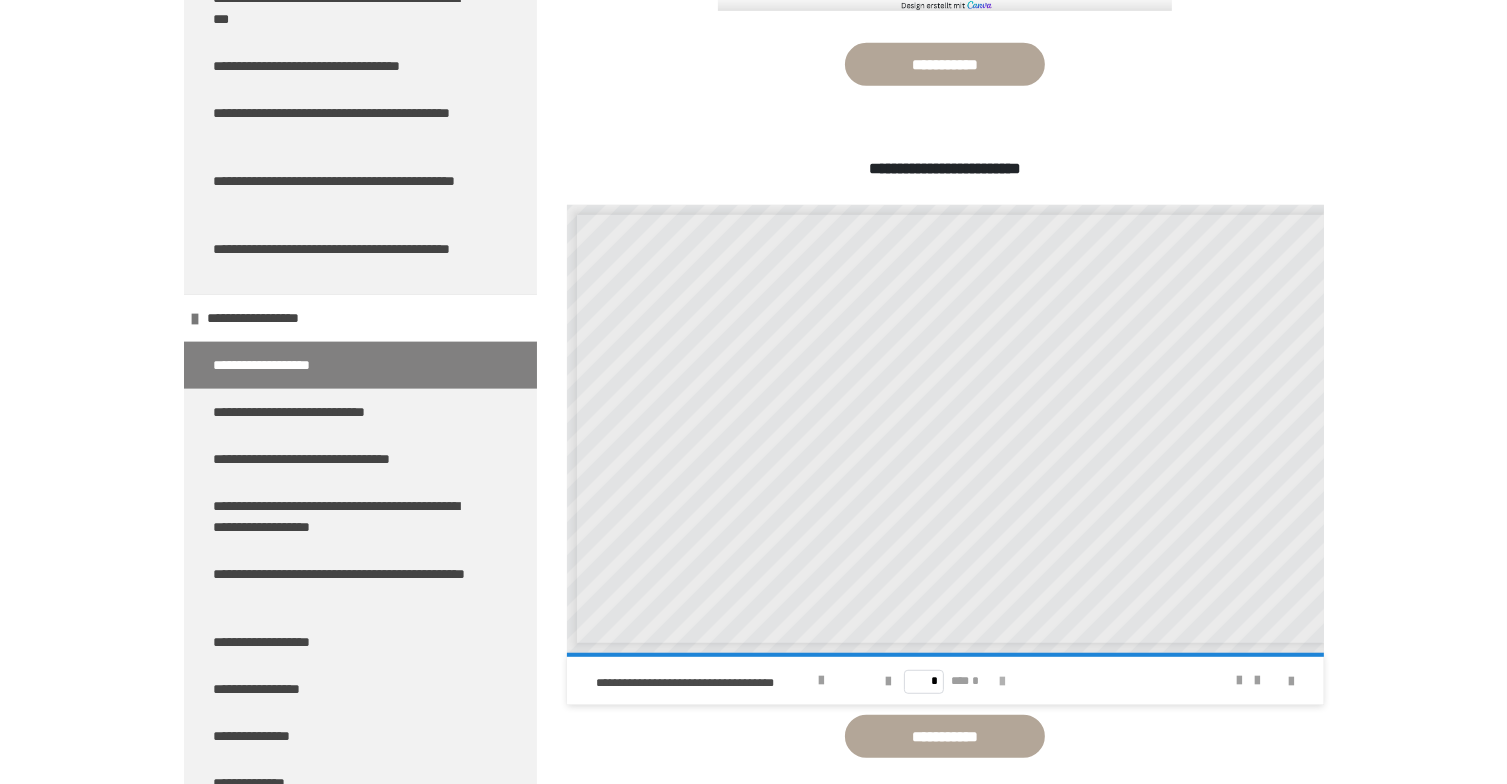 click on "* *** *" at bounding box center [945, 681] 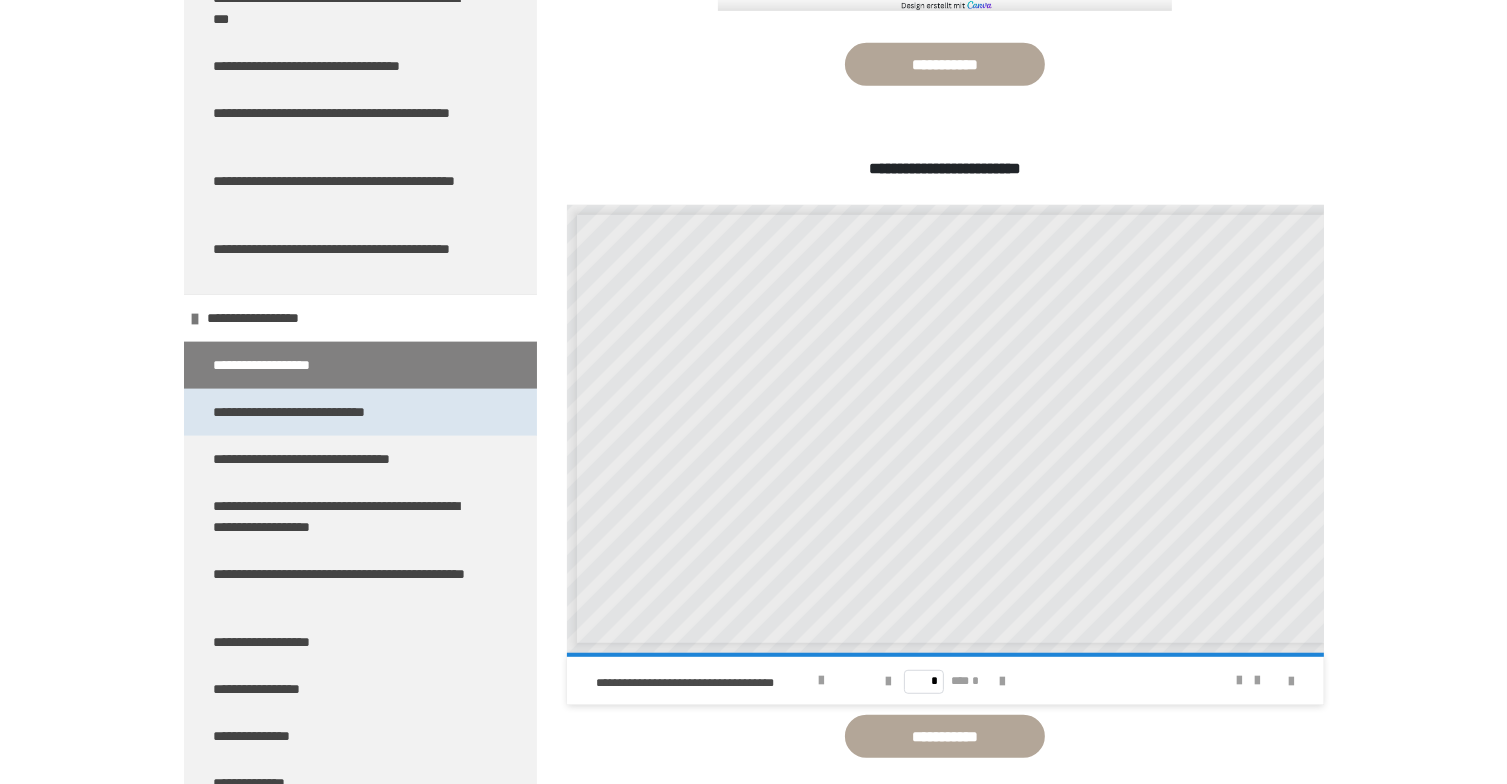 click on "**********" at bounding box center (315, 412) 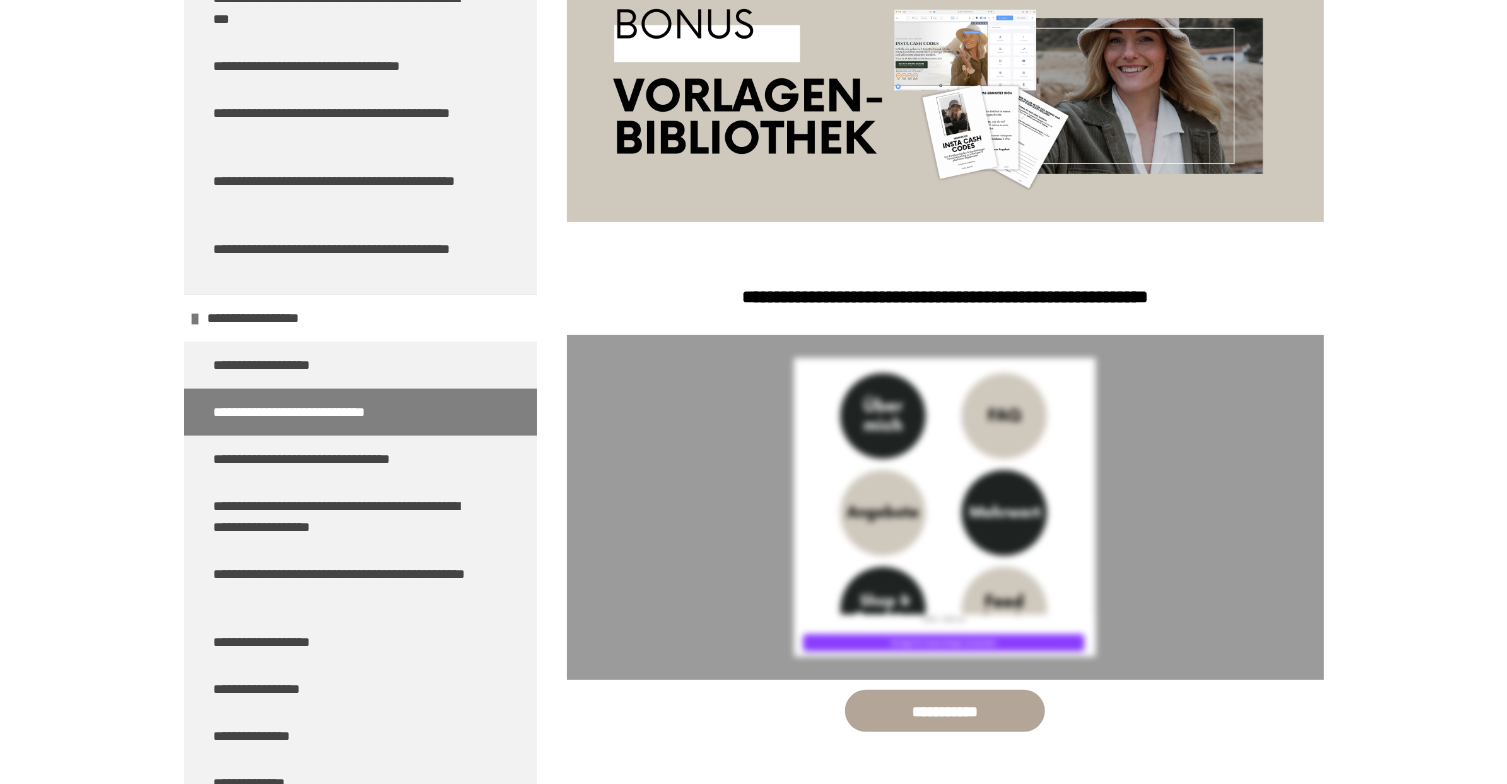 scroll, scrollTop: 486, scrollLeft: 0, axis: vertical 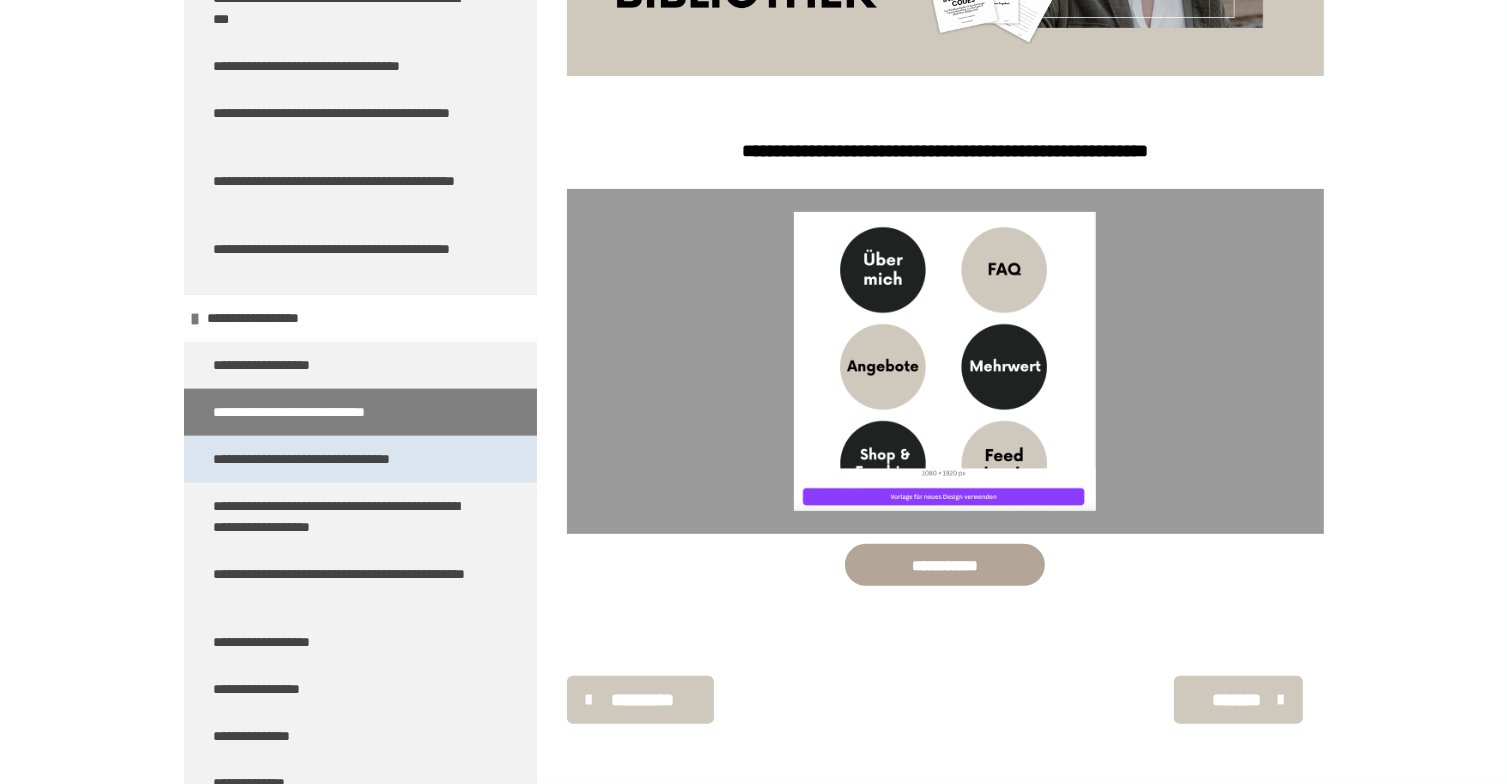 click on "**********" at bounding box center (340, 459) 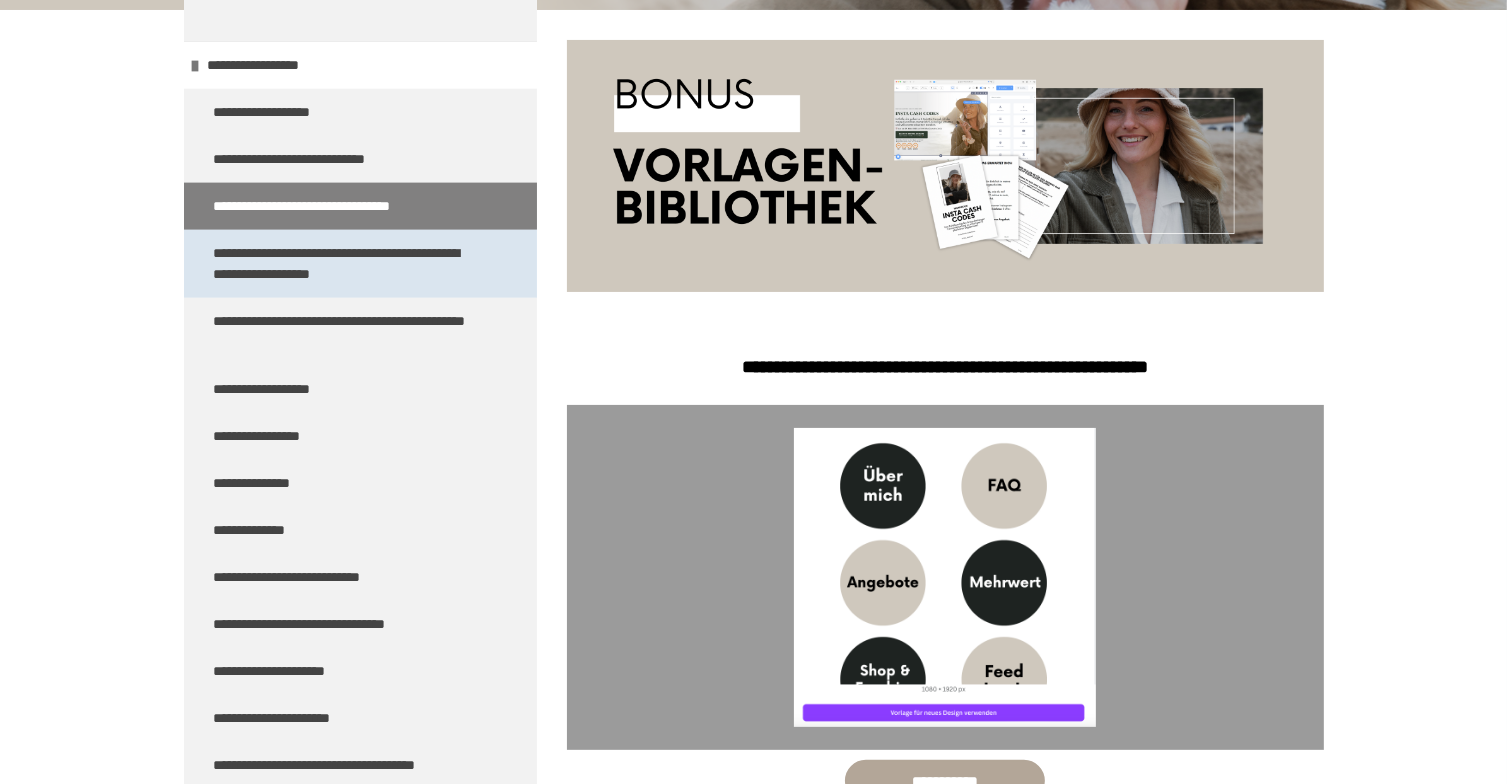 scroll, scrollTop: 10326, scrollLeft: 0, axis: vertical 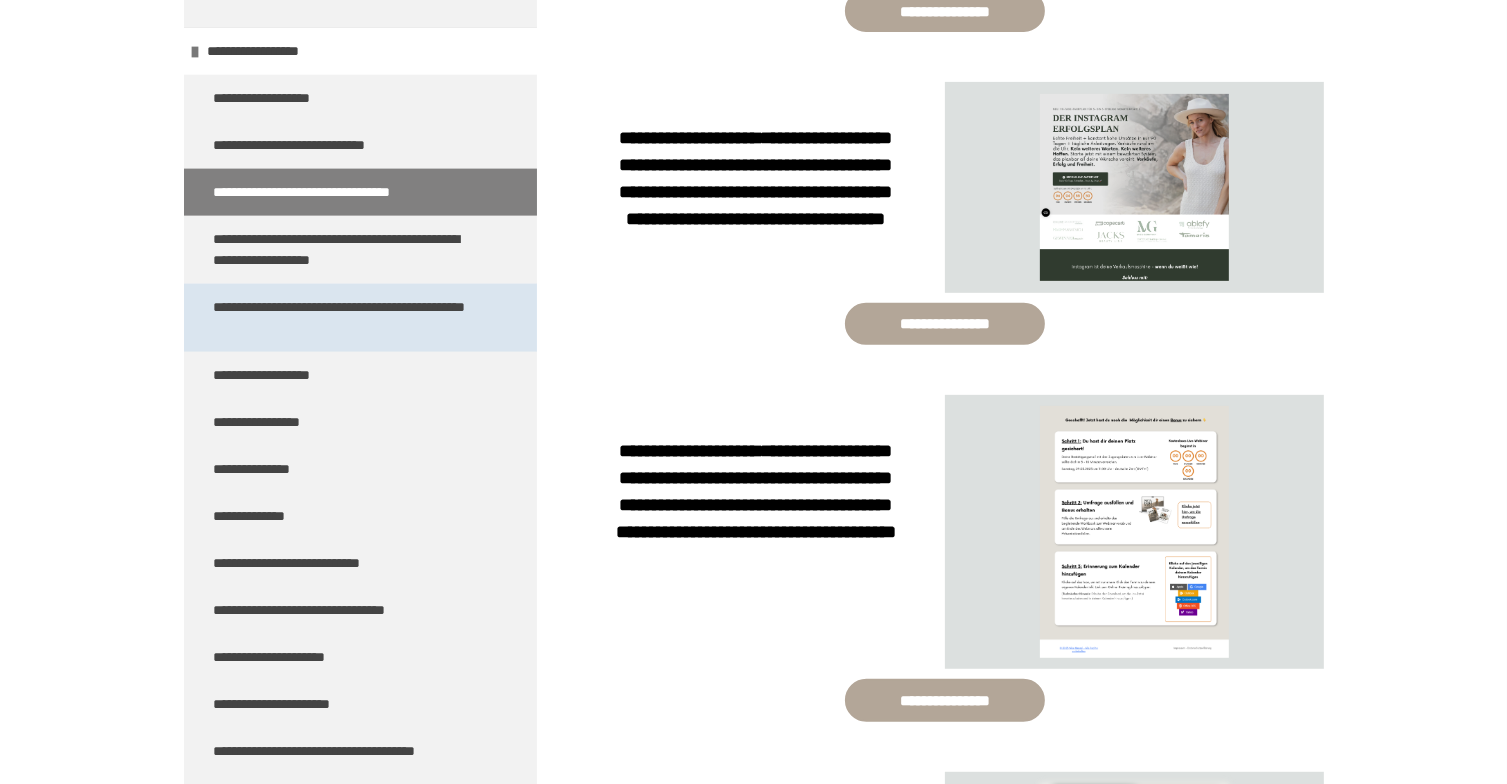 click on "**********" at bounding box center [345, 318] 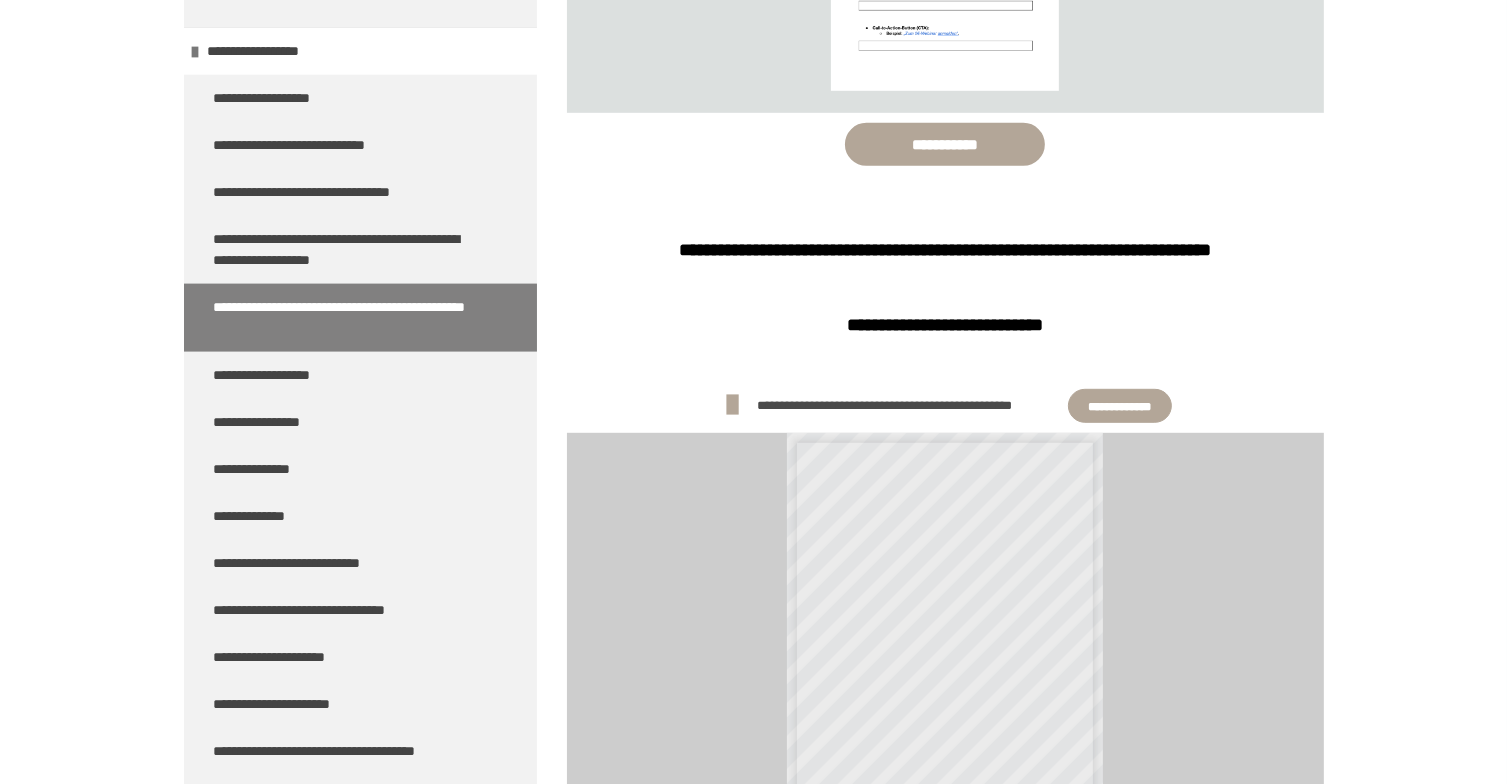 scroll, scrollTop: 1603, scrollLeft: 0, axis: vertical 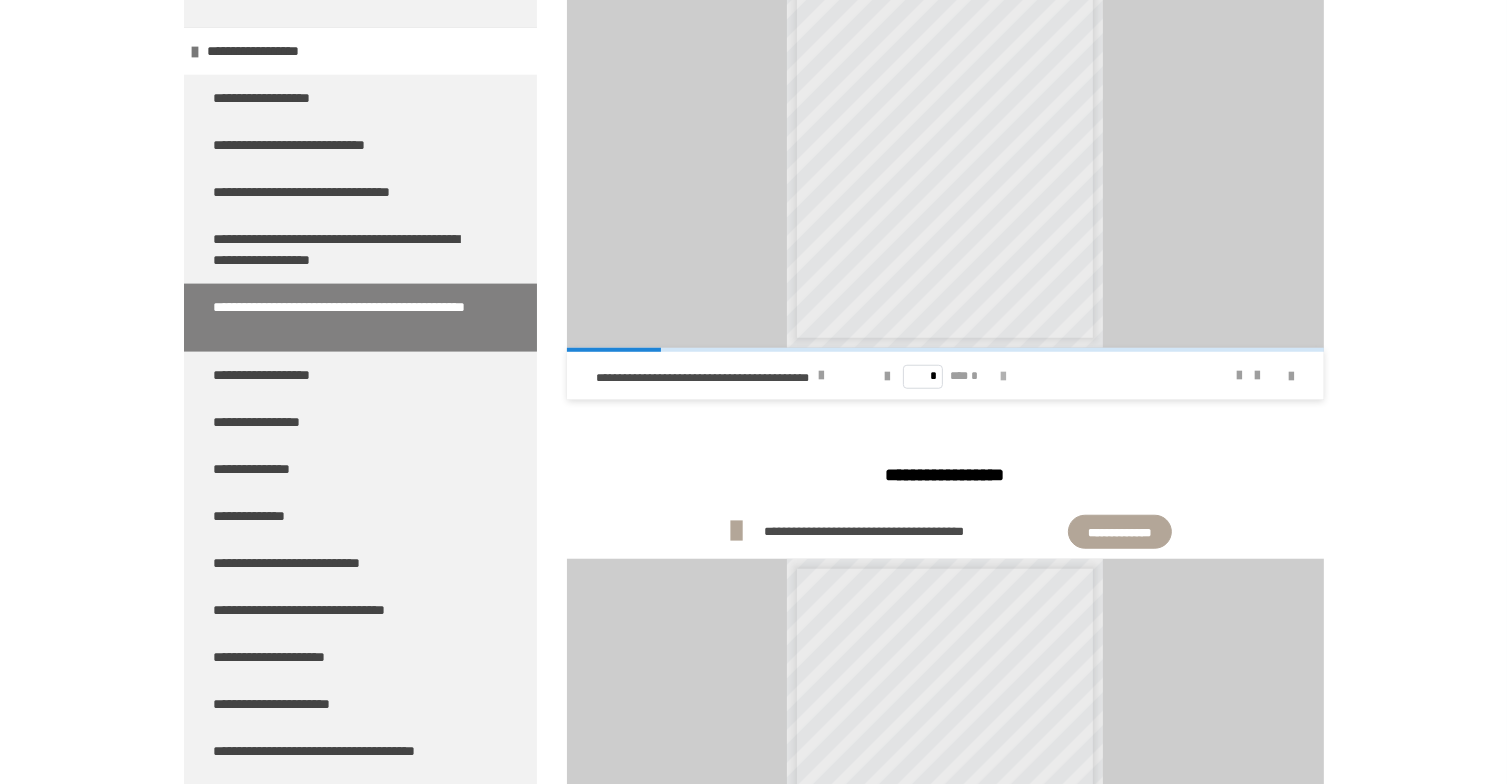 click at bounding box center [1003, 377] 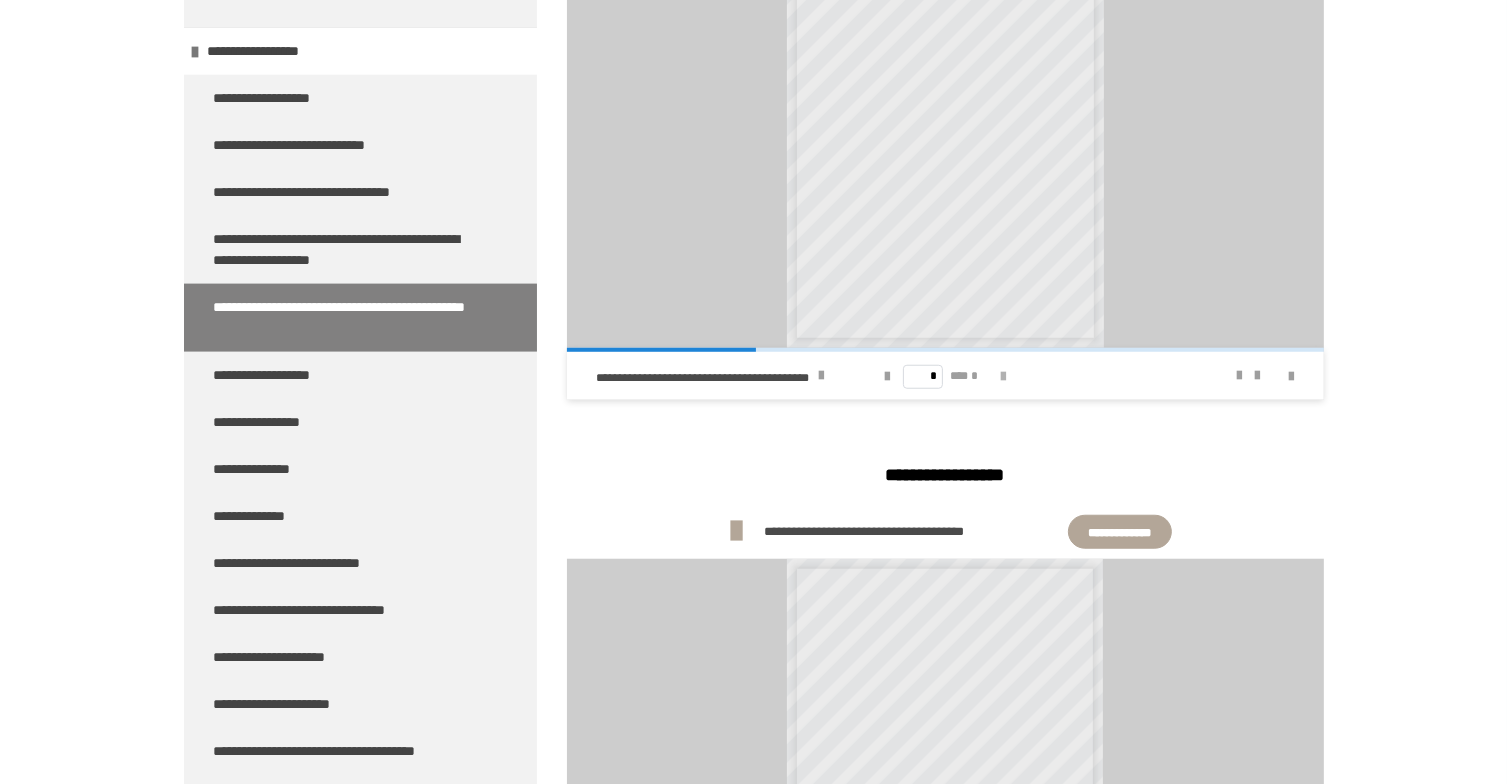 click at bounding box center (1003, 377) 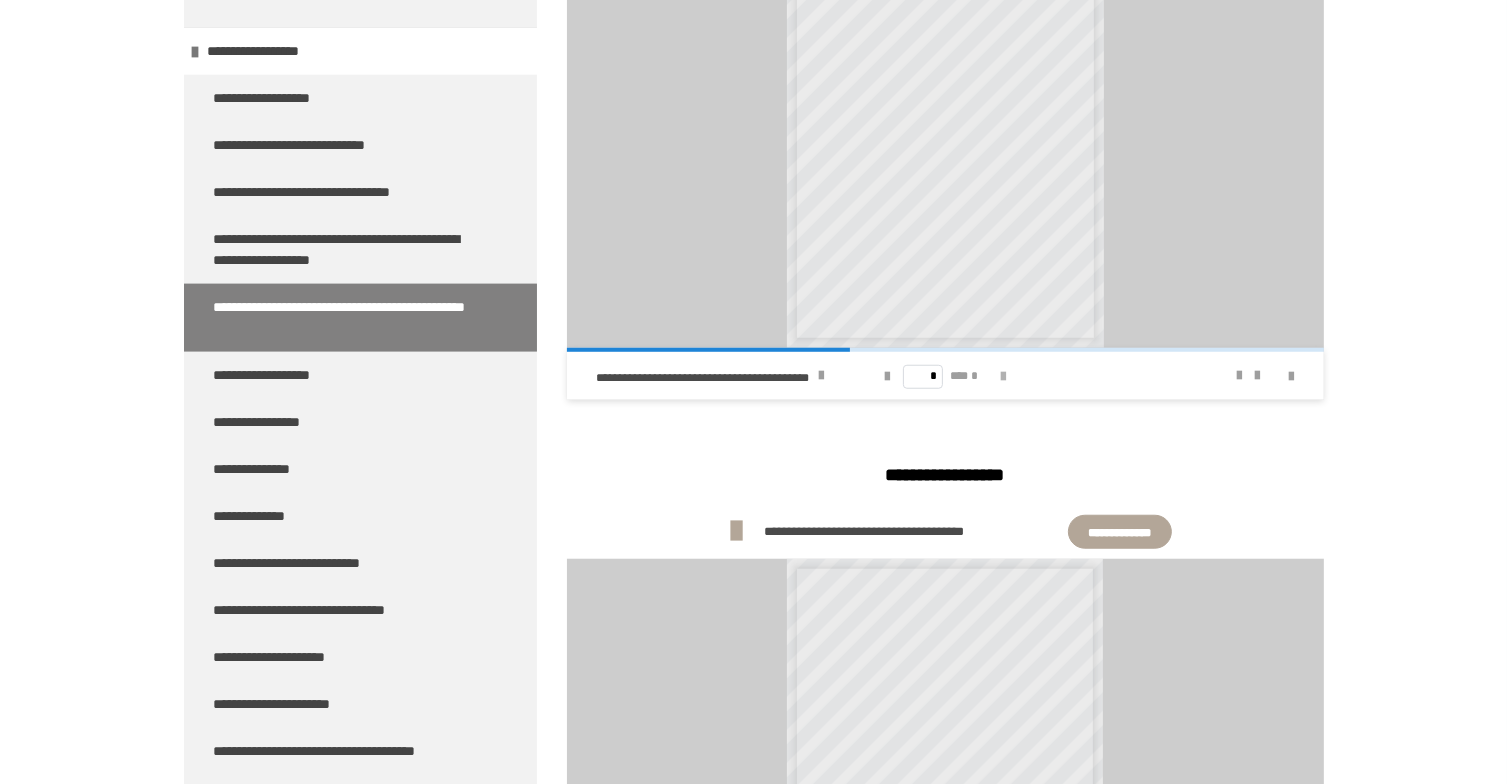 click at bounding box center (1003, 377) 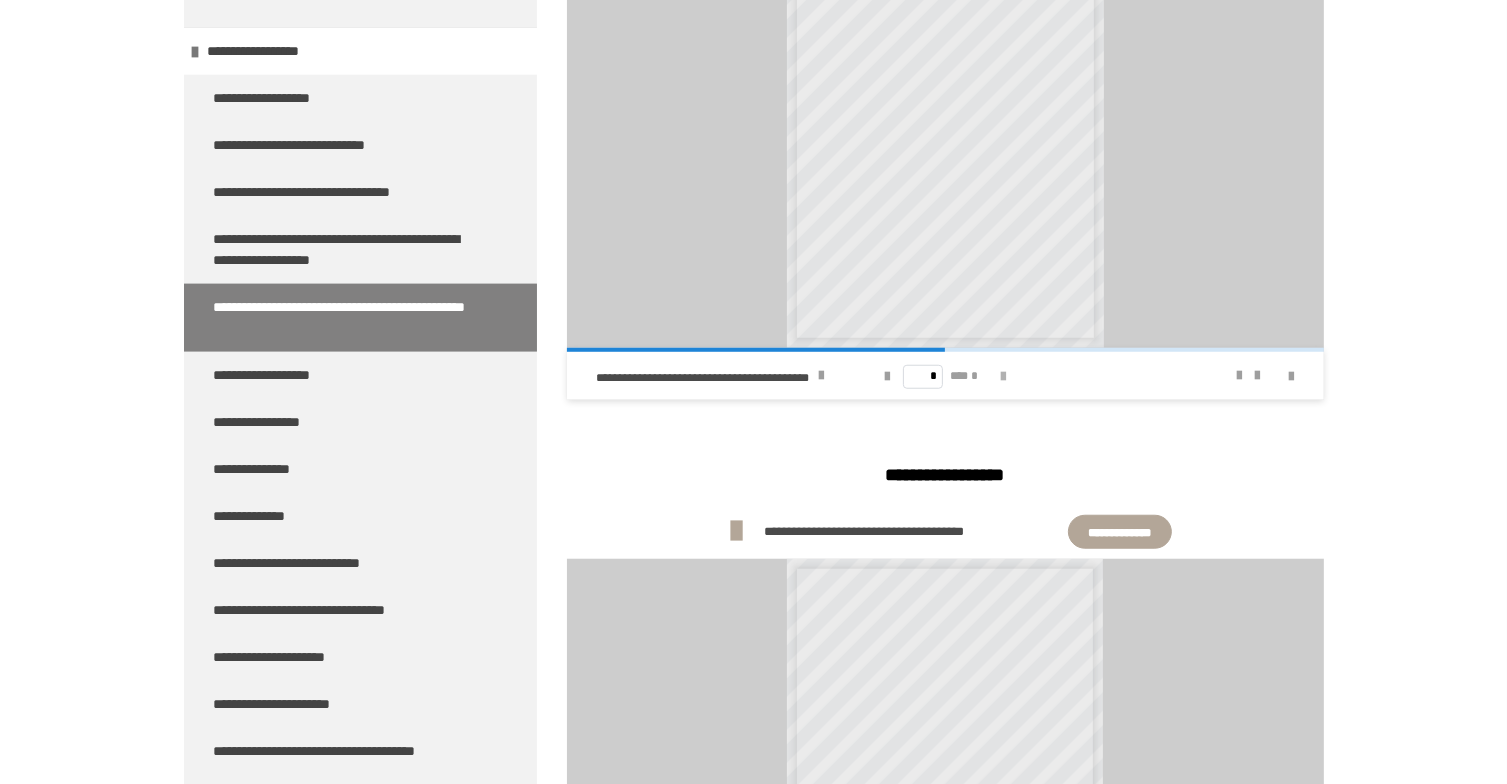 click at bounding box center (1003, 377) 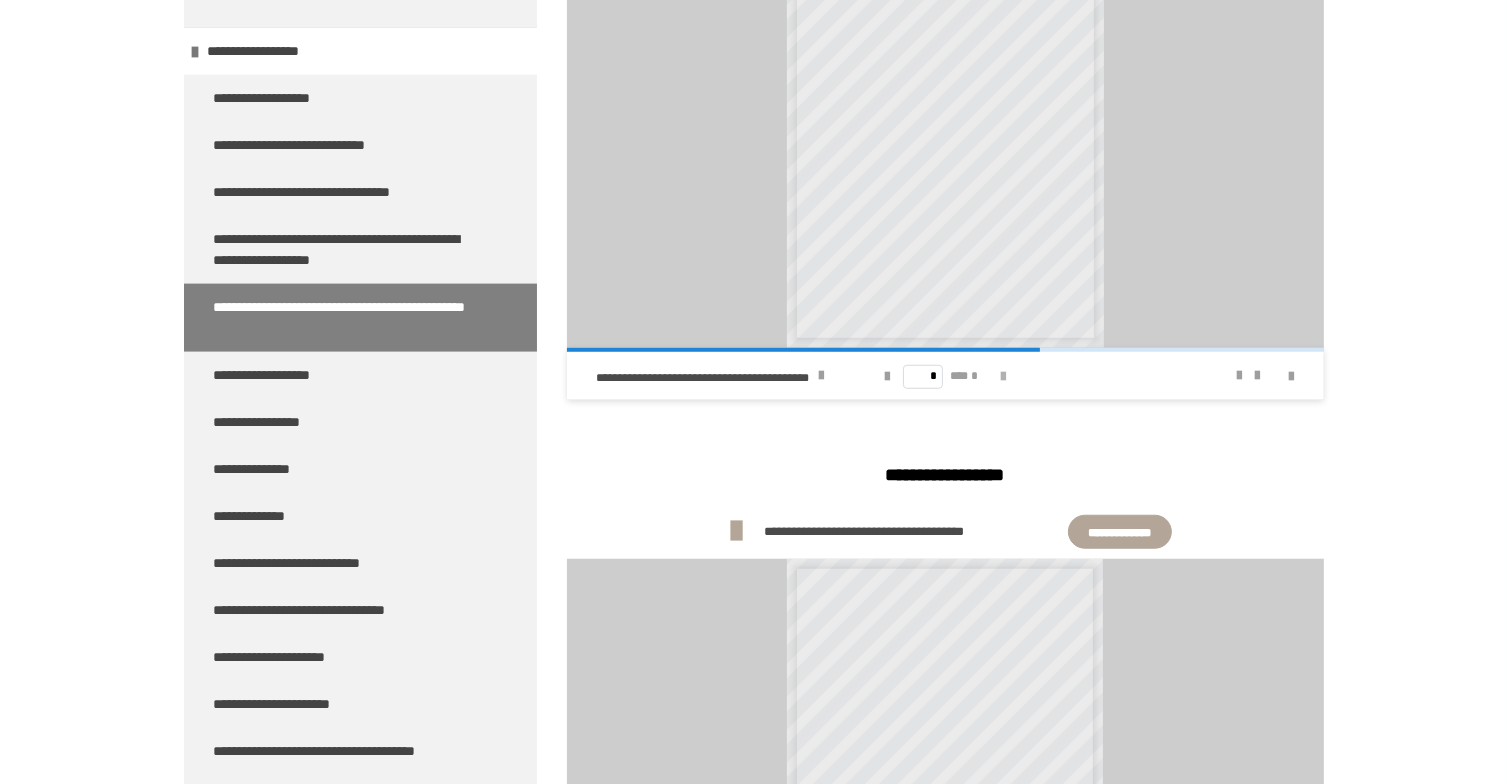 click at bounding box center [1003, 377] 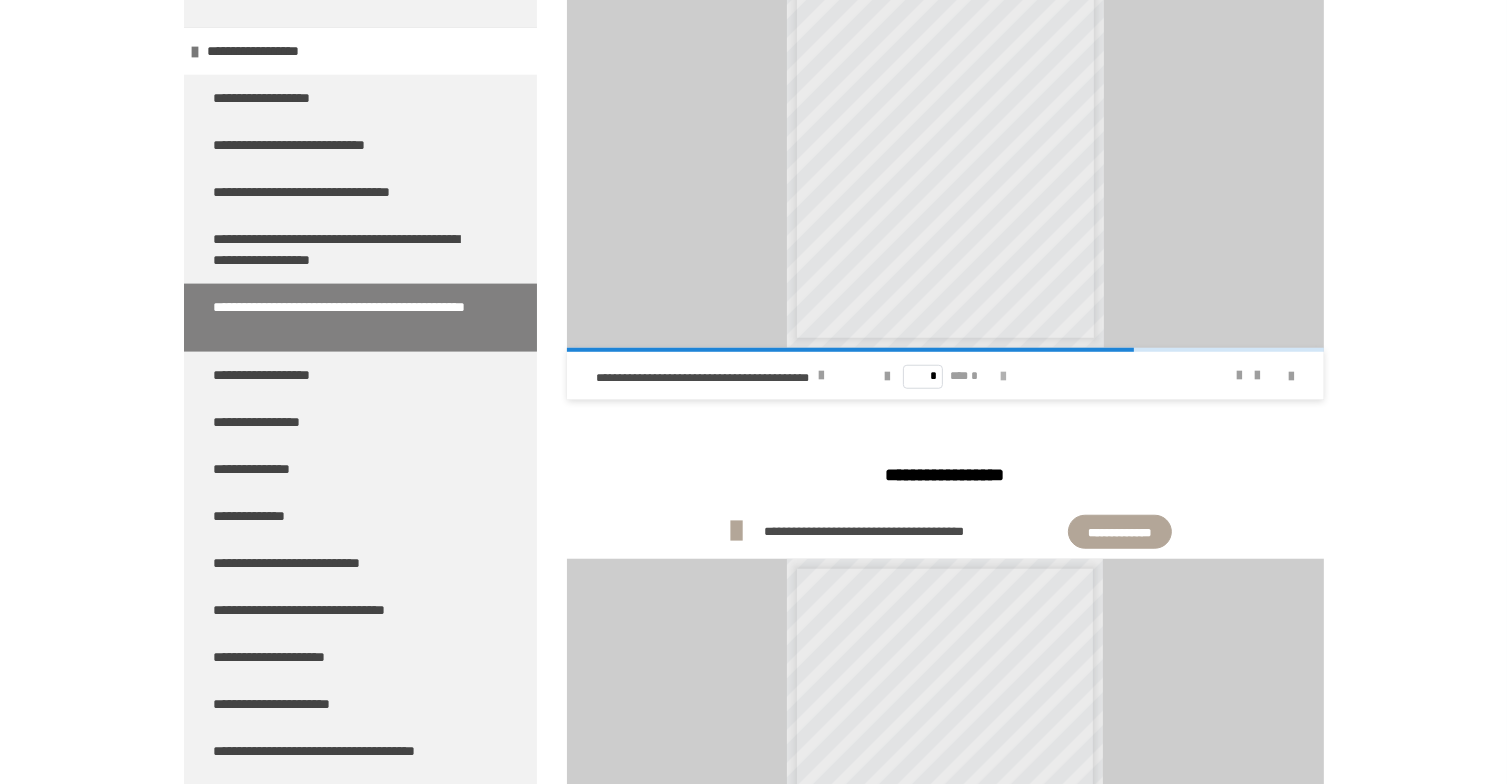 click at bounding box center [1003, 377] 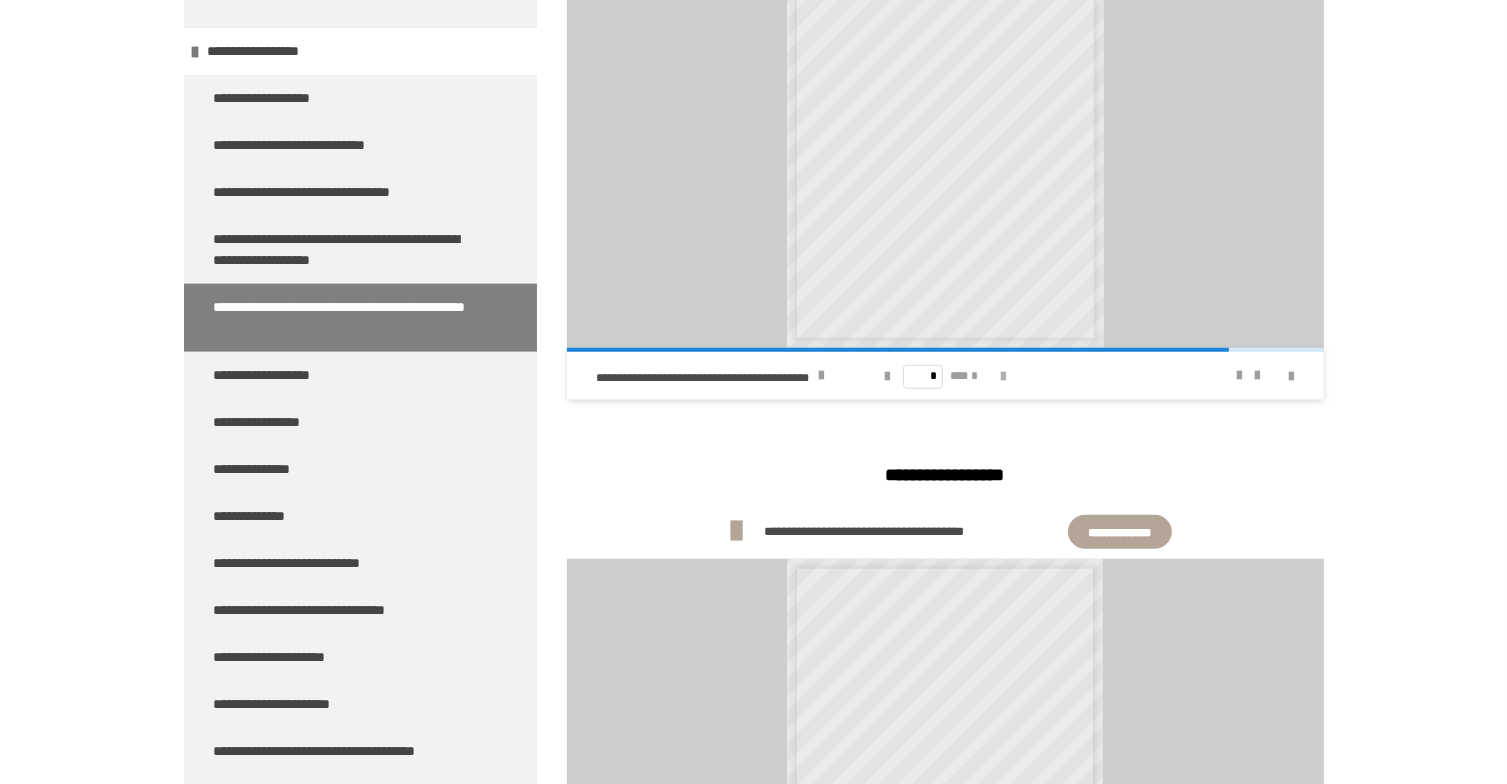 click at bounding box center (1003, 377) 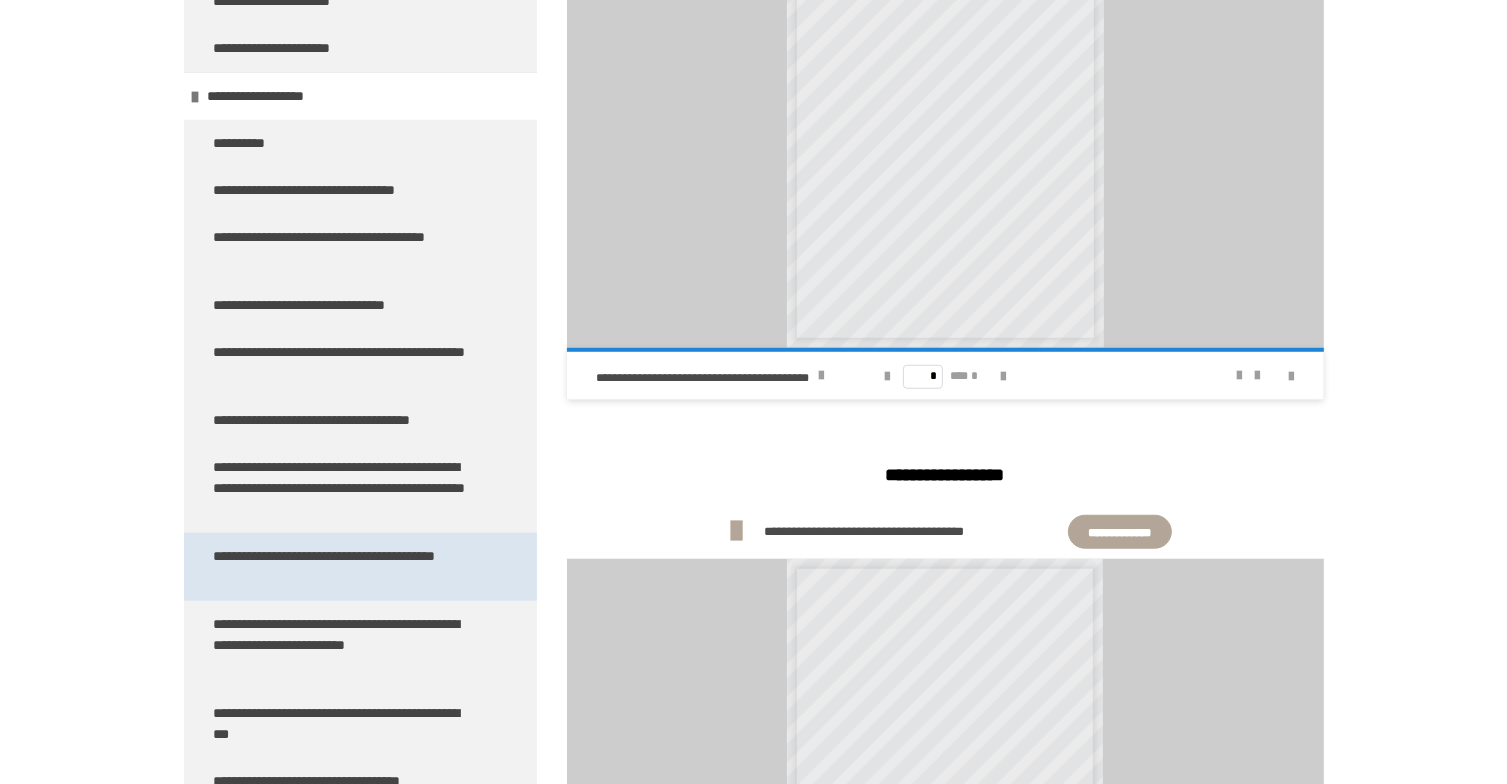 scroll, scrollTop: 9259, scrollLeft: 0, axis: vertical 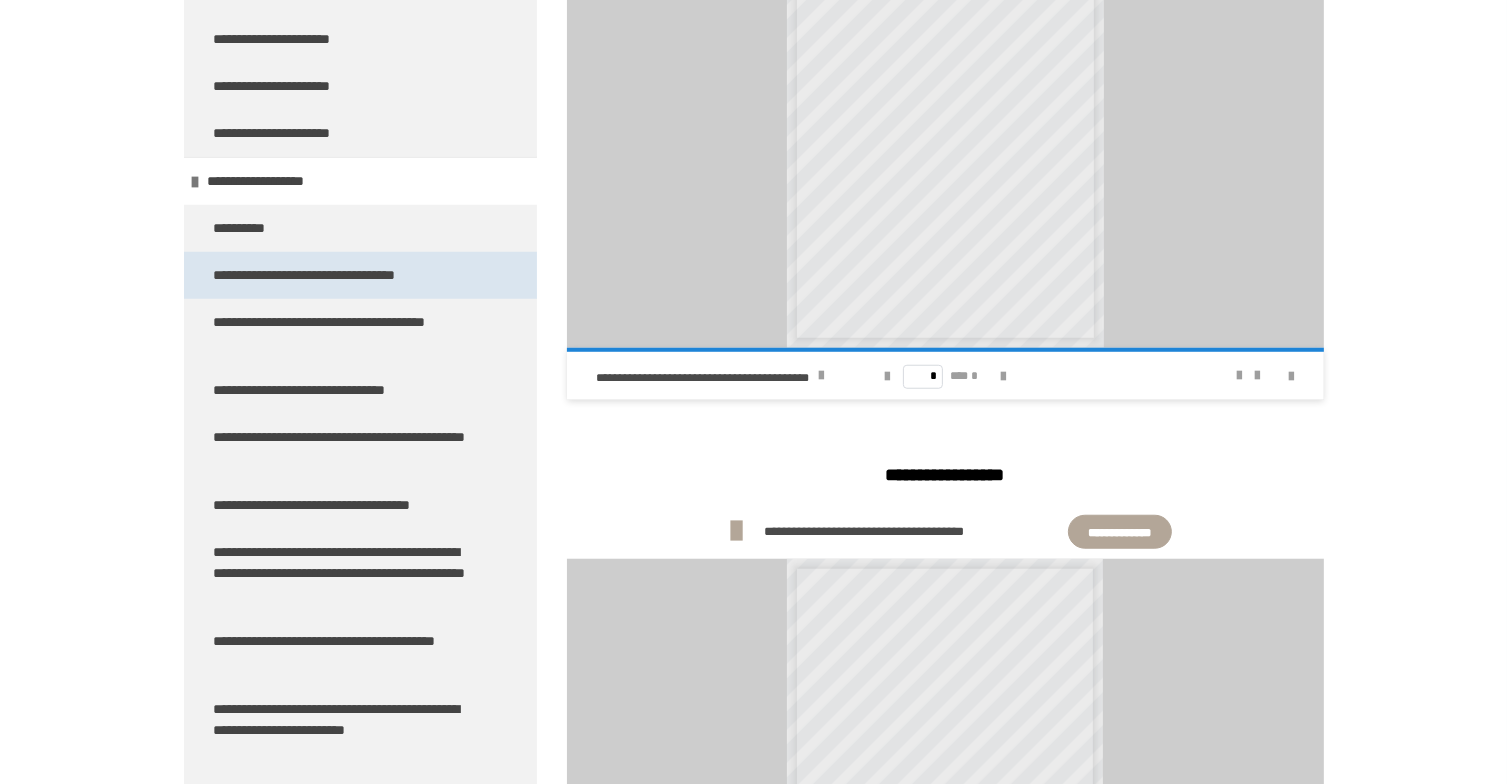click on "**********" at bounding box center [335, 275] 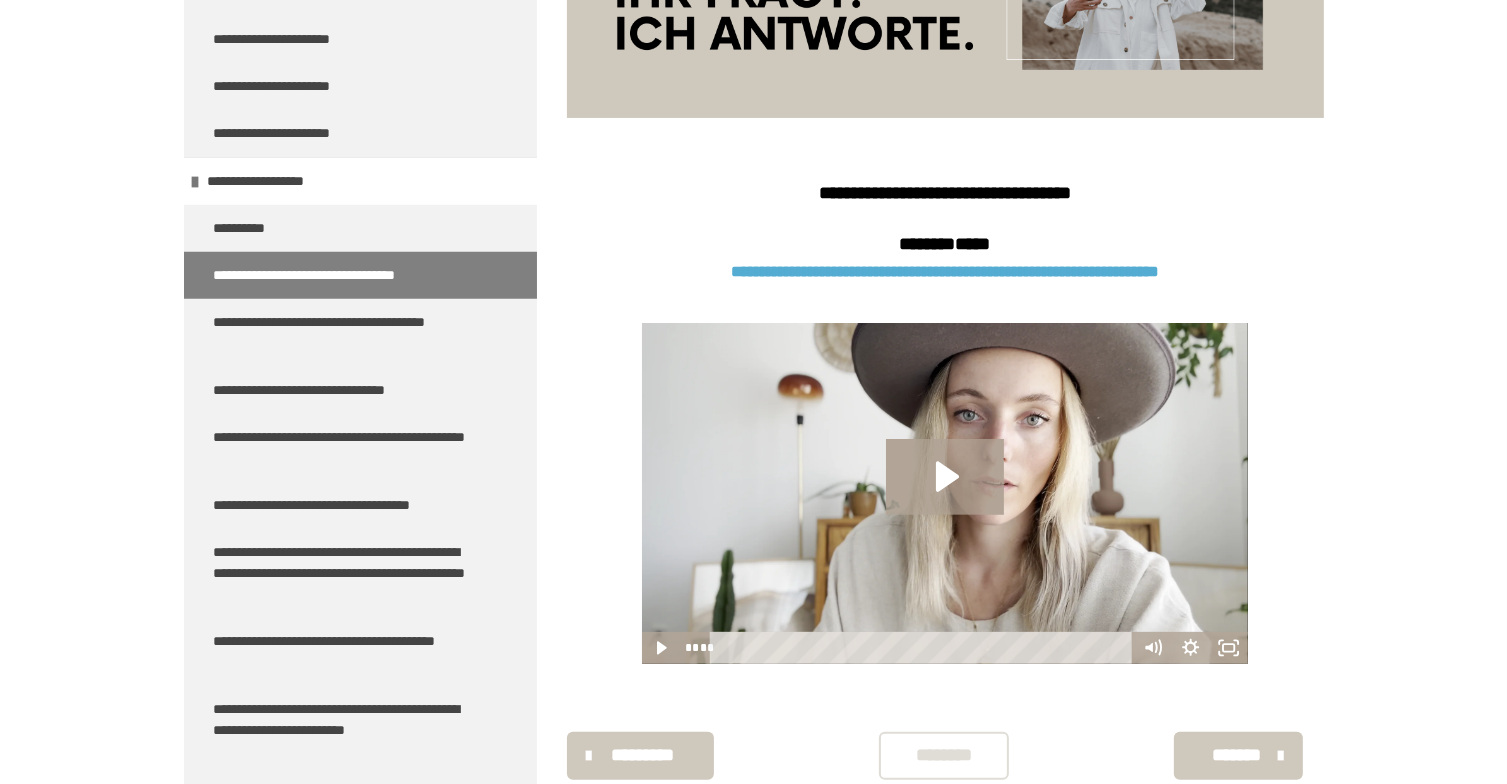 scroll, scrollTop: 499, scrollLeft: 0, axis: vertical 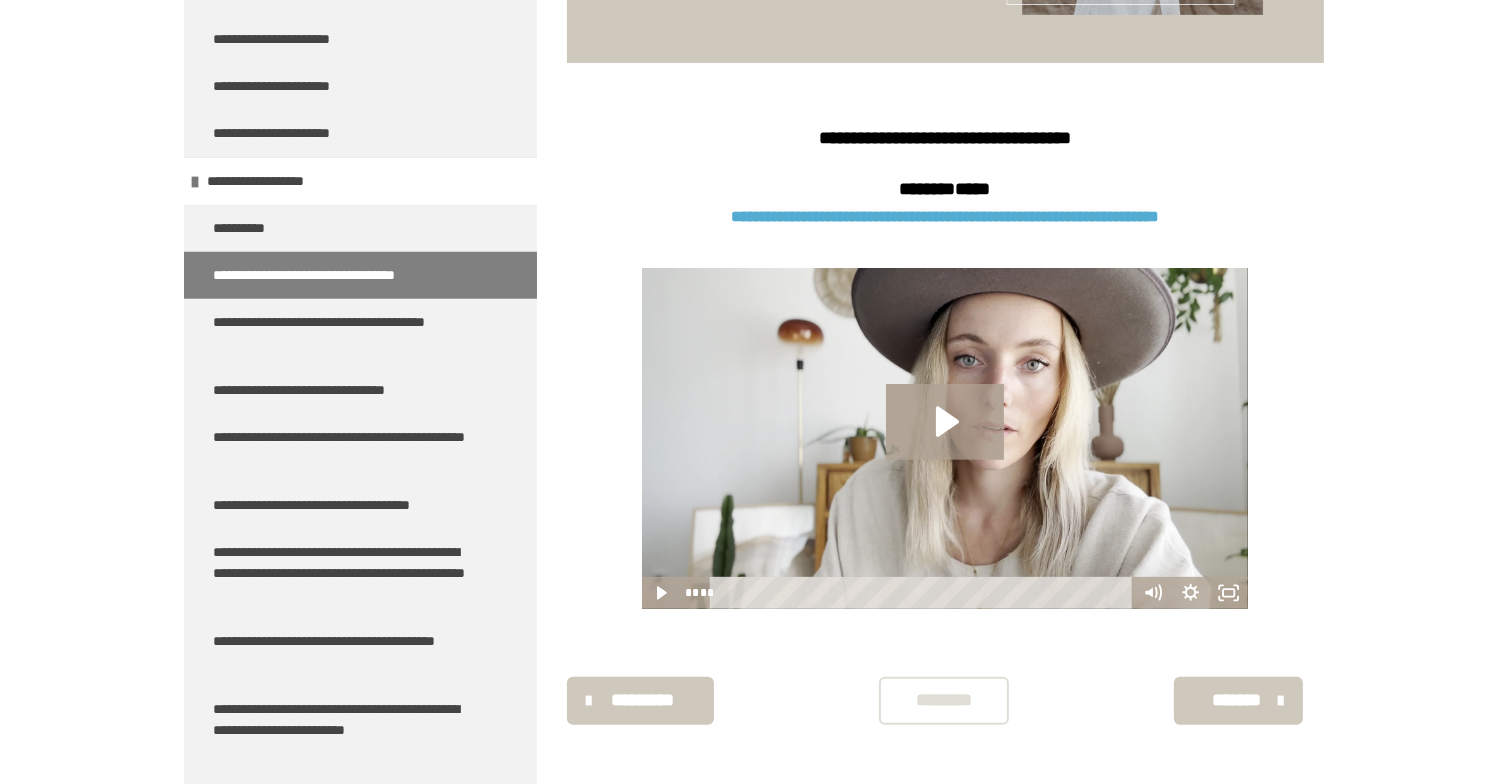 click on "**********" at bounding box center [945, 216] 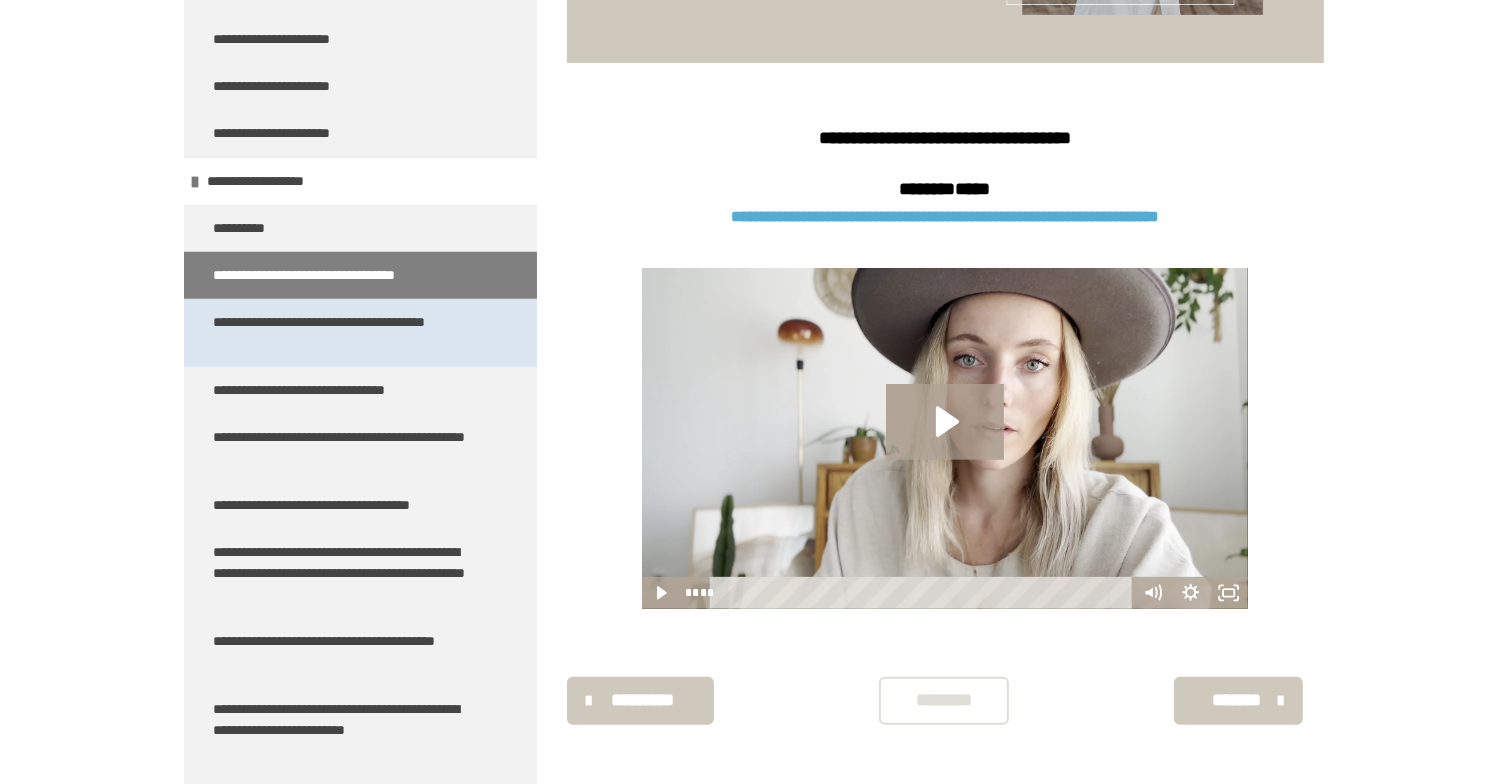 click on "**********" at bounding box center (345, 333) 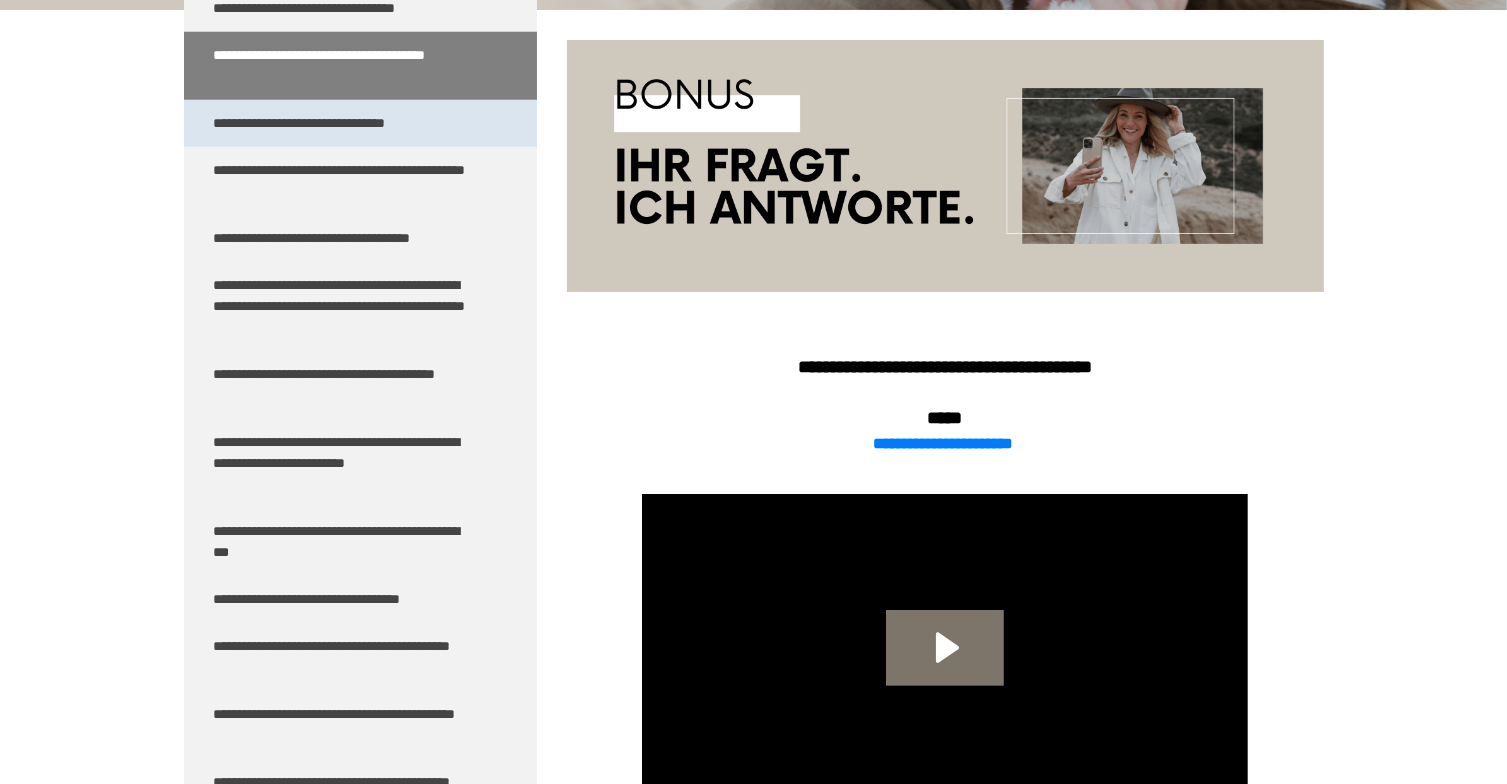 scroll, scrollTop: 9792, scrollLeft: 0, axis: vertical 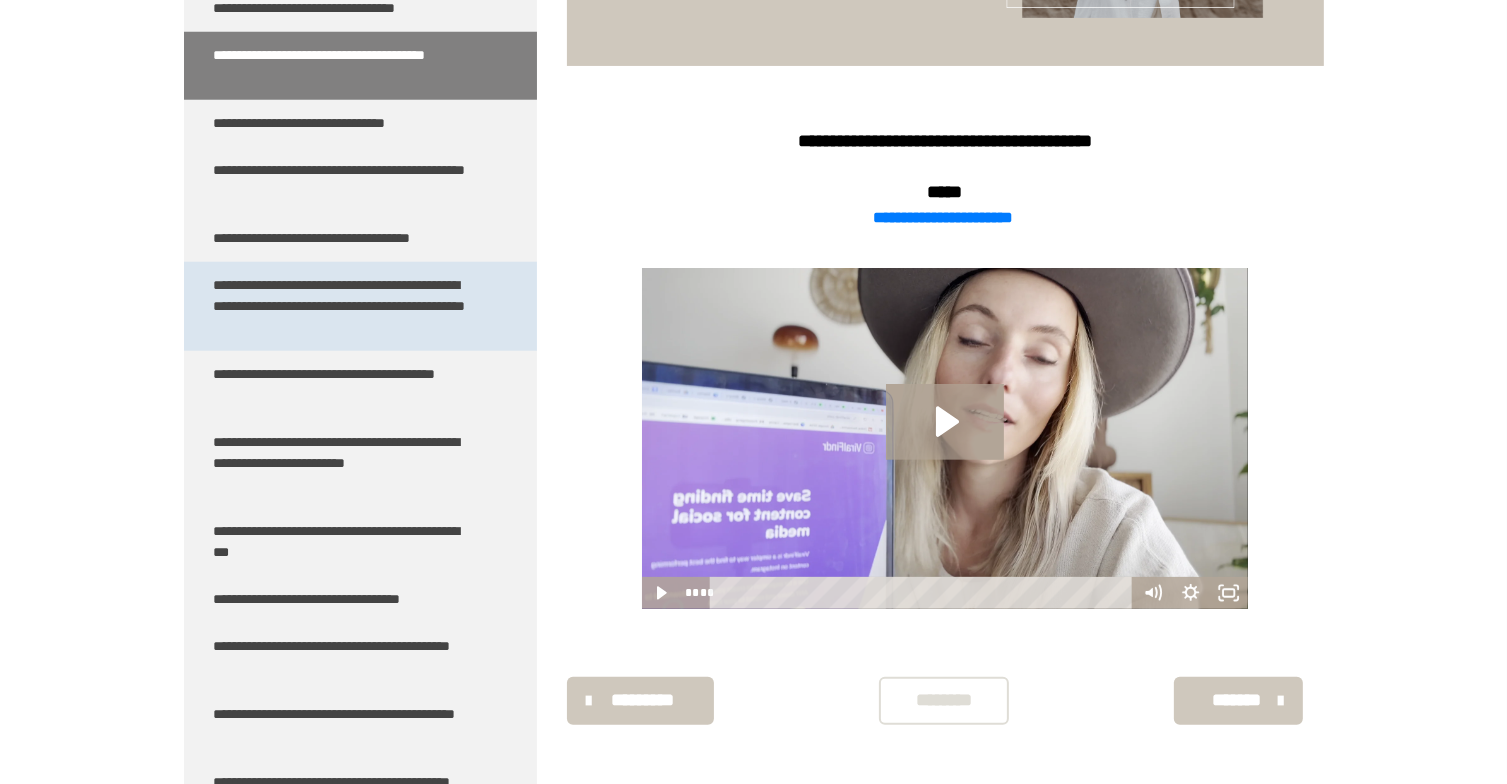 click on "**********" at bounding box center [345, 306] 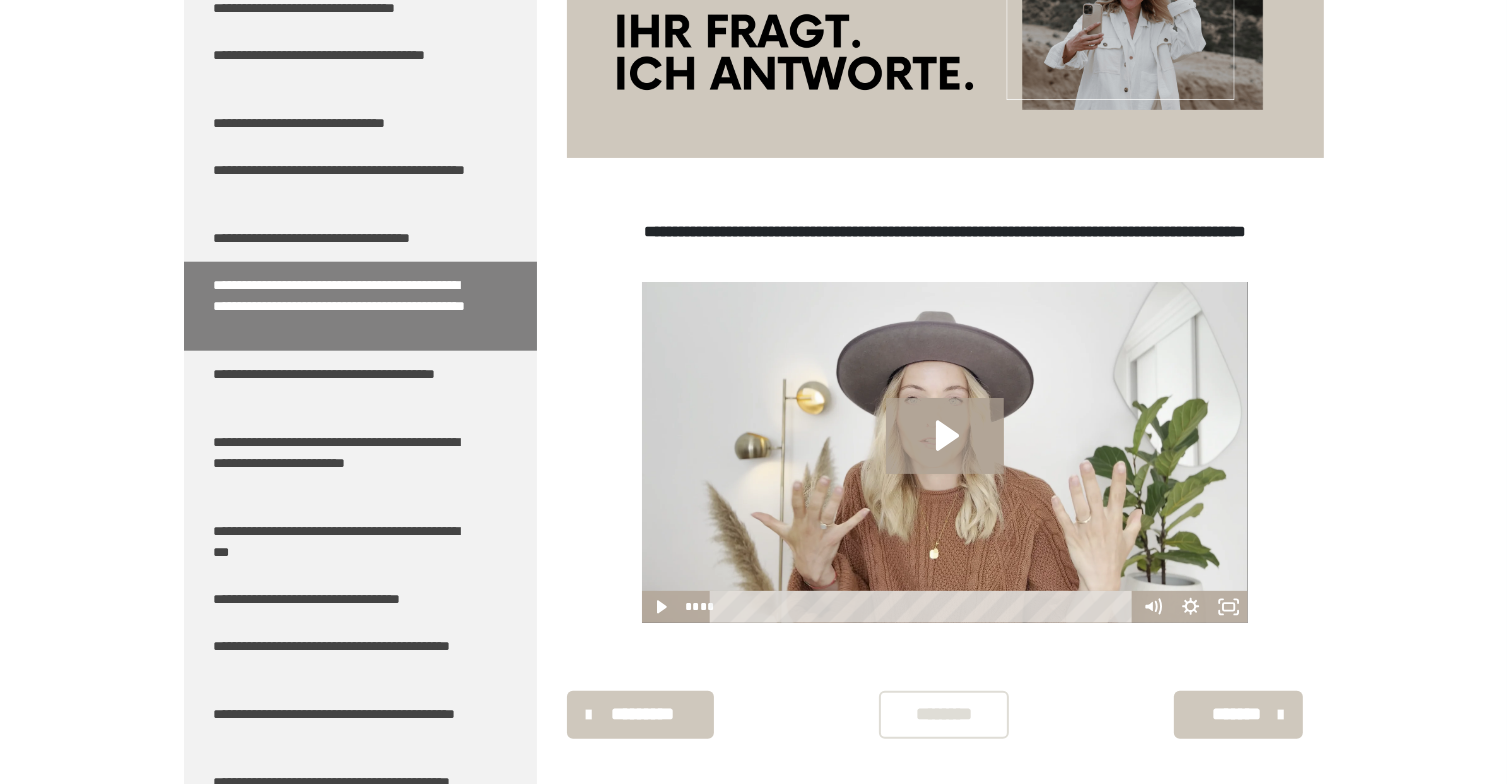 scroll, scrollTop: 442, scrollLeft: 0, axis: vertical 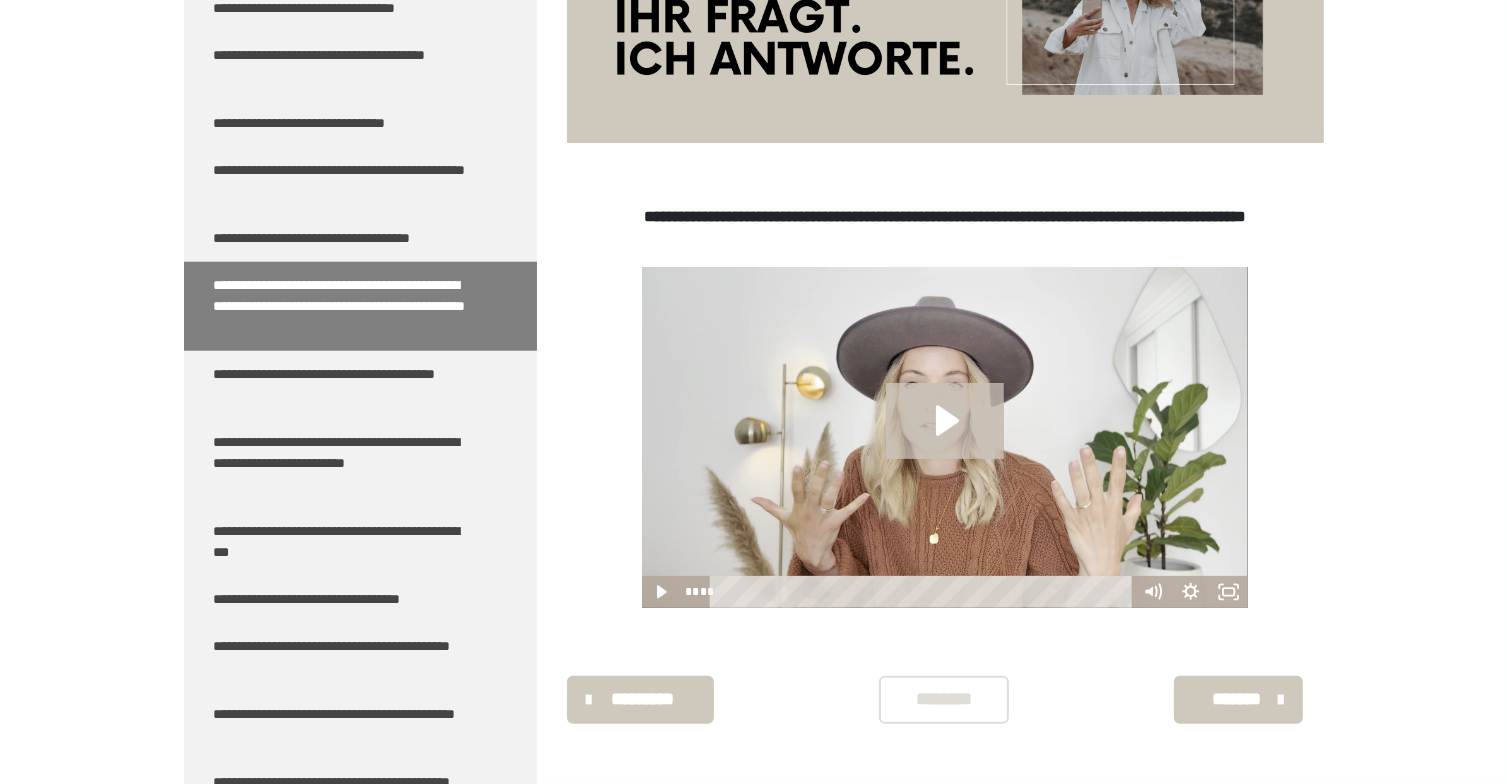 click 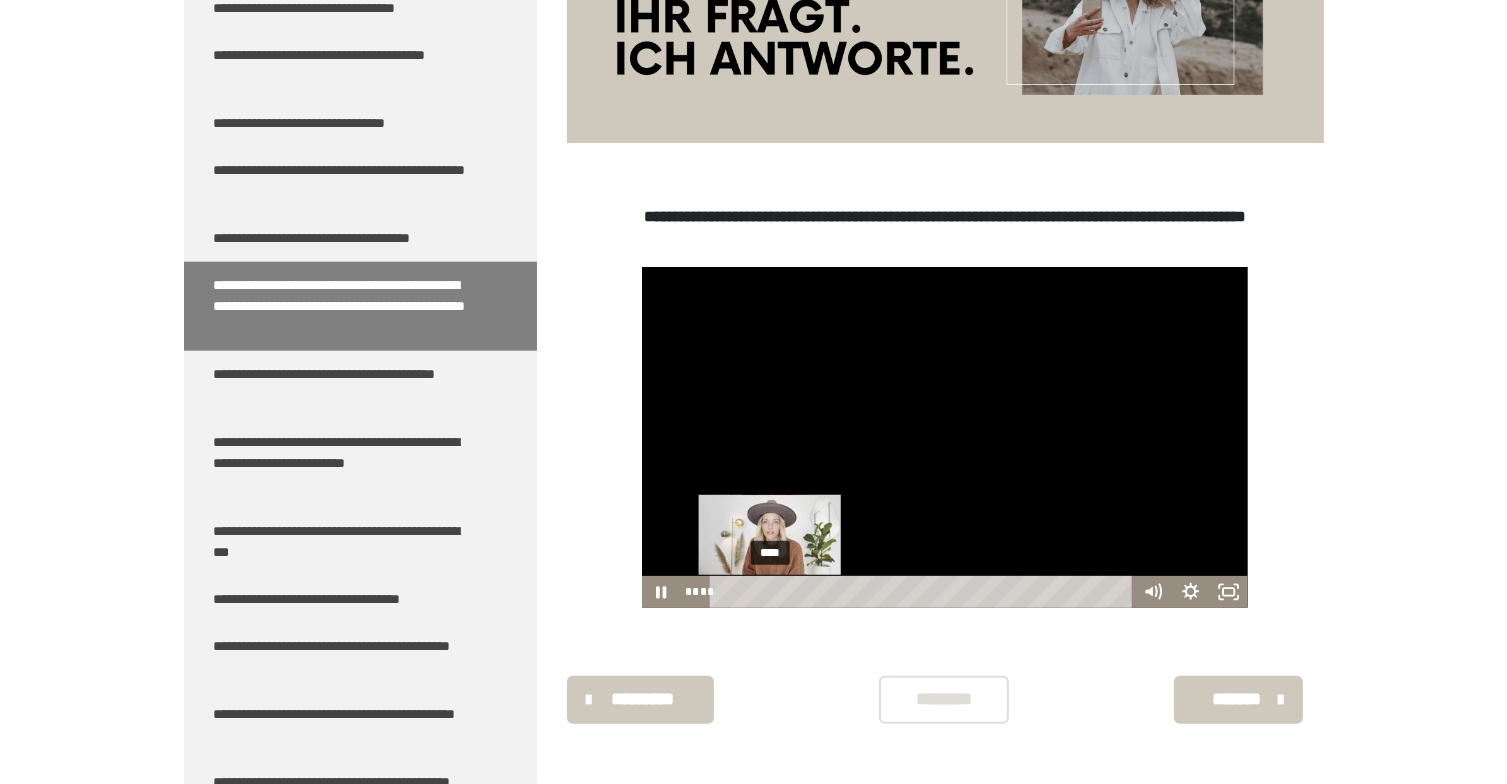 click on "****" at bounding box center (924, 592) 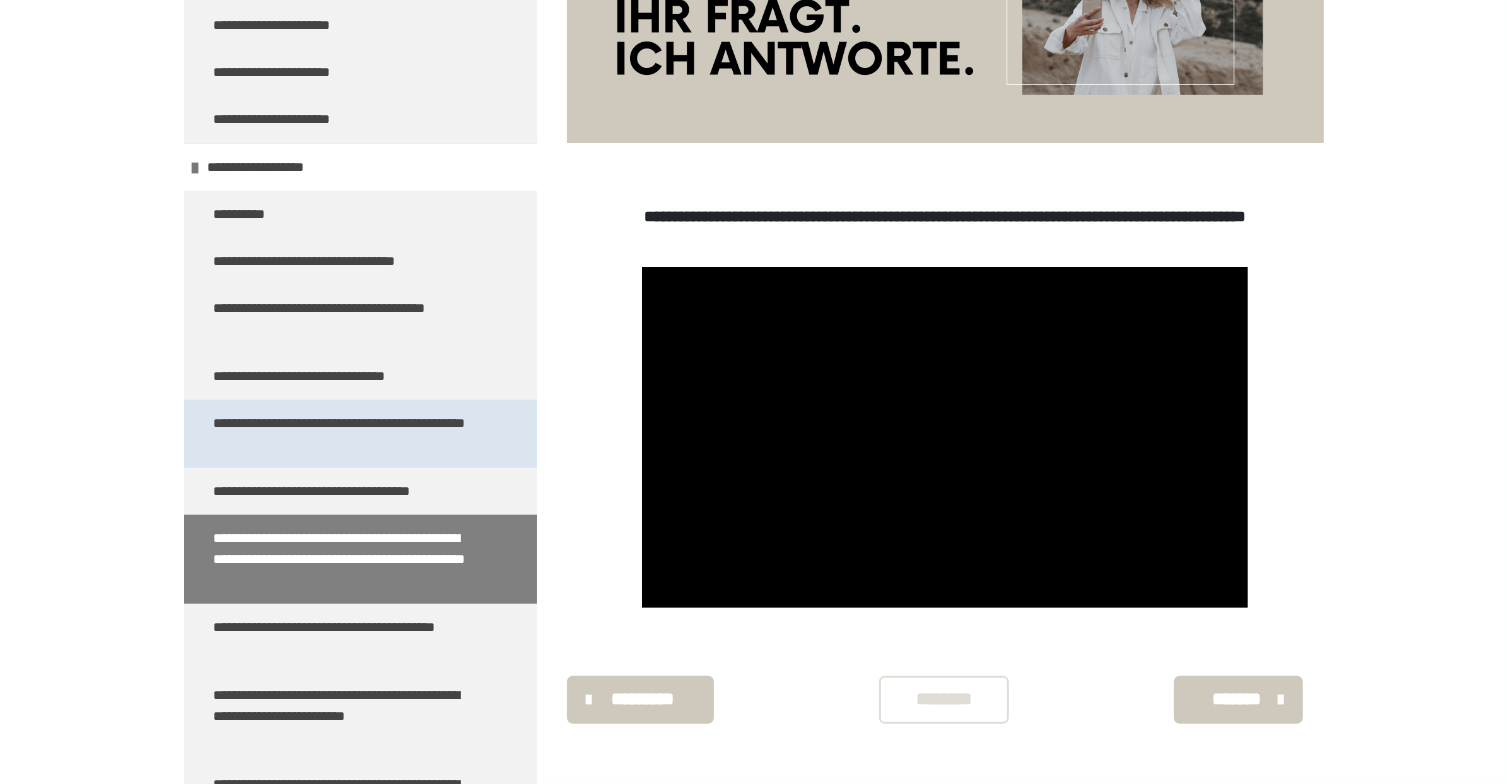 scroll, scrollTop: 9259, scrollLeft: 0, axis: vertical 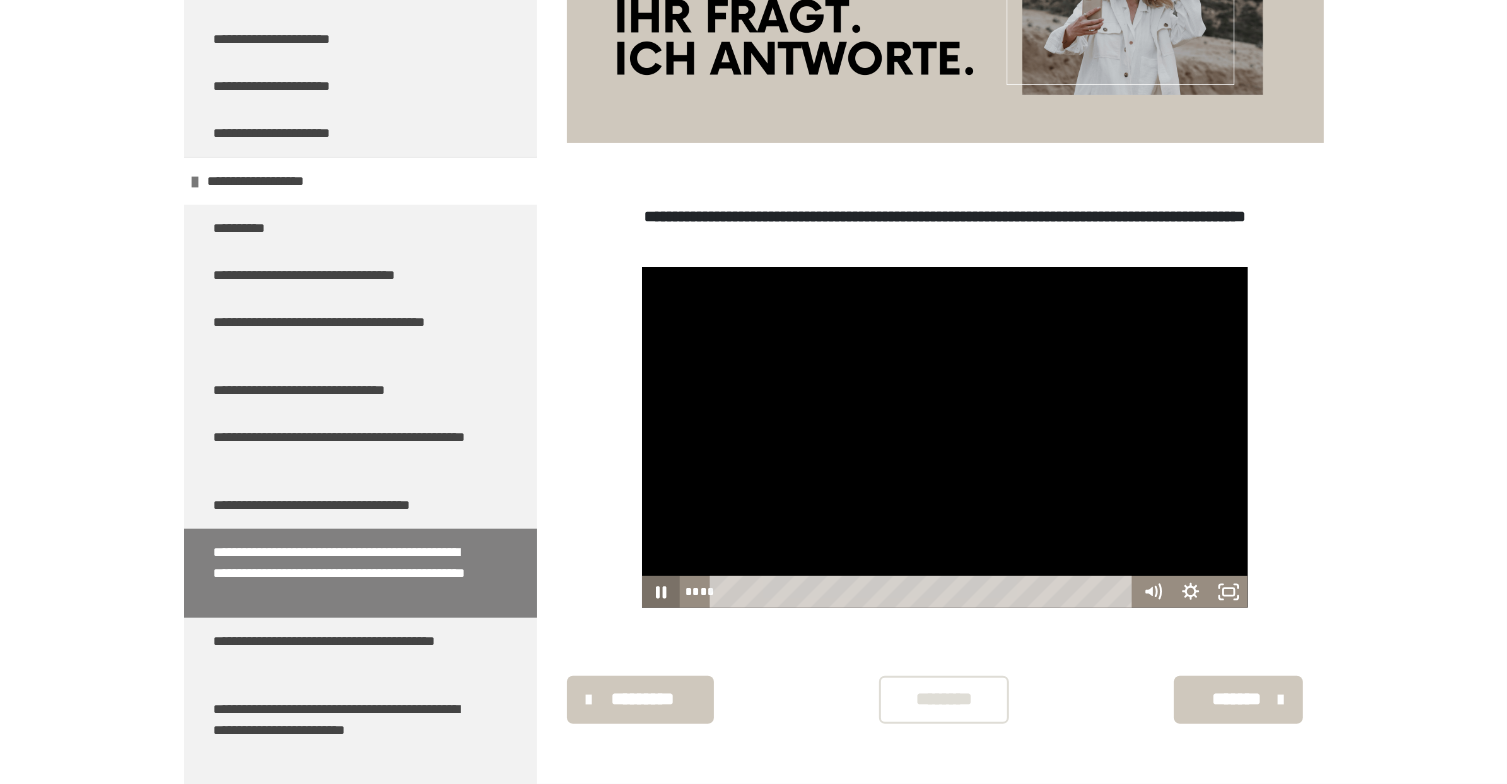 click 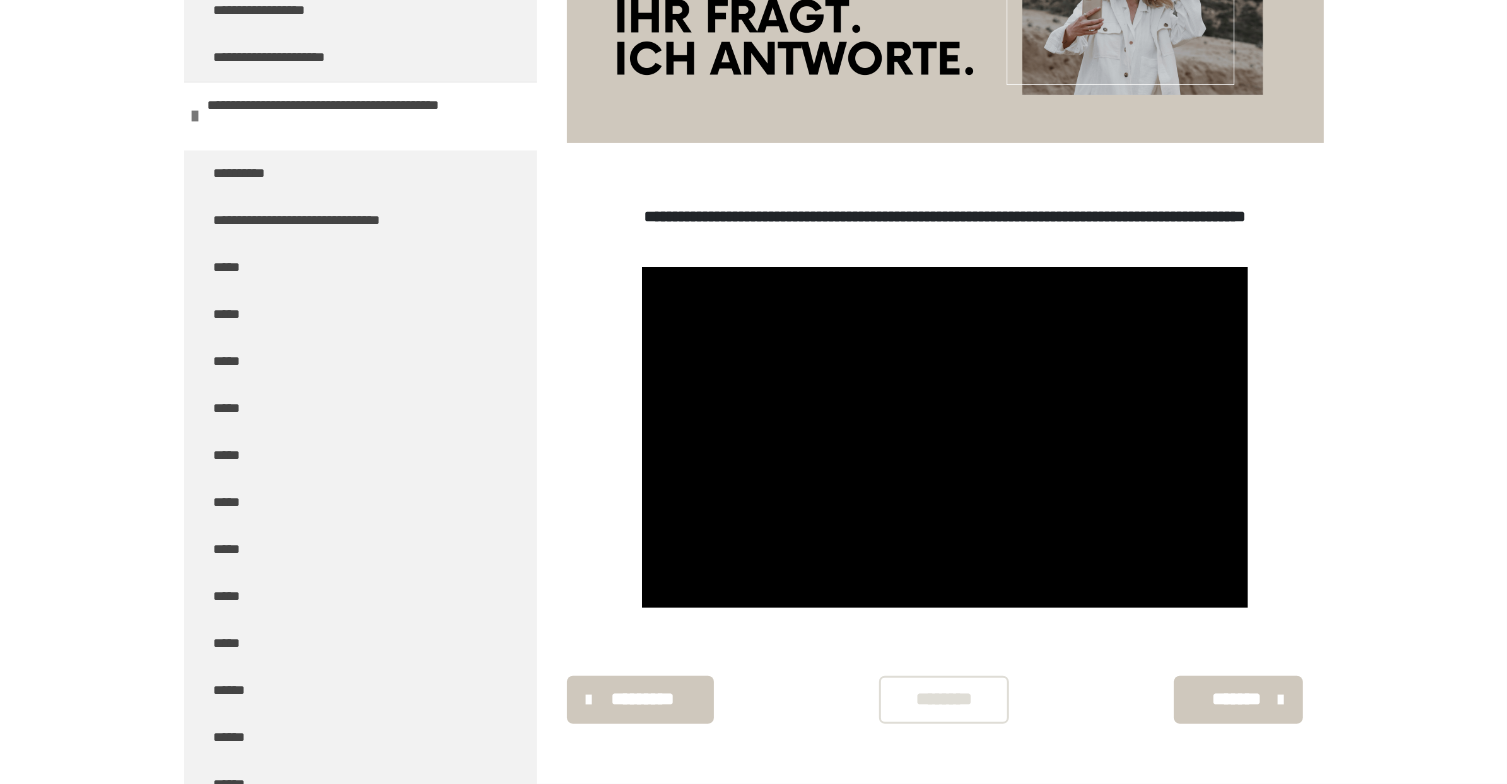scroll, scrollTop: 4459, scrollLeft: 0, axis: vertical 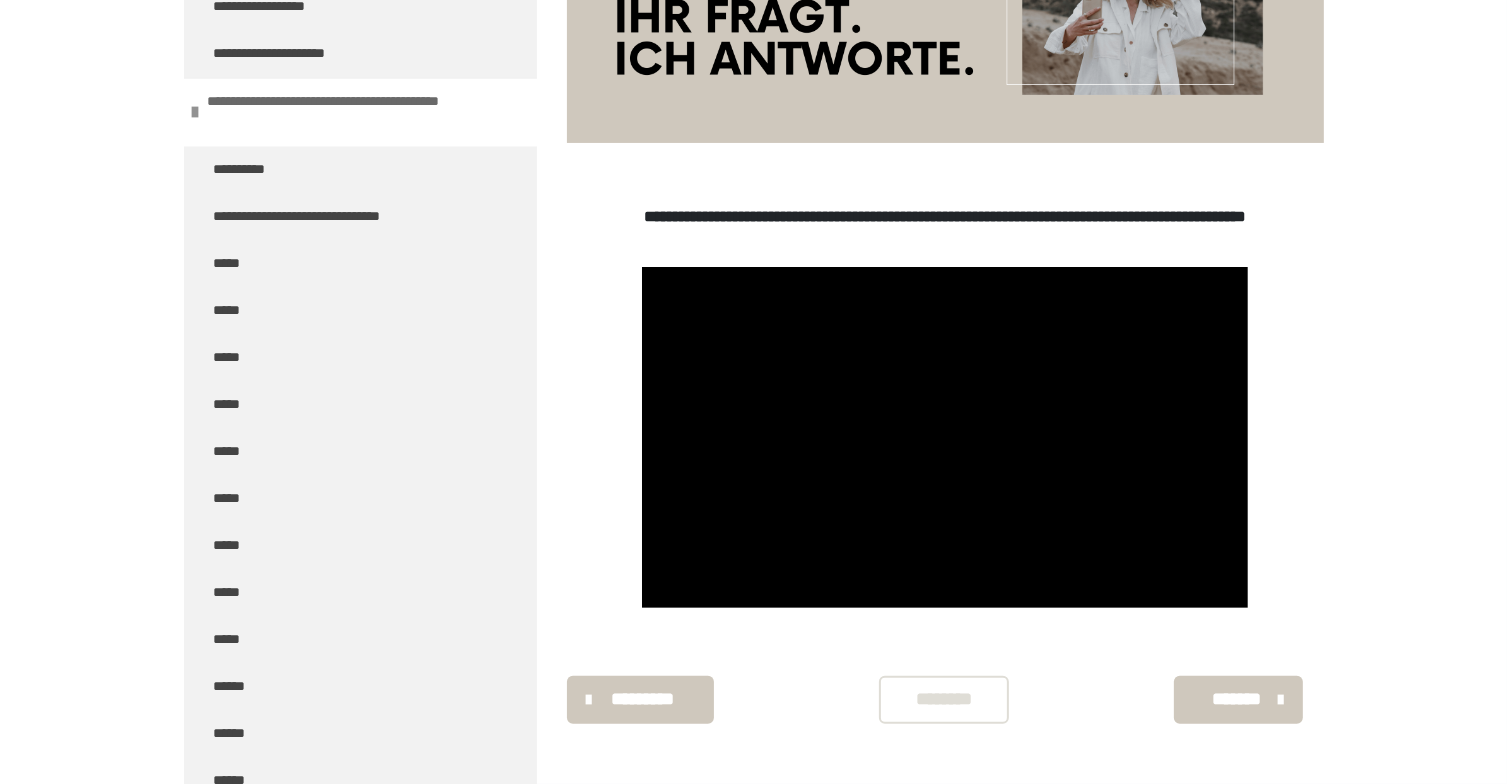 click on "**********" at bounding box center [357, 112] 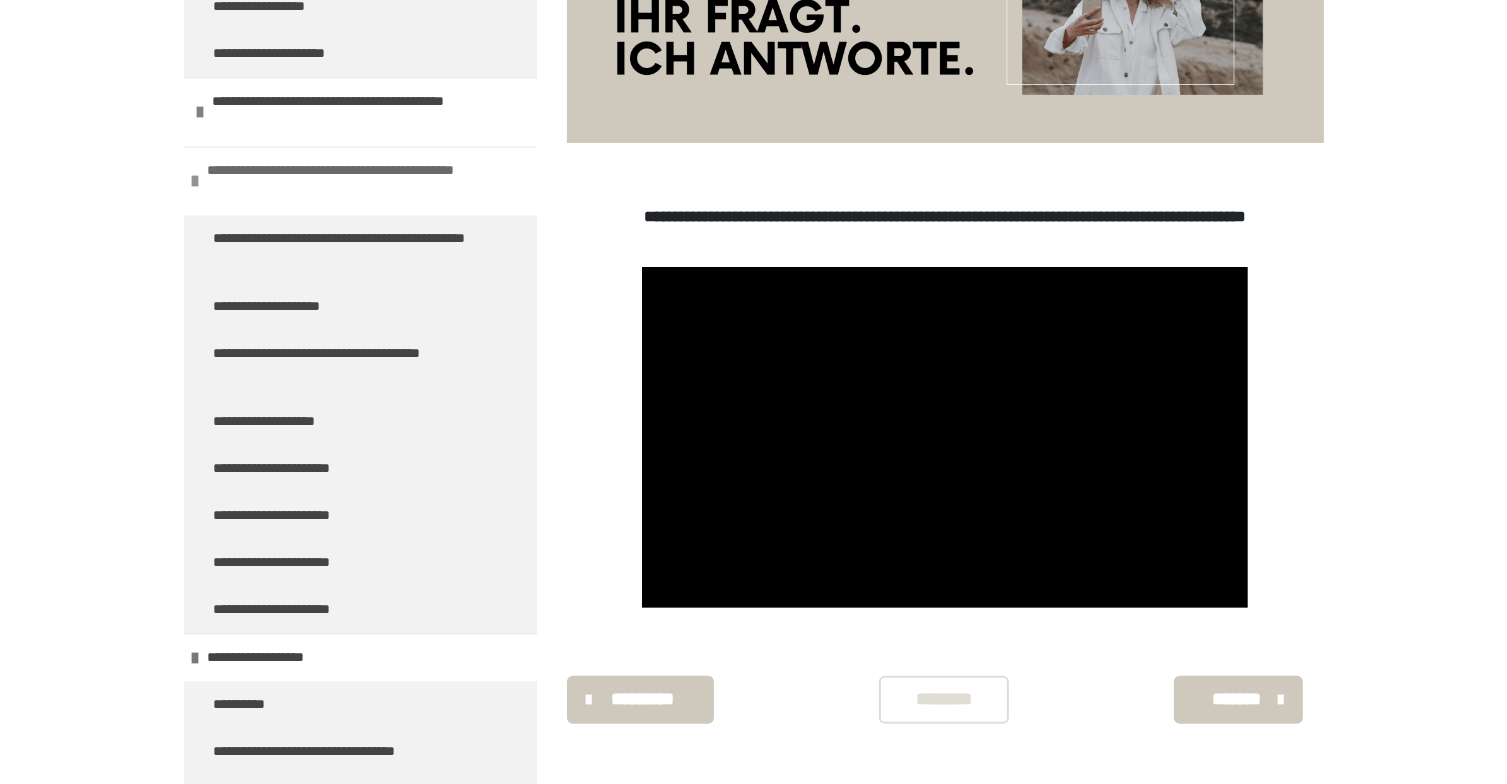 click on "**********" at bounding box center [357, 181] 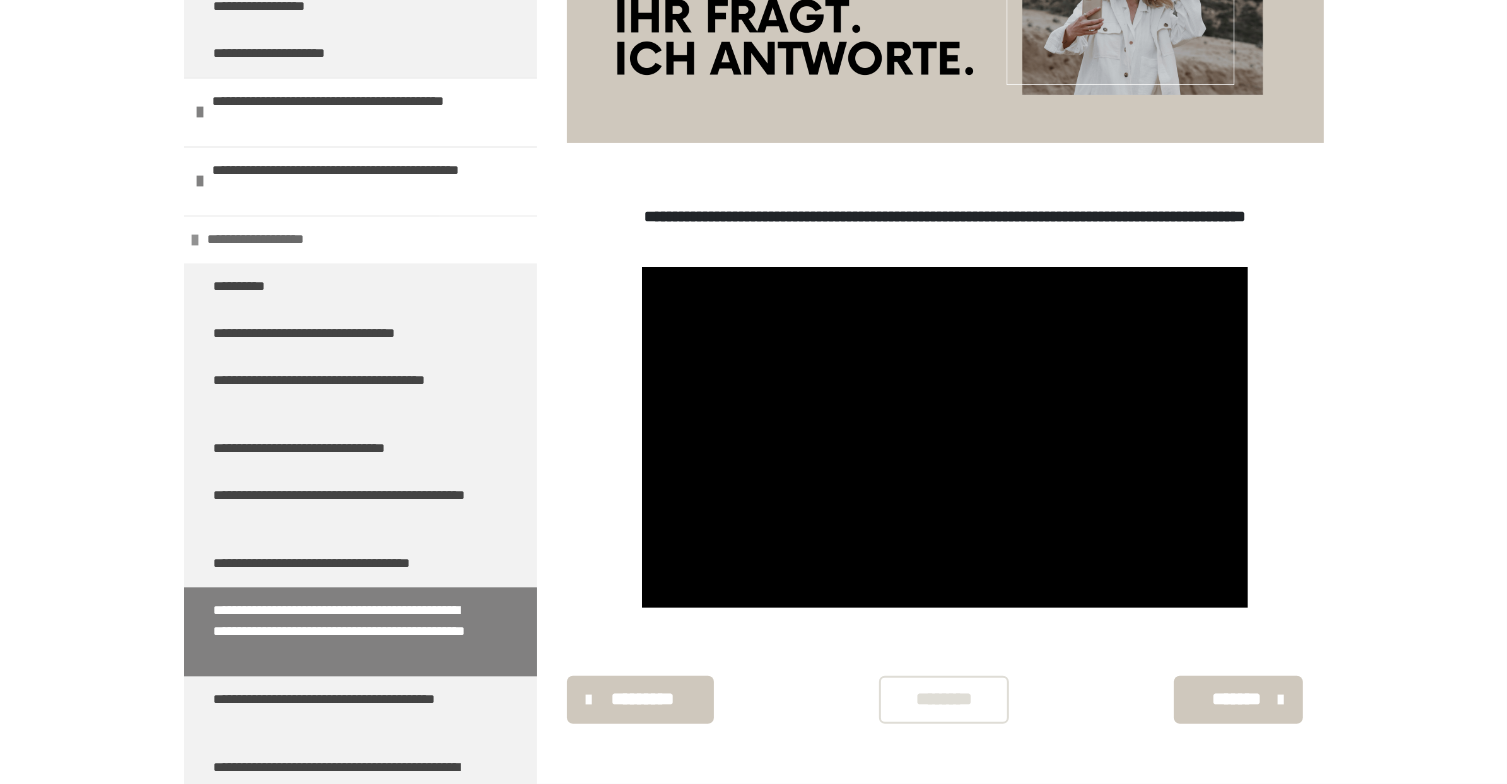 click on "**********" at bounding box center (281, 239) 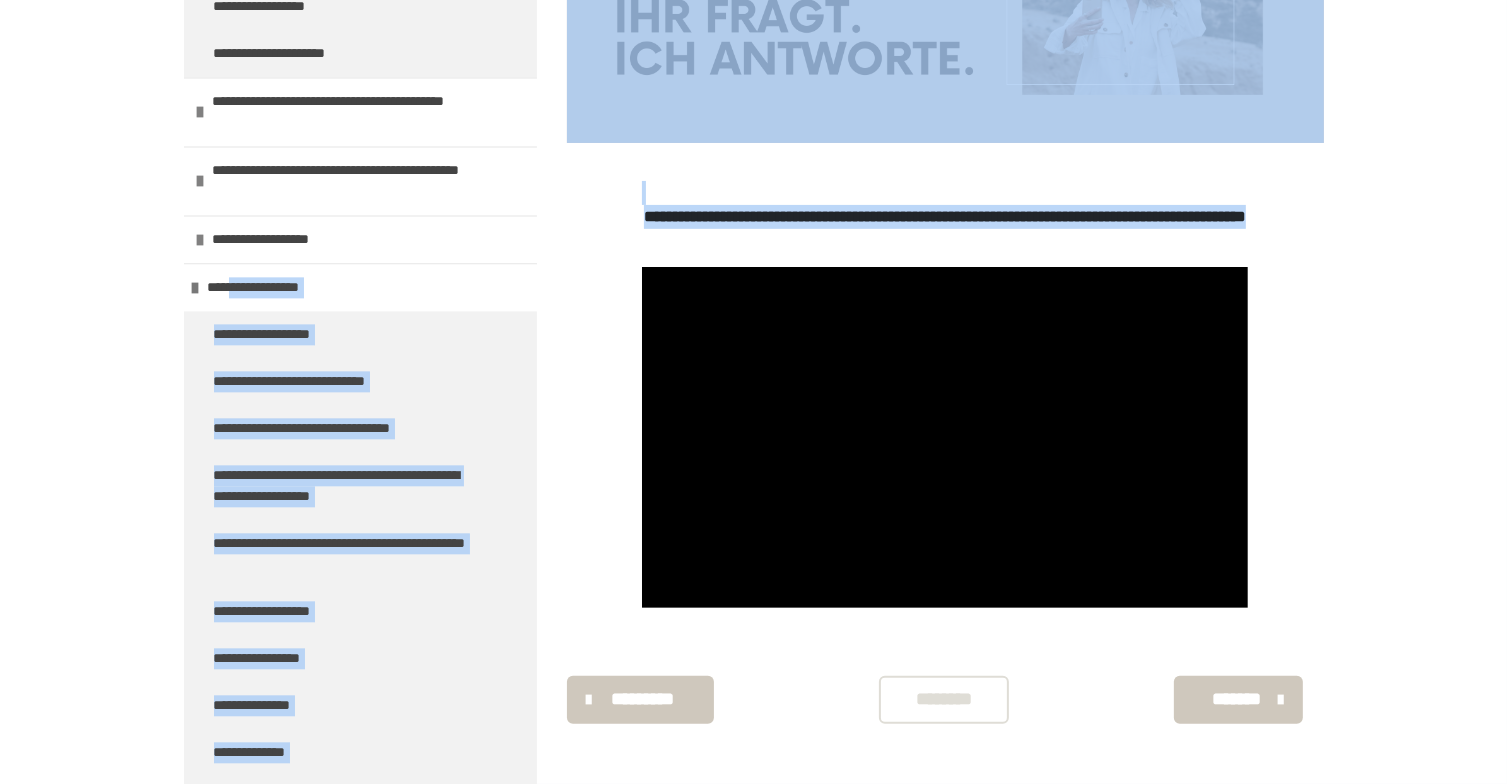 drag, startPoint x: 242, startPoint y: 263, endPoint x: 104, endPoint y: 262, distance: 138.00362 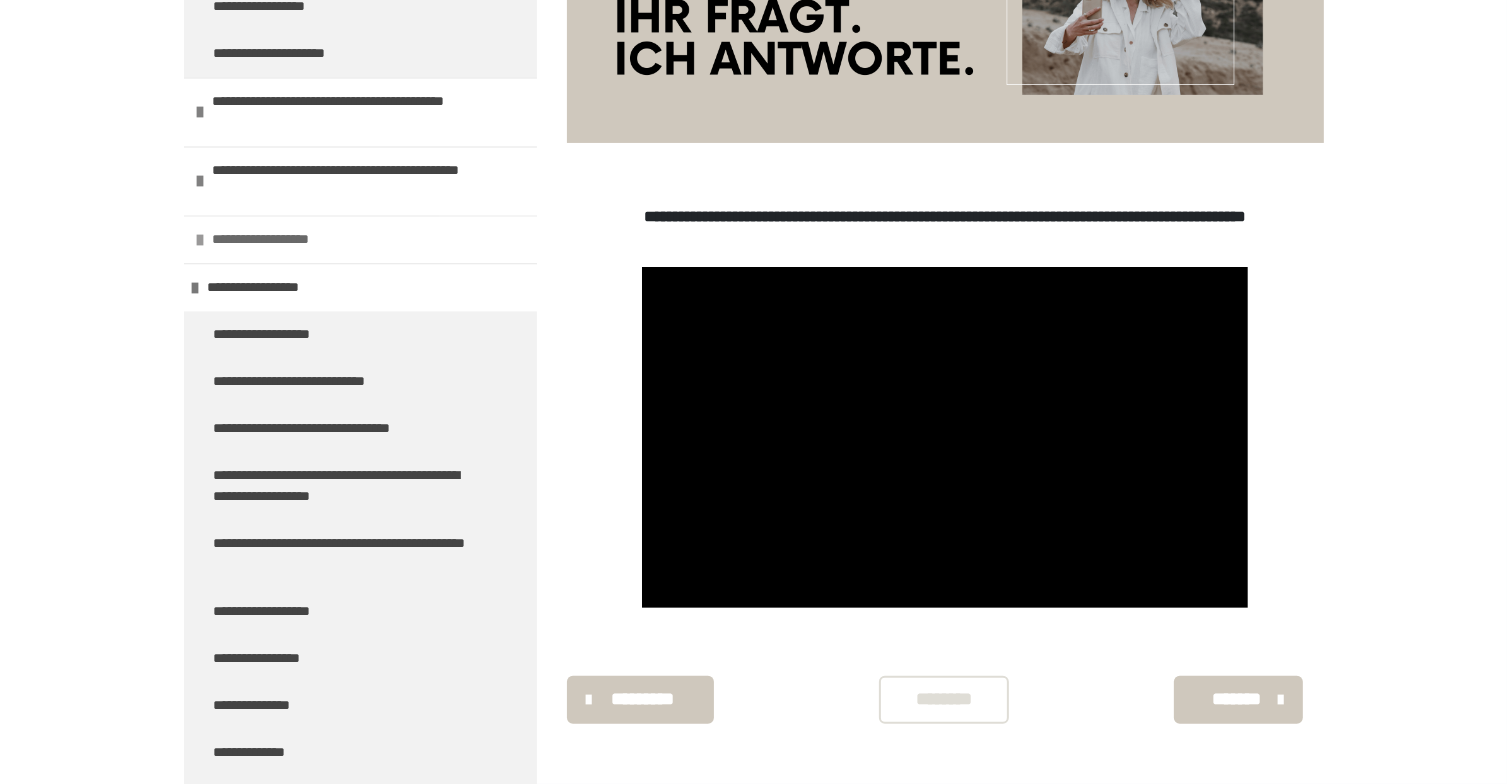 click on "**********" at bounding box center [286, 239] 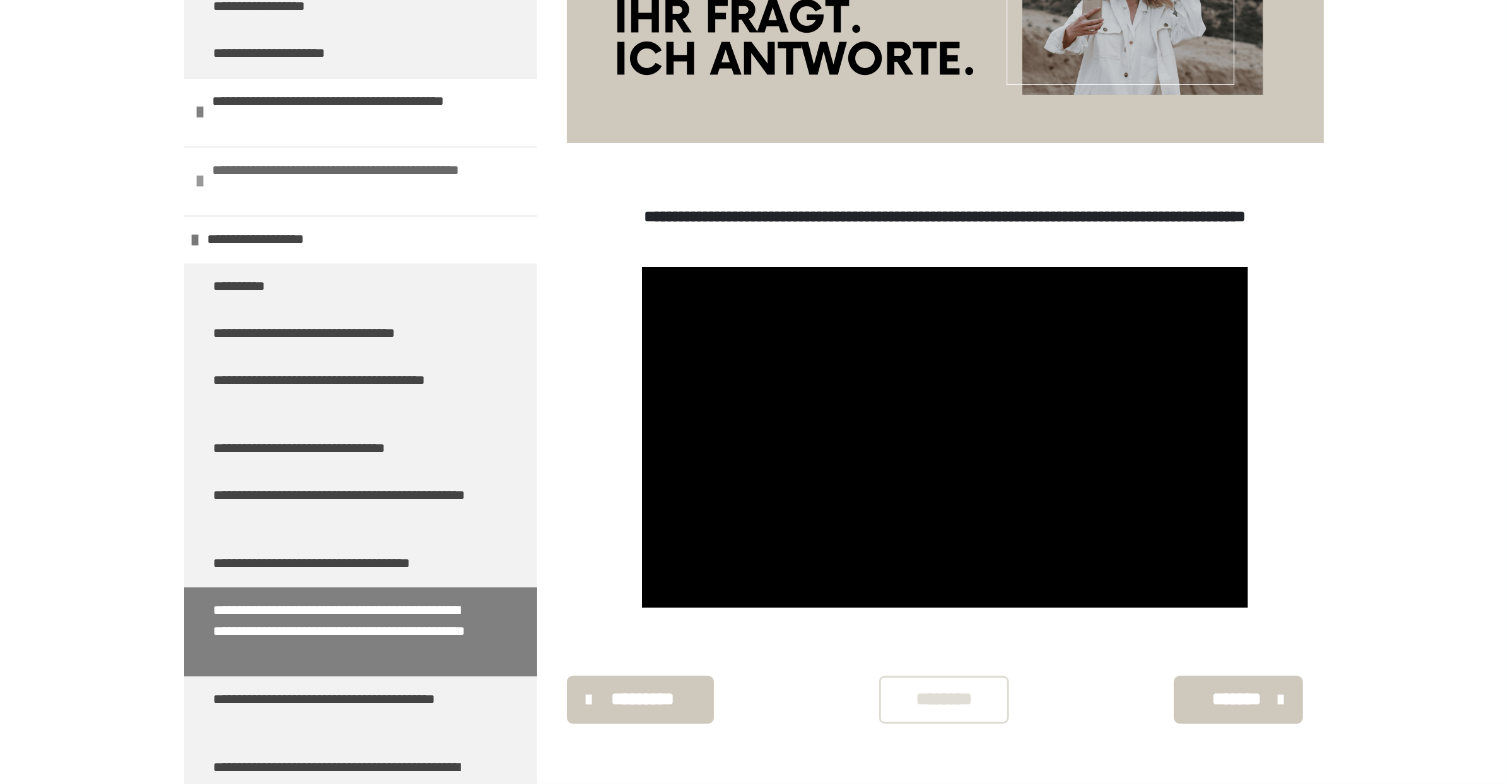 click on "**********" at bounding box center [362, 181] 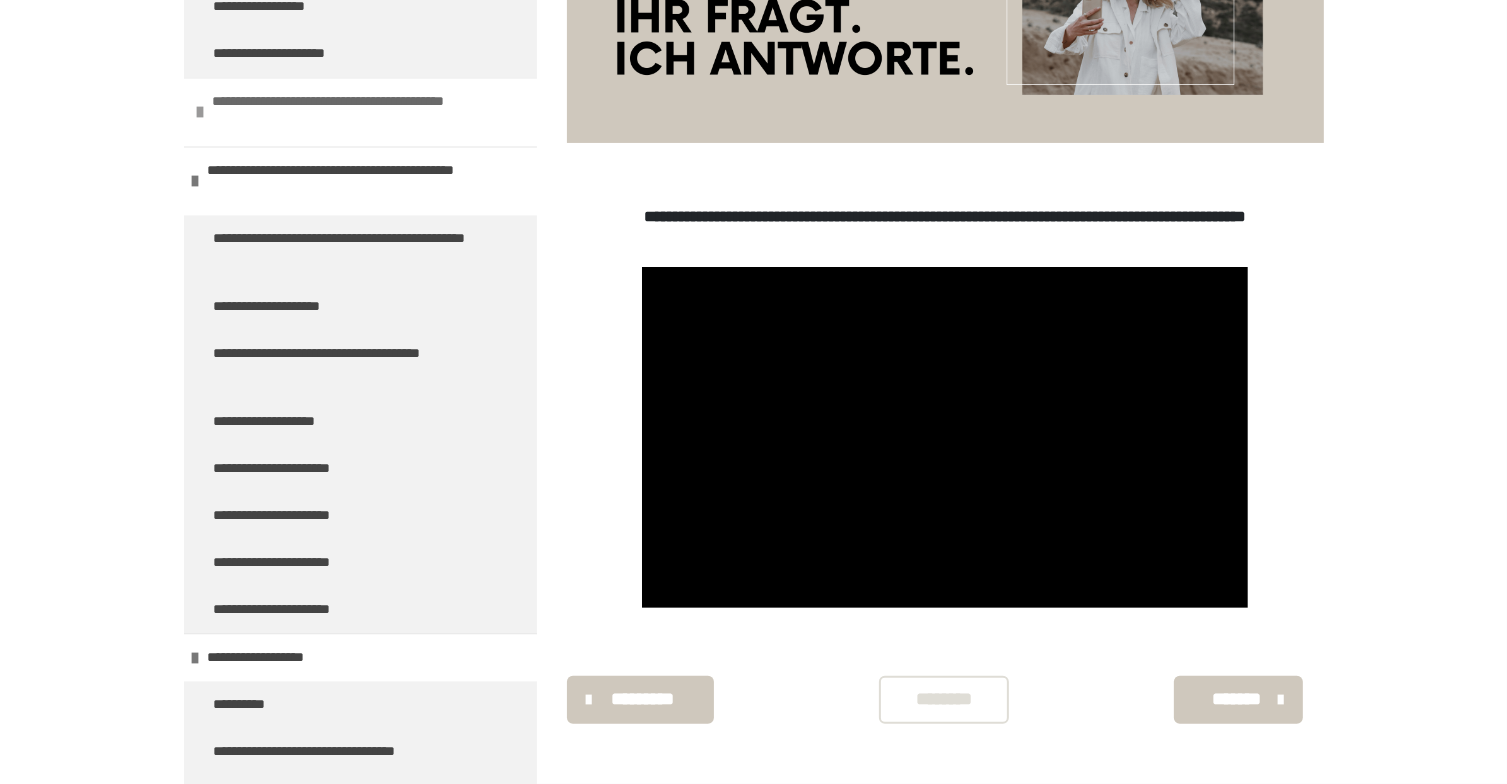 click on "**********" at bounding box center (362, 112) 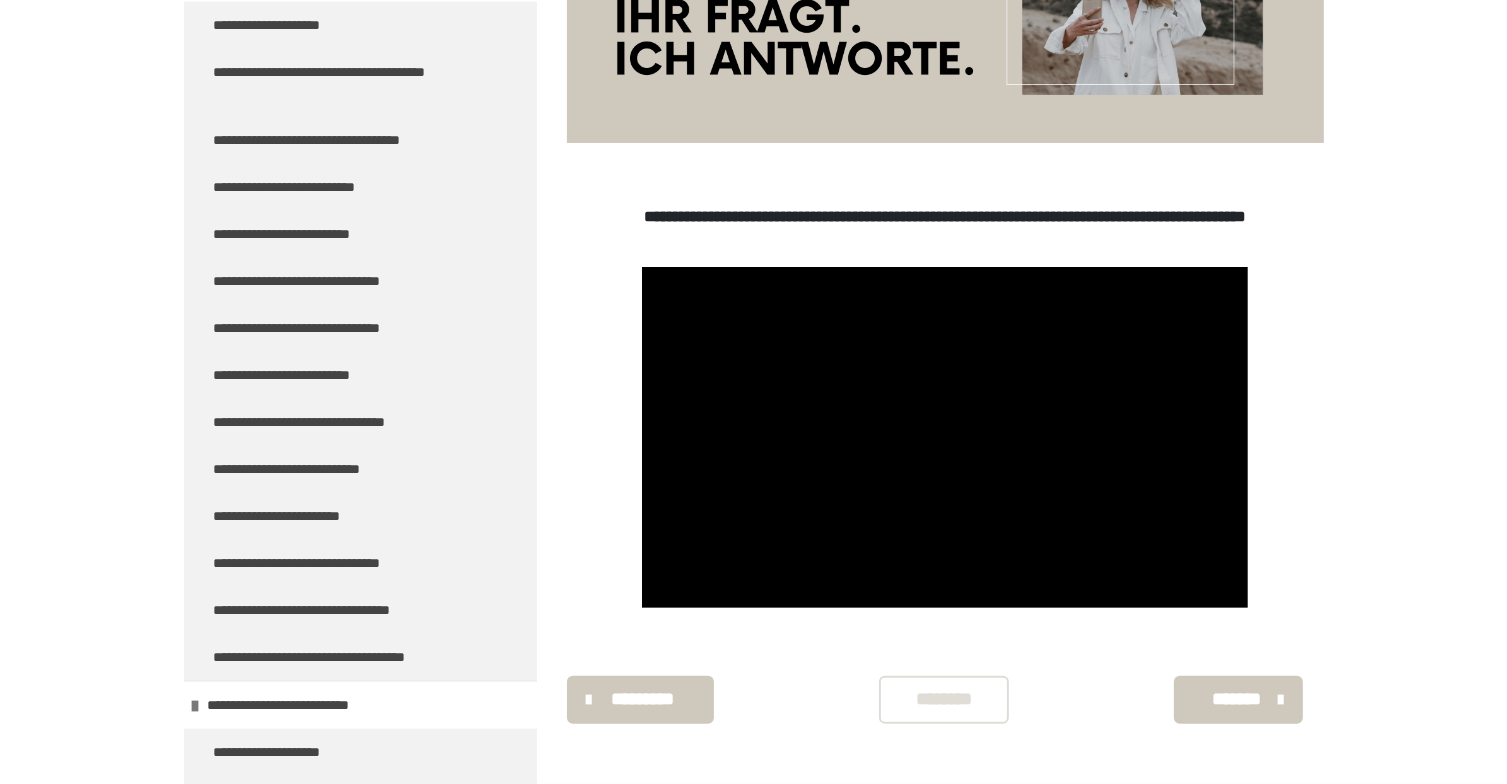 scroll, scrollTop: 2326, scrollLeft: 0, axis: vertical 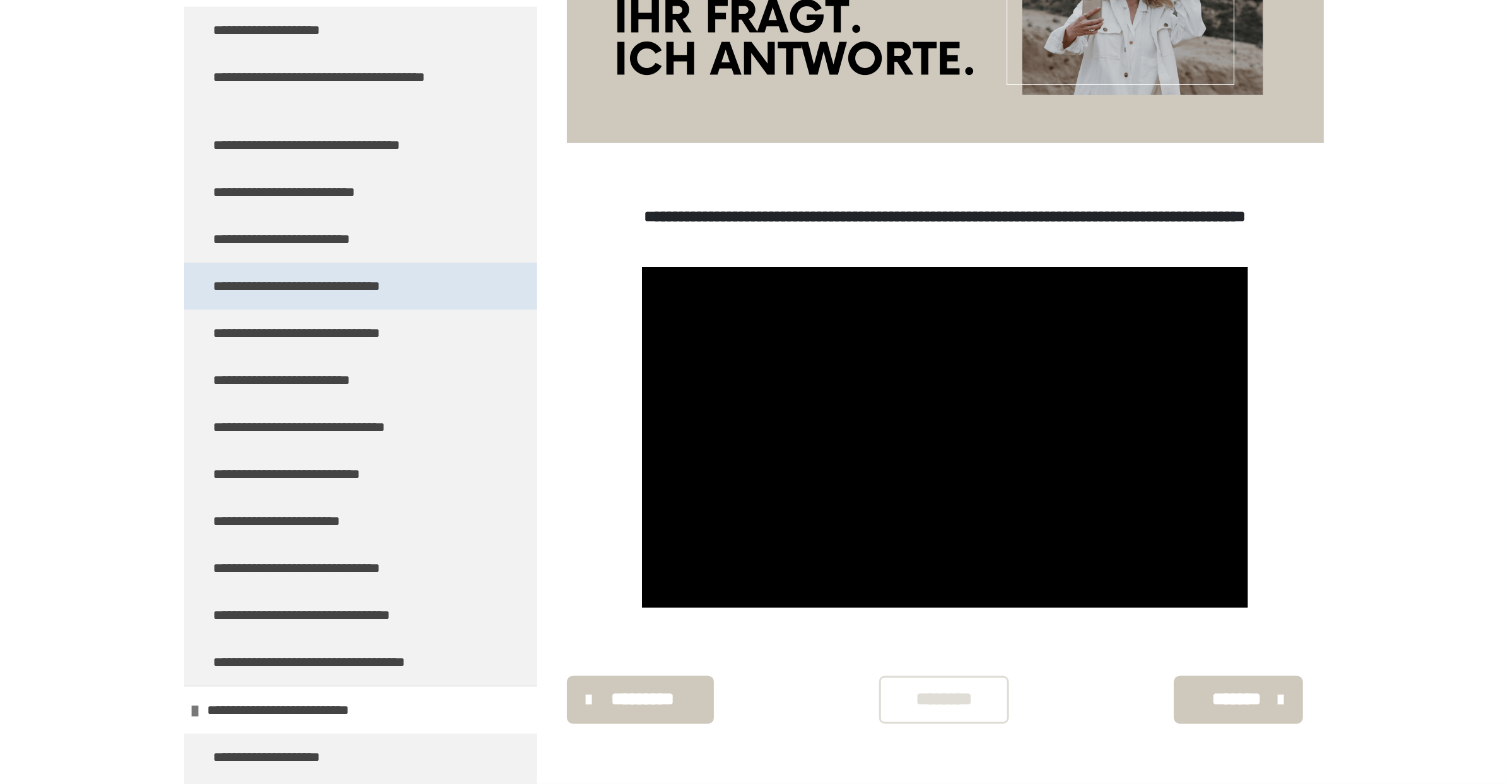 click on "**********" at bounding box center [360, 286] 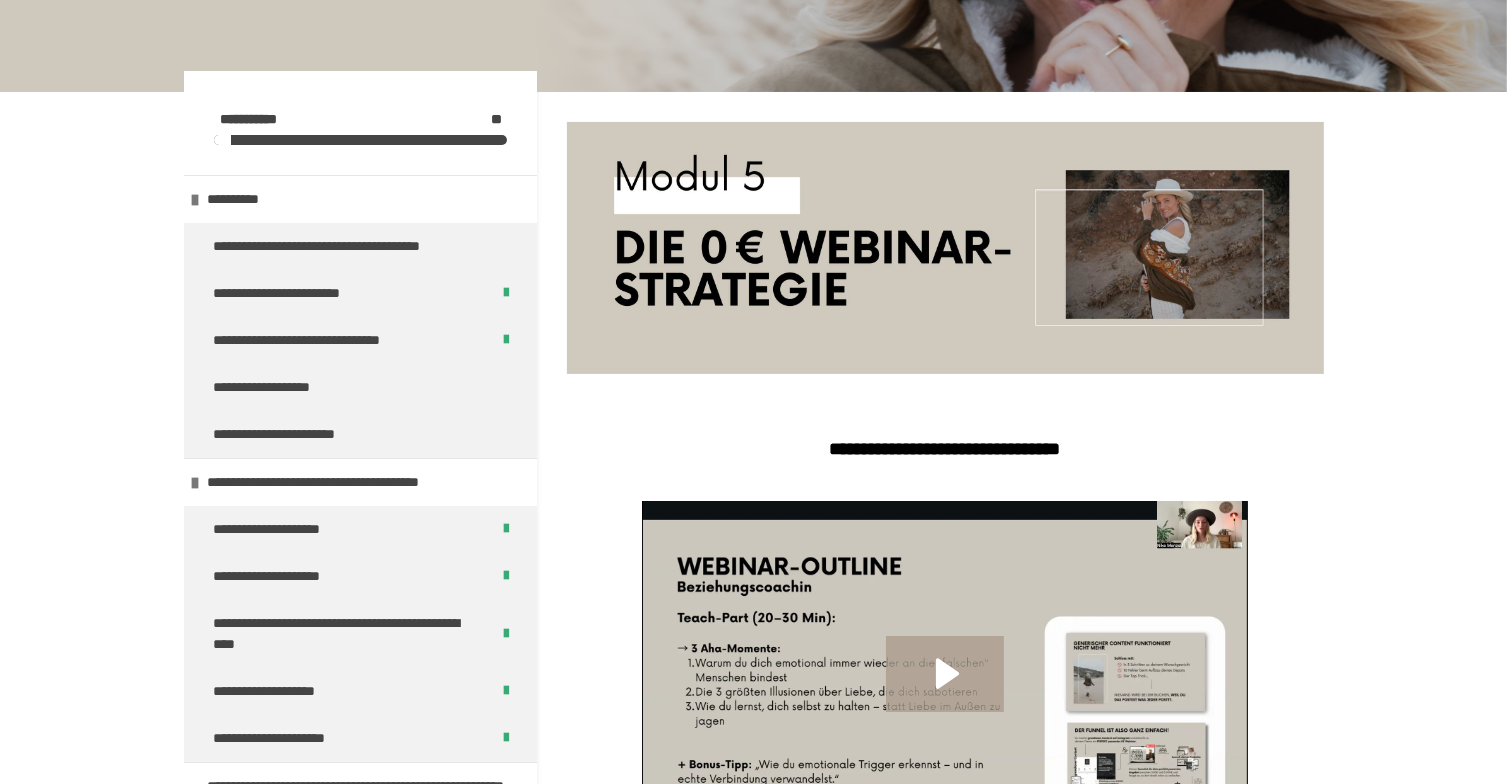 scroll, scrollTop: 0, scrollLeft: 0, axis: both 